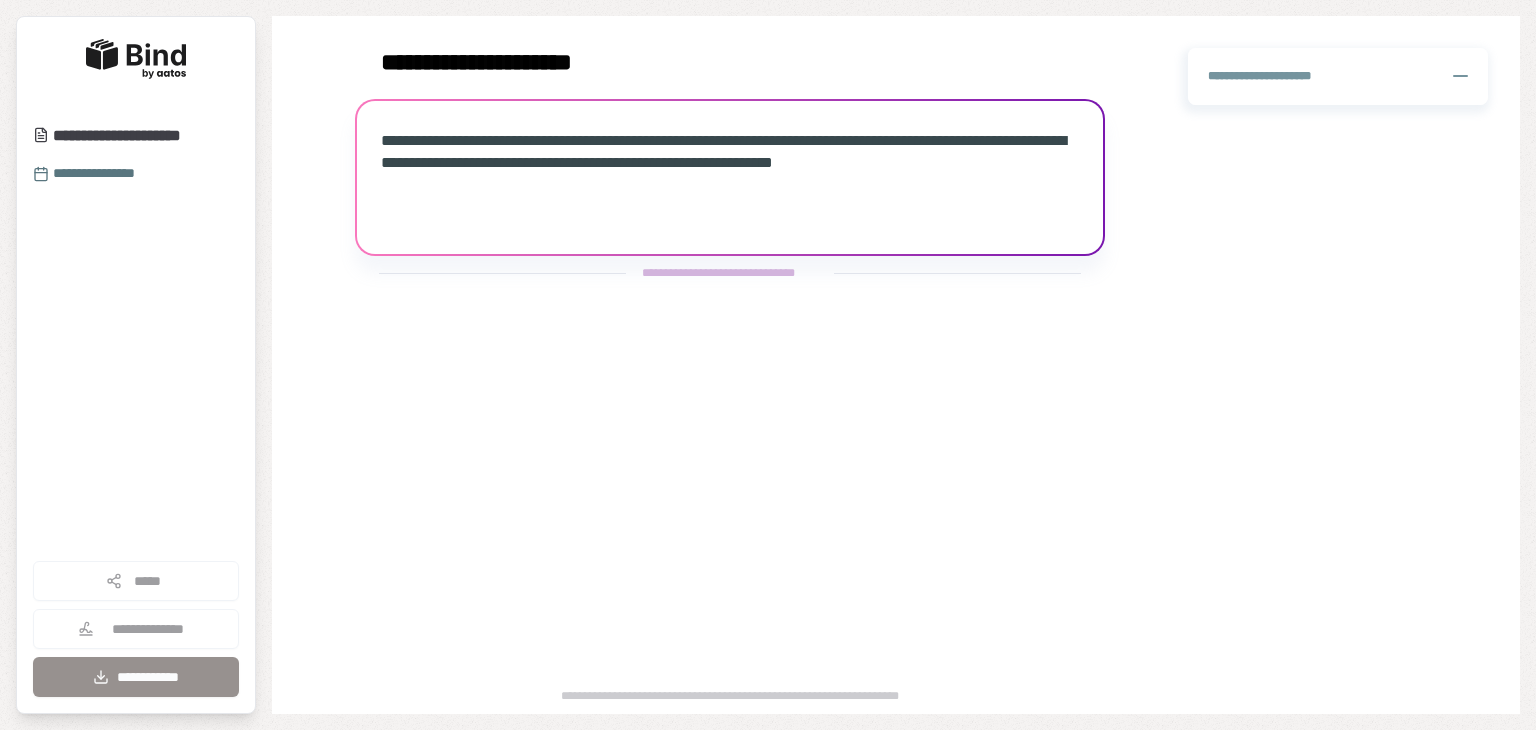 scroll, scrollTop: 0, scrollLeft: 0, axis: both 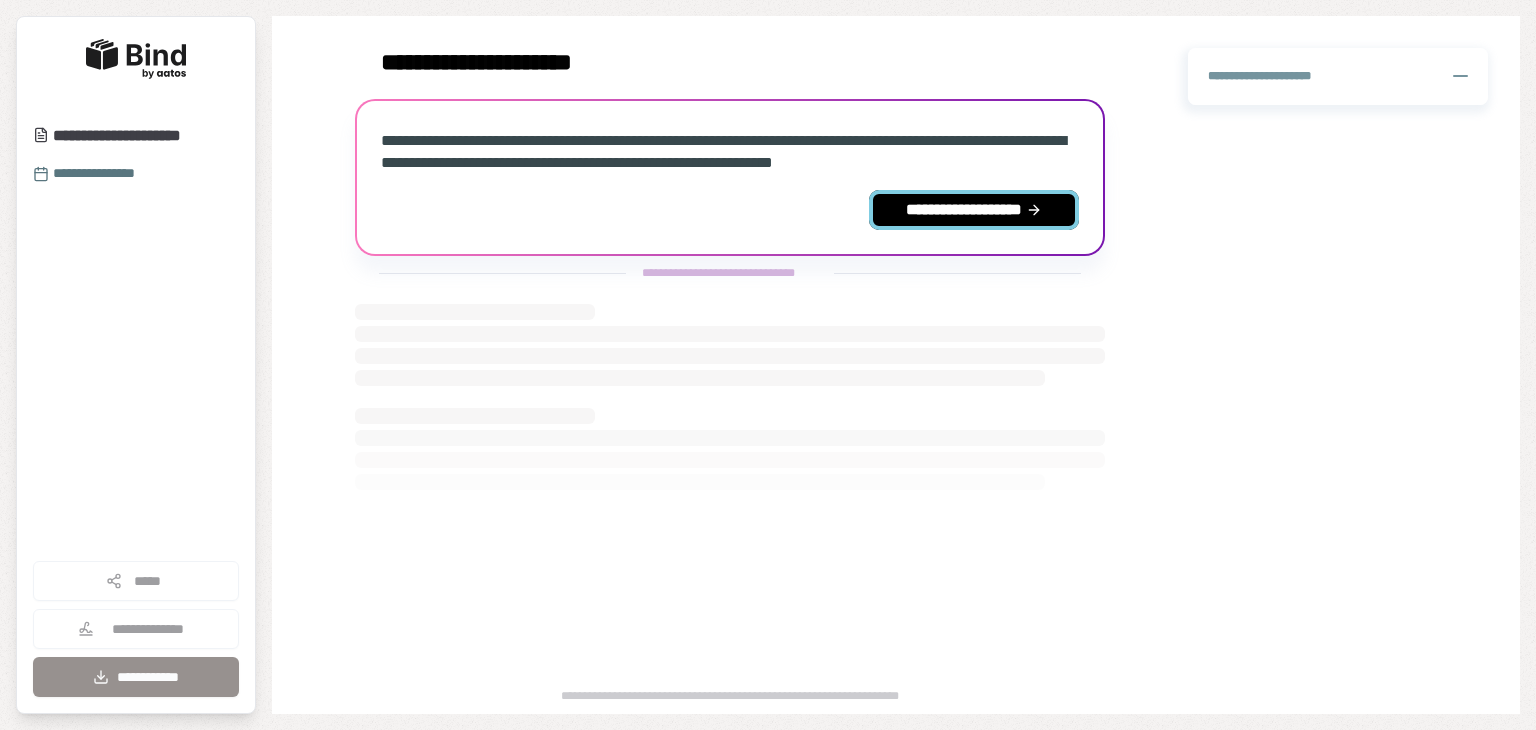 click on "**********" at bounding box center (974, 210) 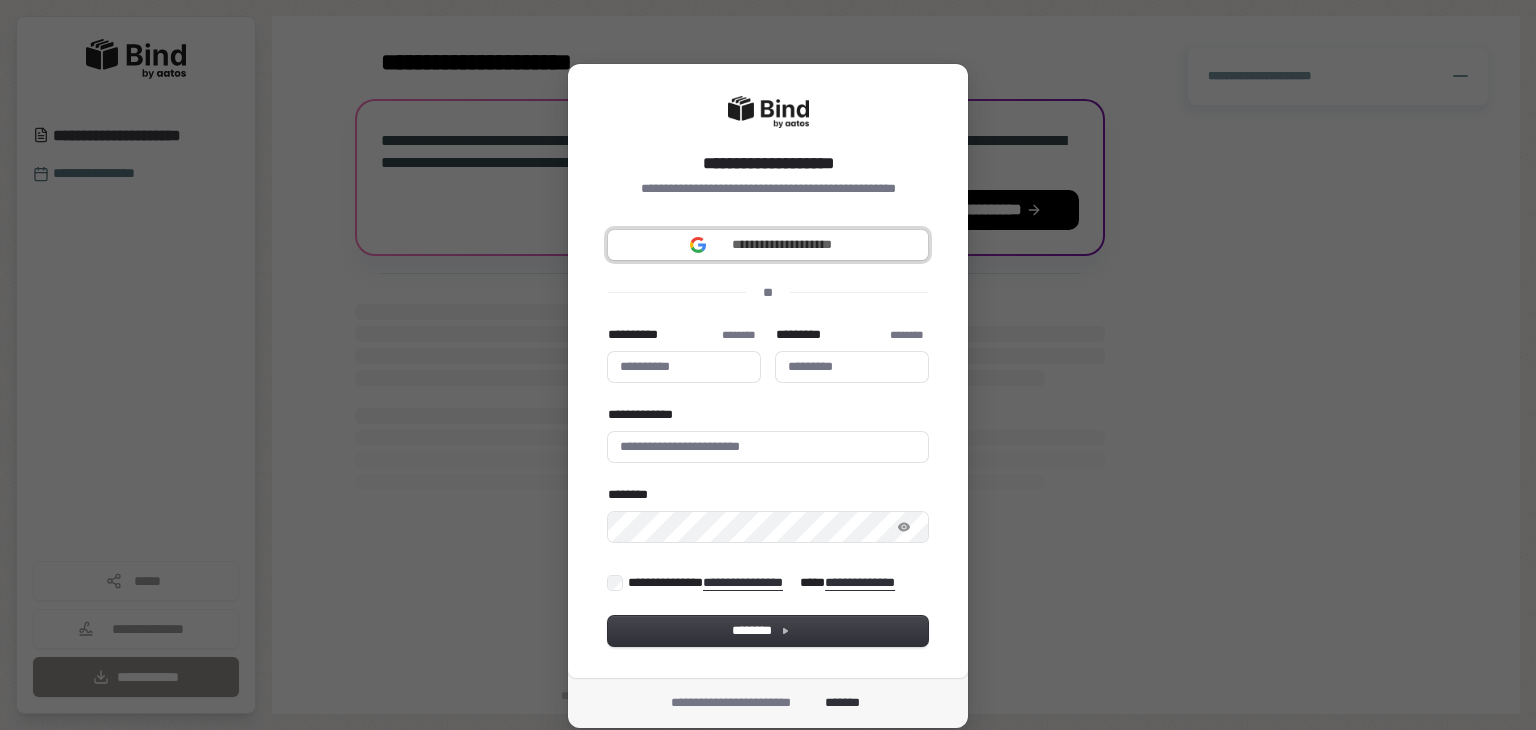 click on "**********" at bounding box center [782, 245] 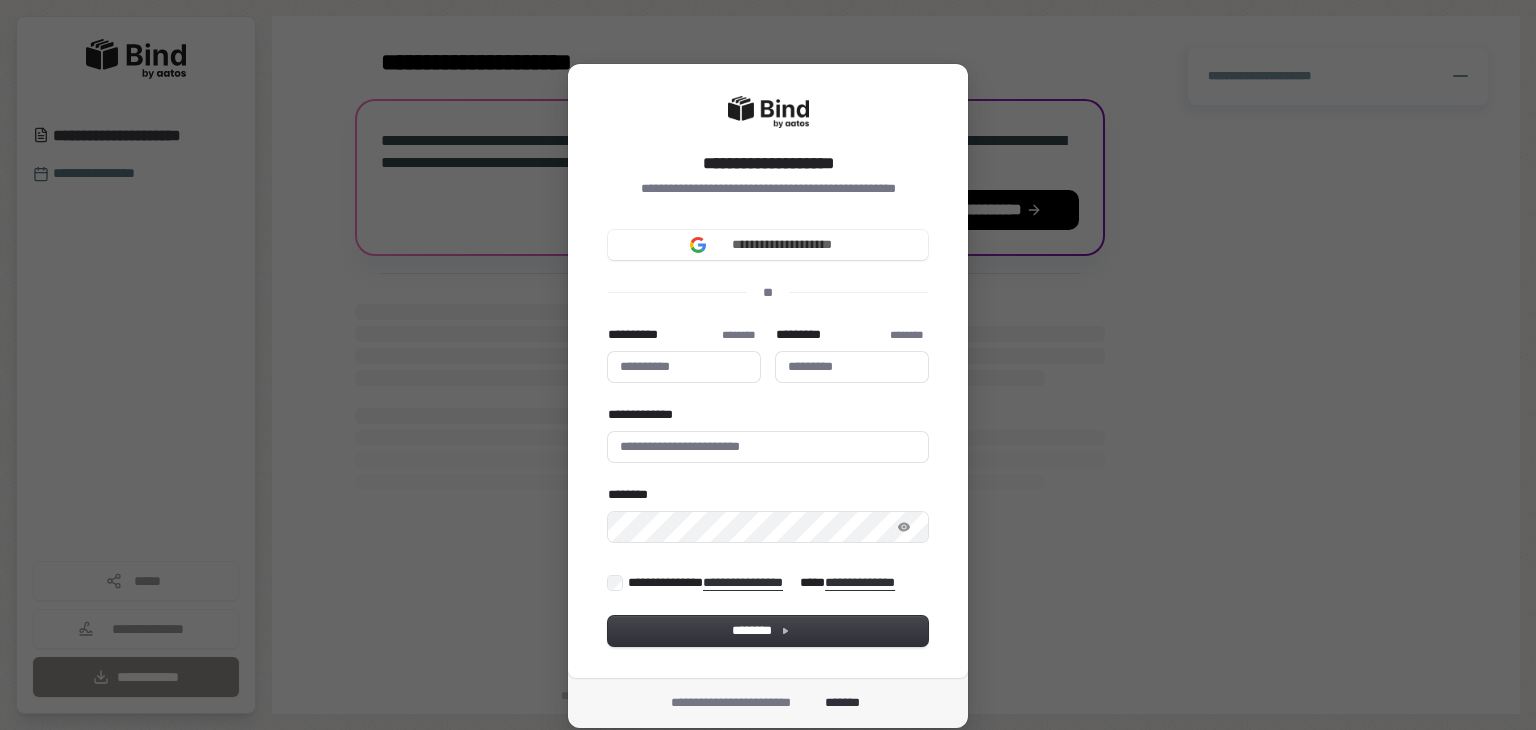 type 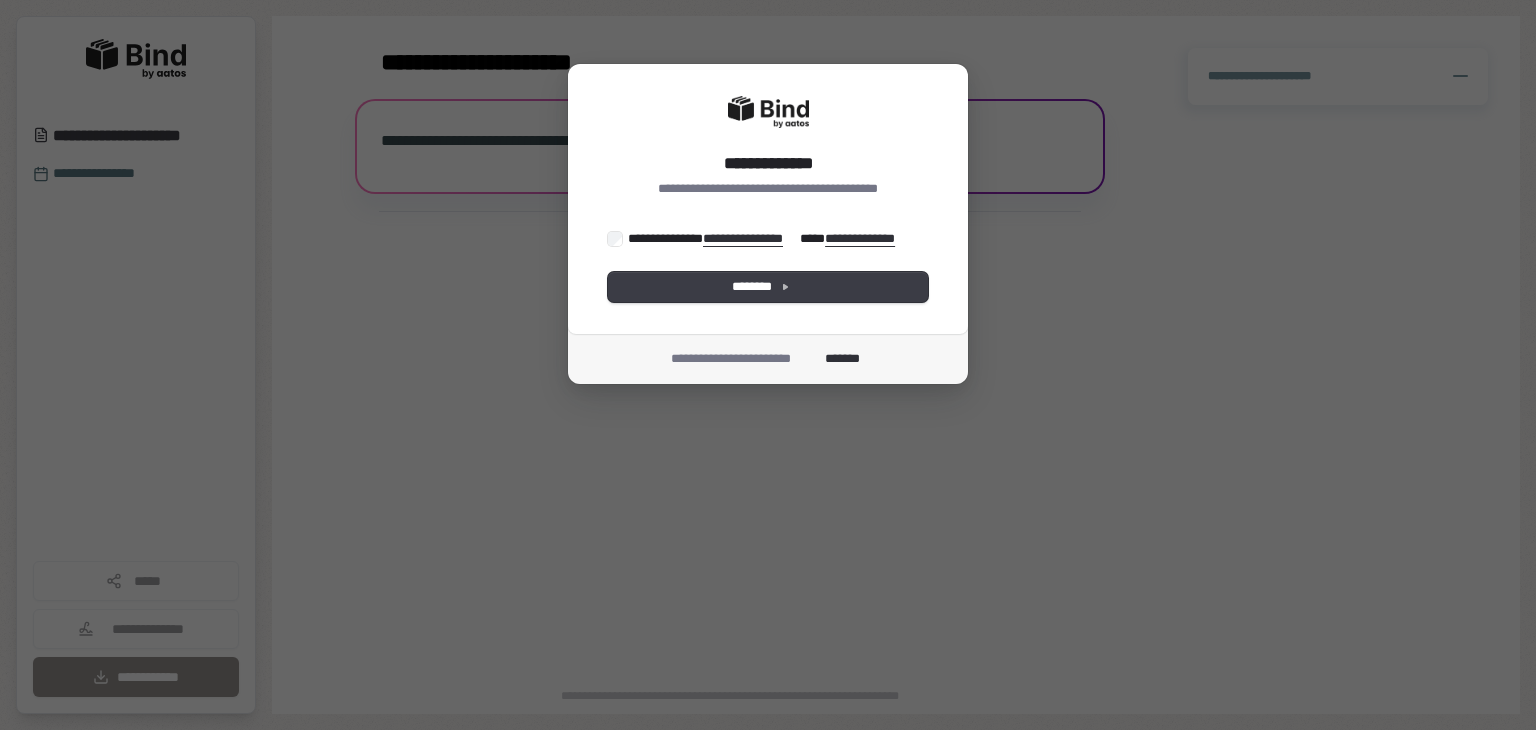 scroll, scrollTop: 0, scrollLeft: 0, axis: both 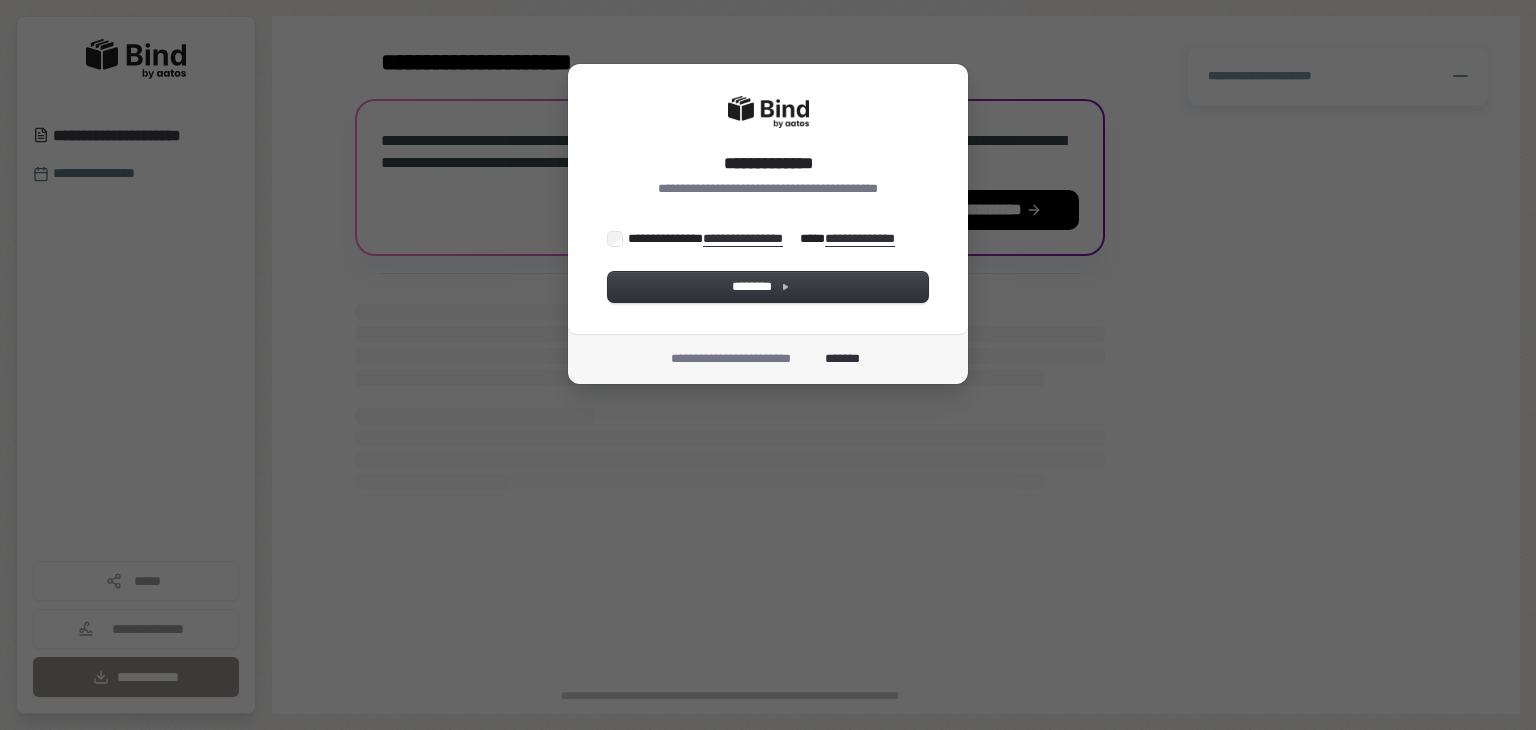 click on "**********" at bounding box center [763, 239] 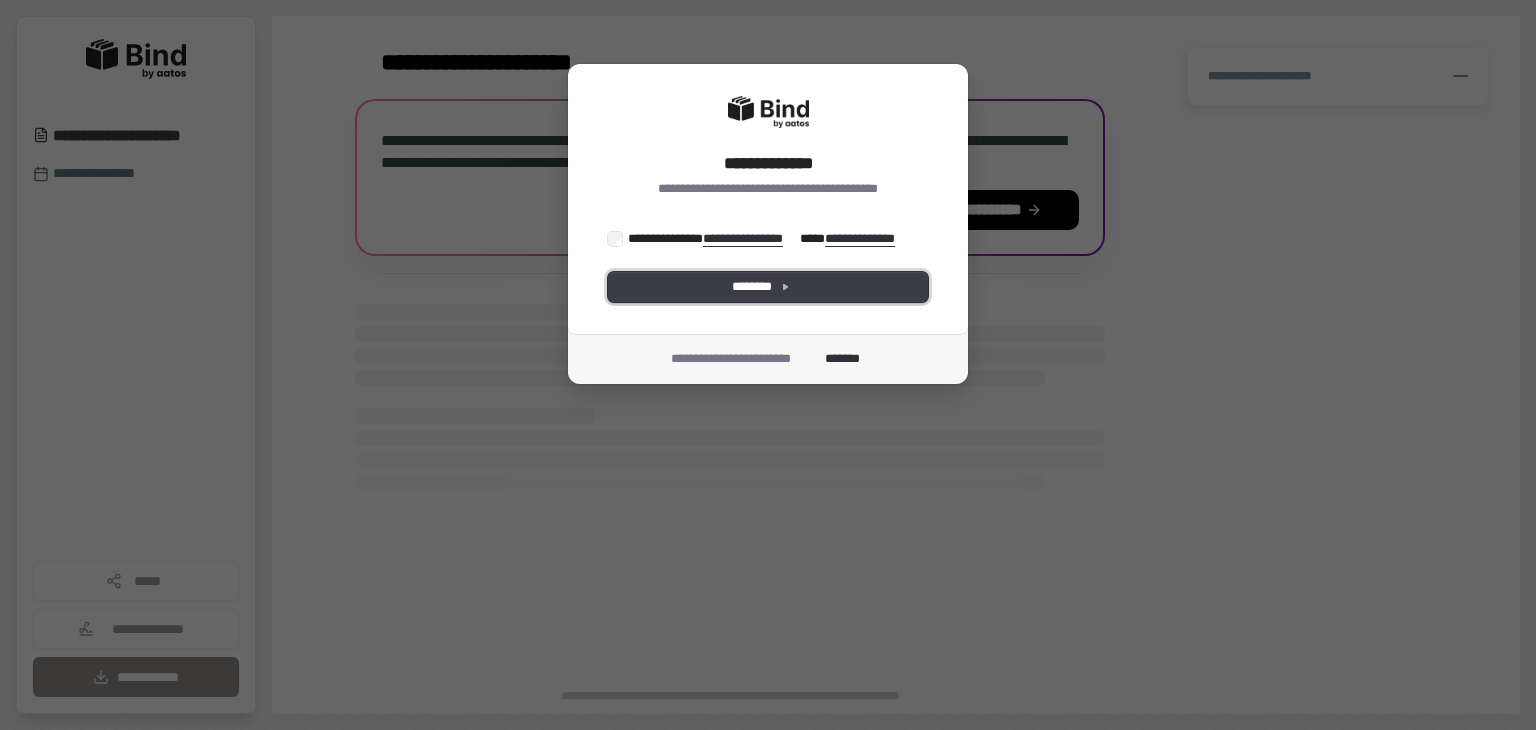 click on "********" at bounding box center [768, 287] 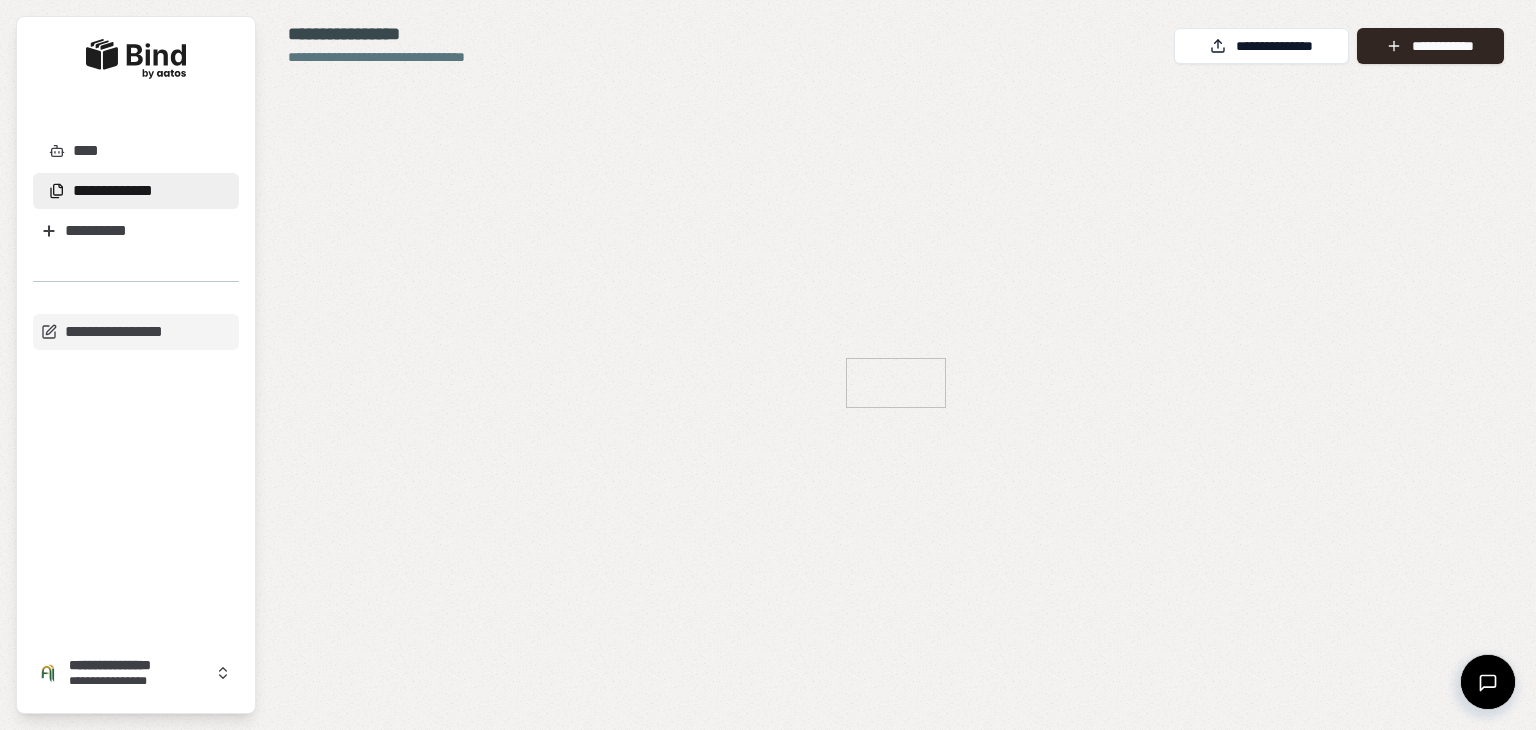 scroll, scrollTop: 0, scrollLeft: 0, axis: both 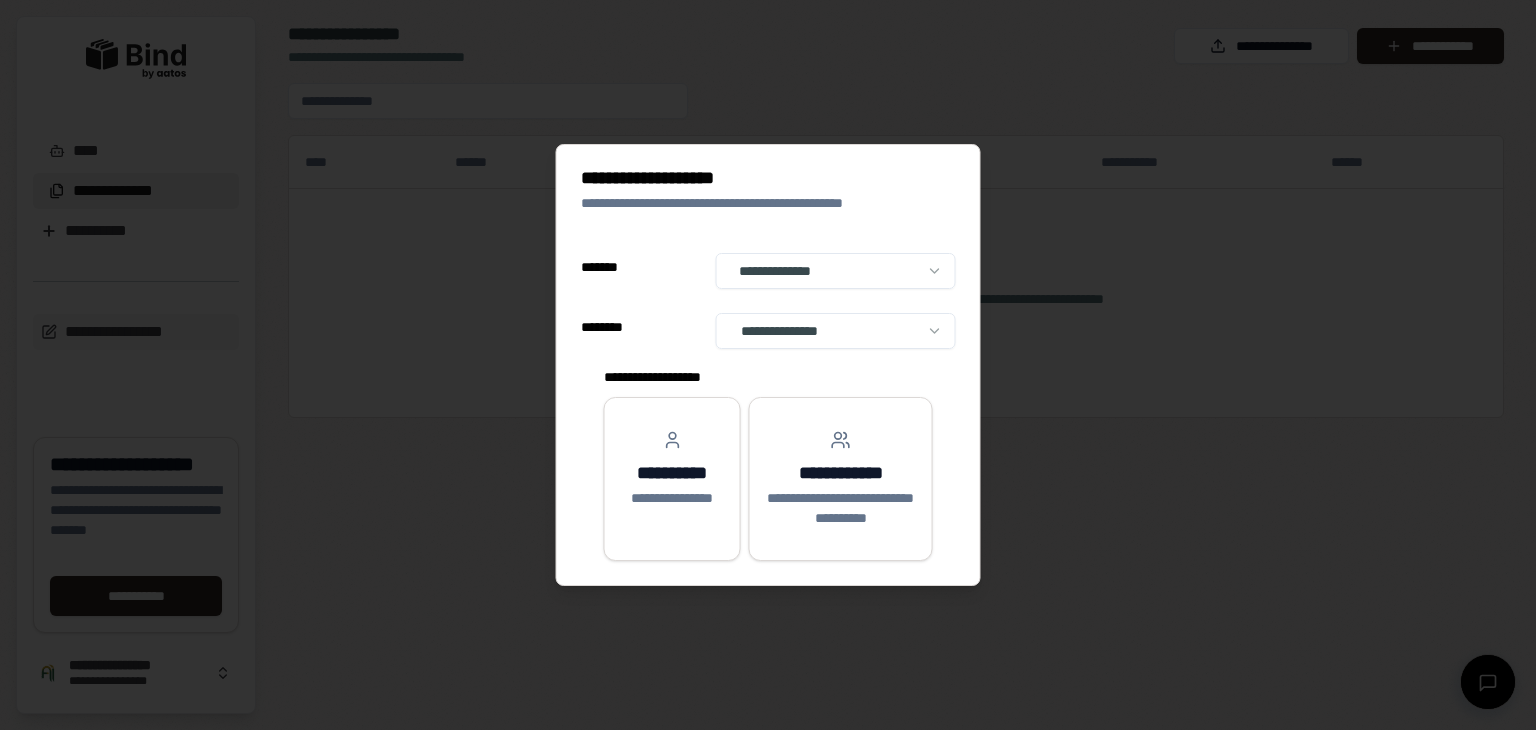 select on "**" 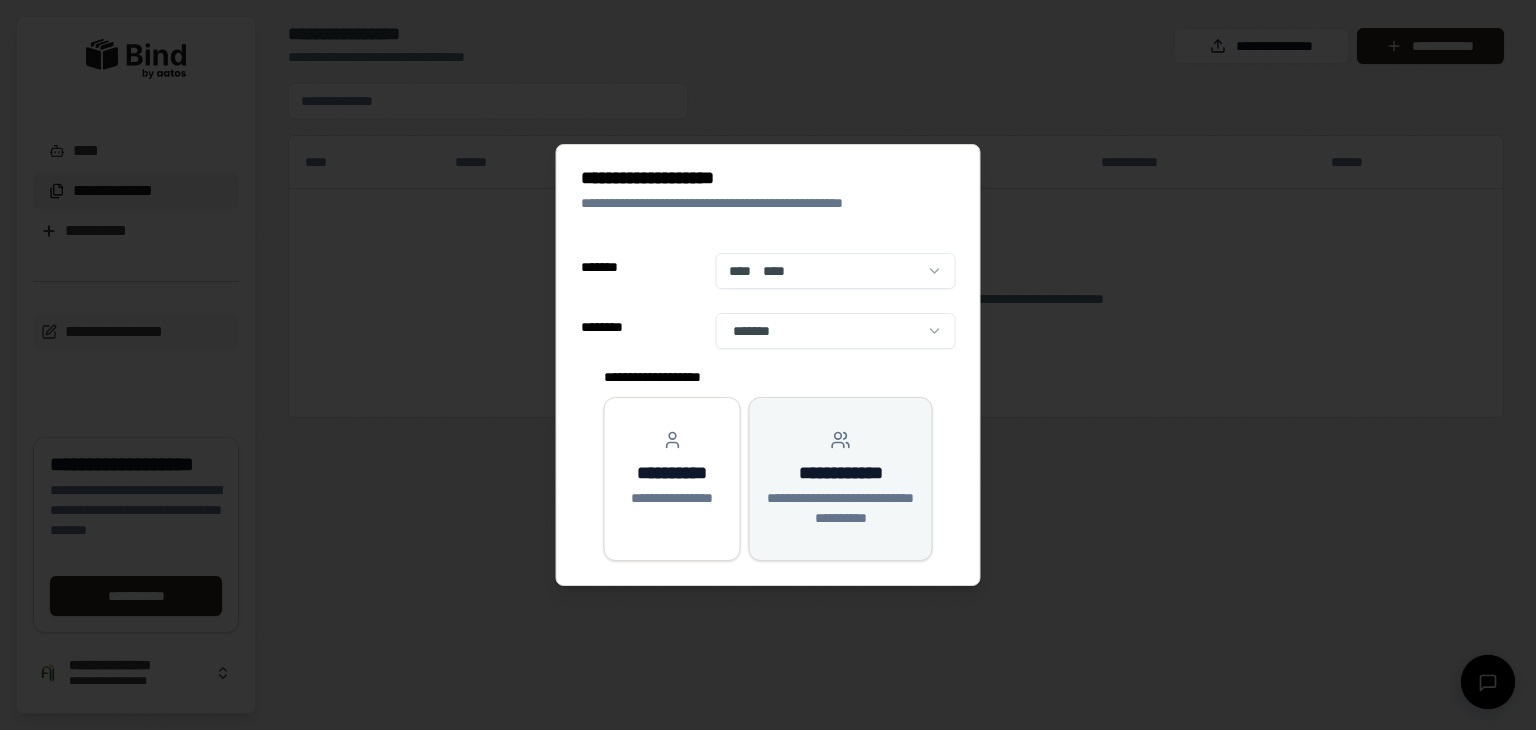 click on "**********" at bounding box center (841, 479) 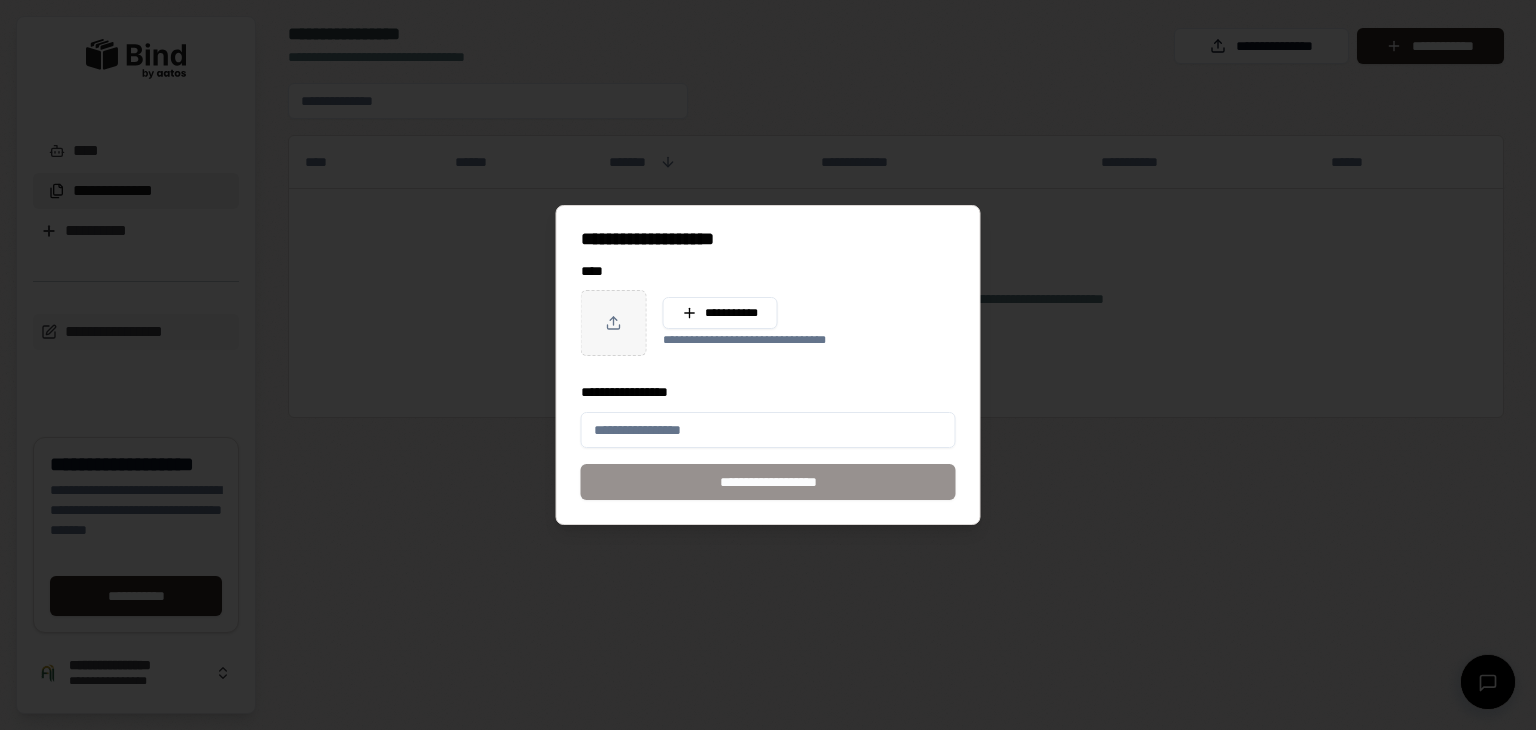 type on "*" 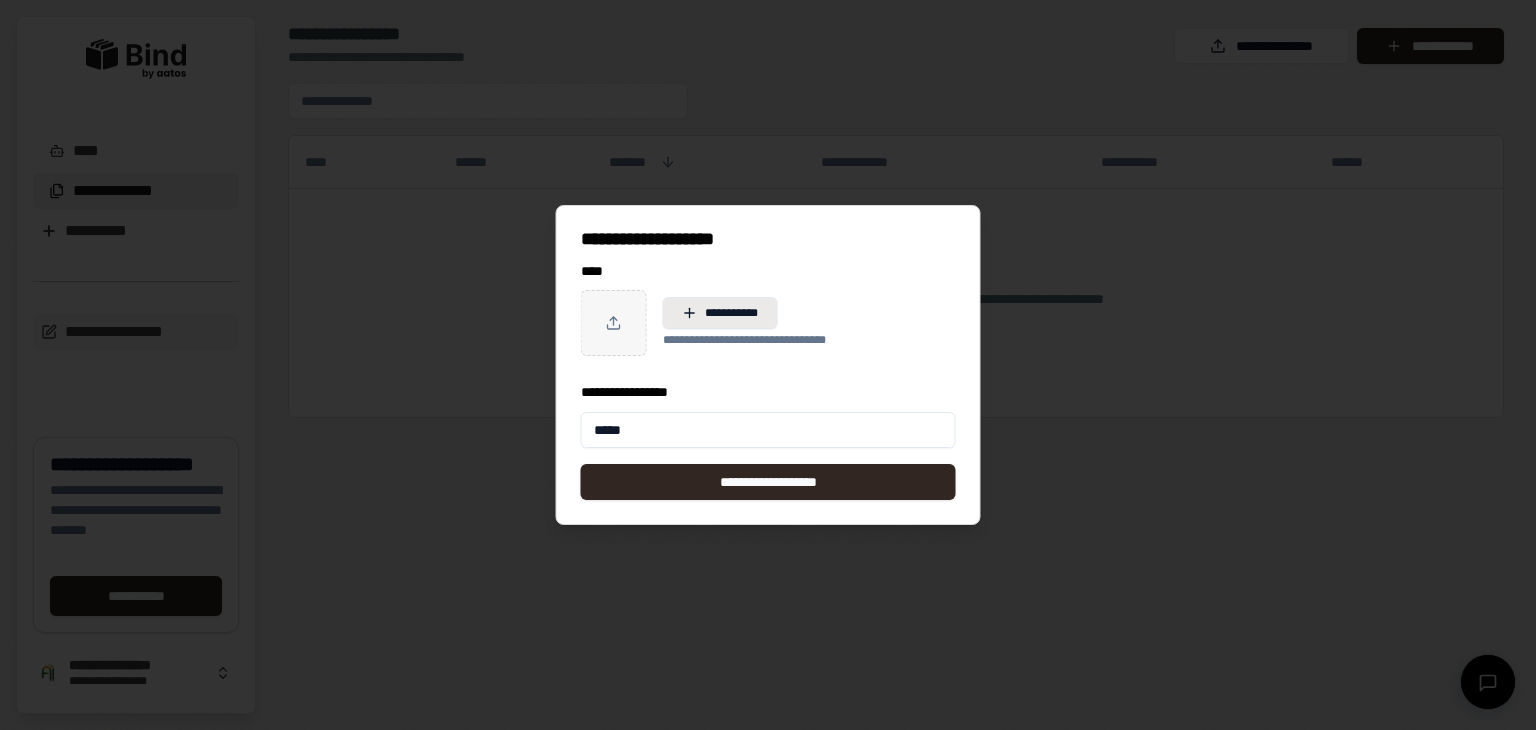 type on "*****" 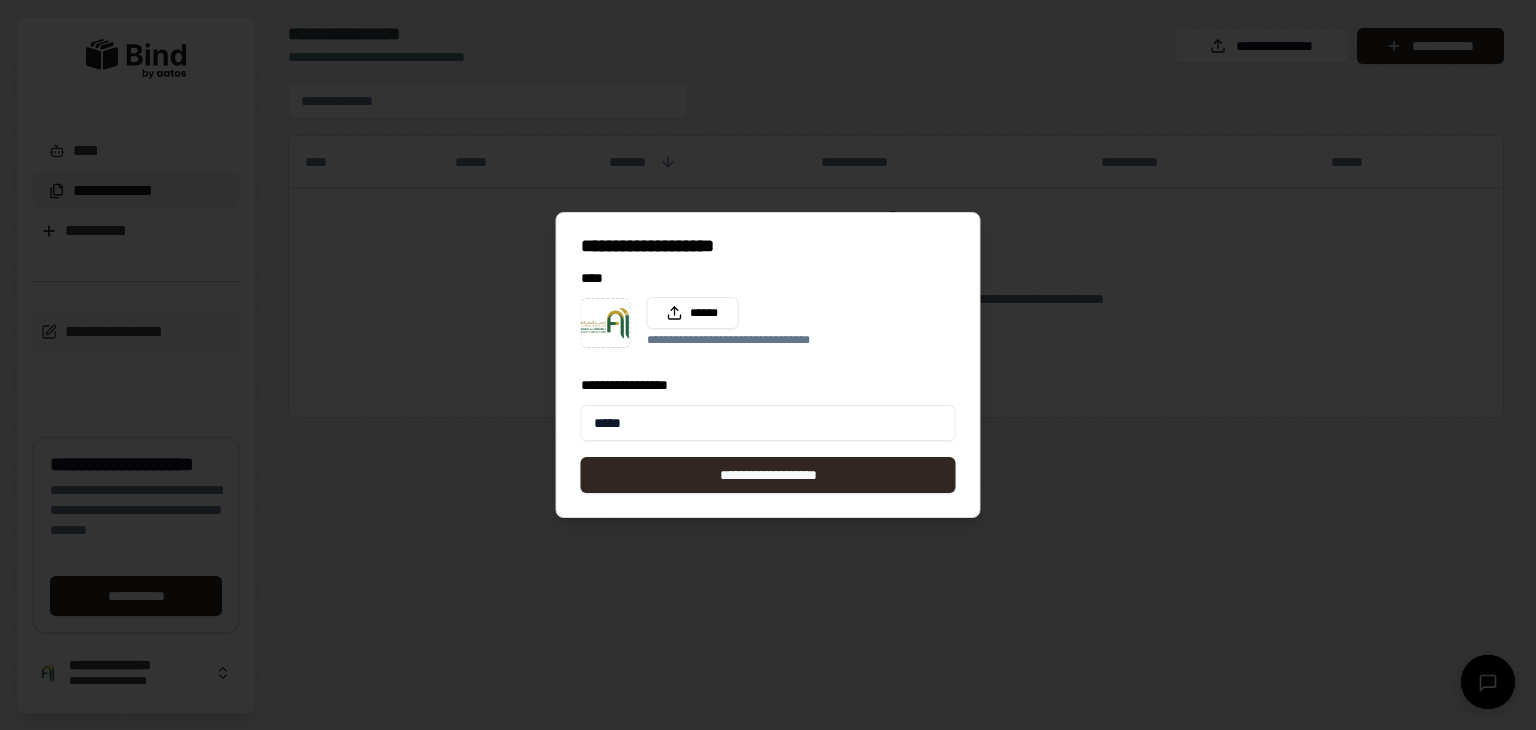 click on "**********" at bounding box center [768, 475] 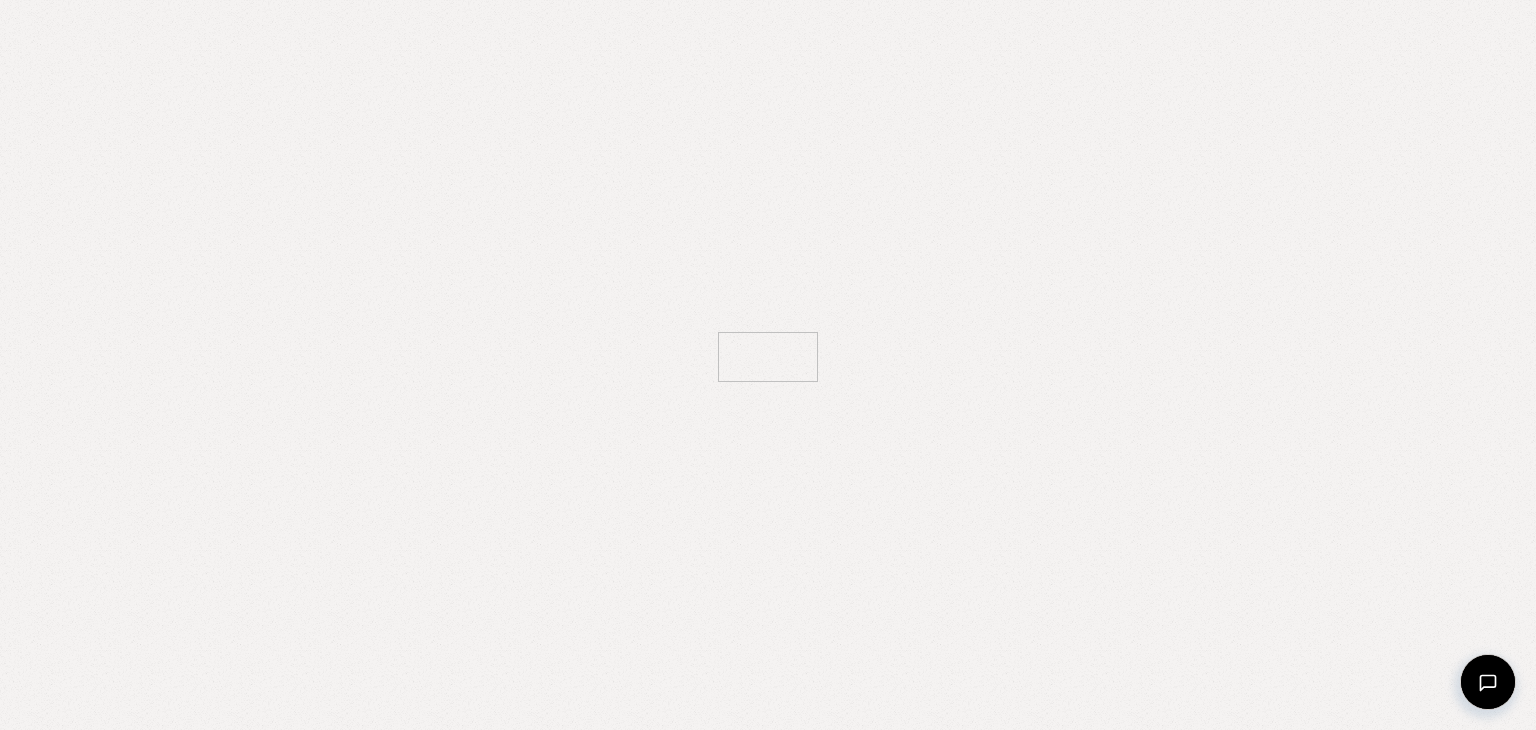scroll, scrollTop: 0, scrollLeft: 0, axis: both 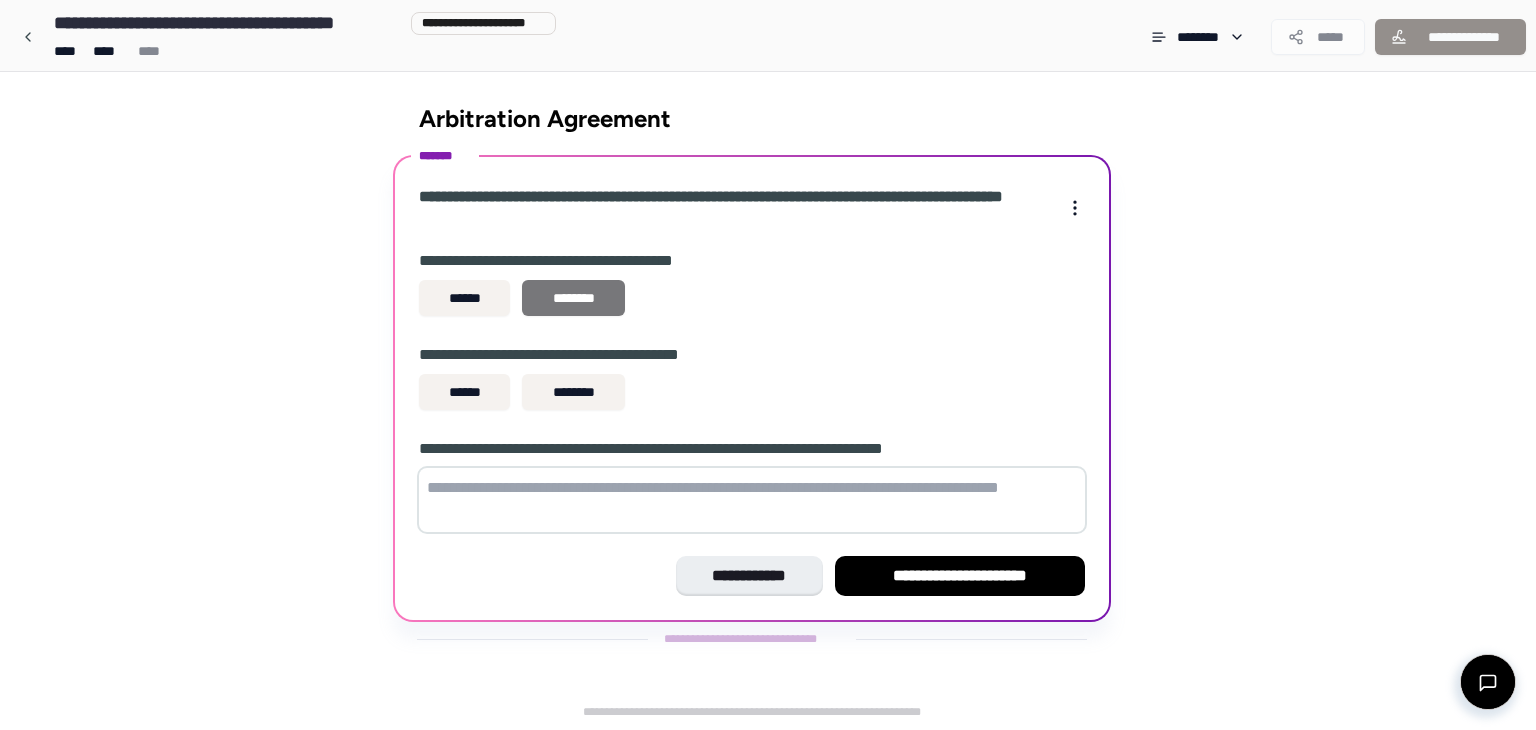 click on "********" at bounding box center (573, 298) 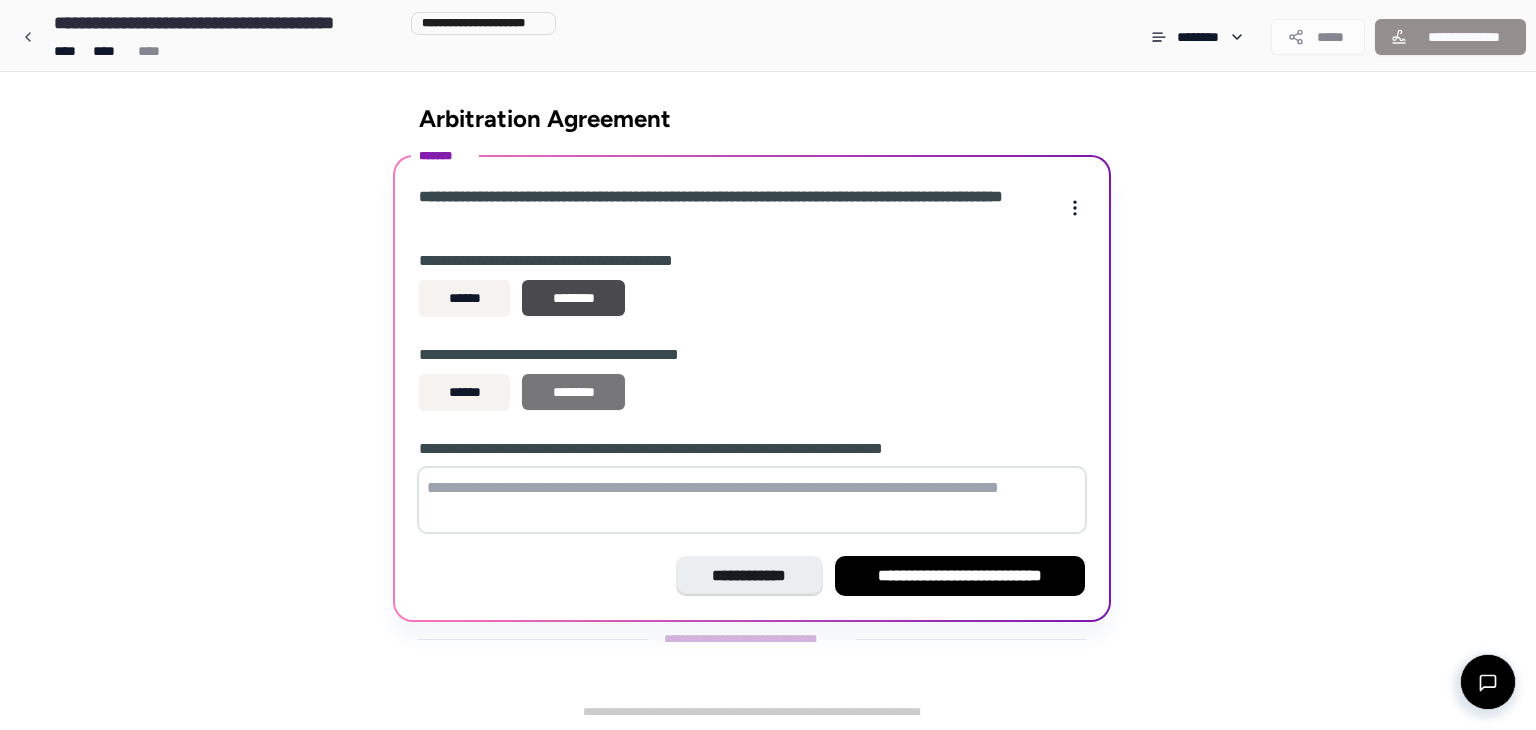 click on "********" at bounding box center (573, 392) 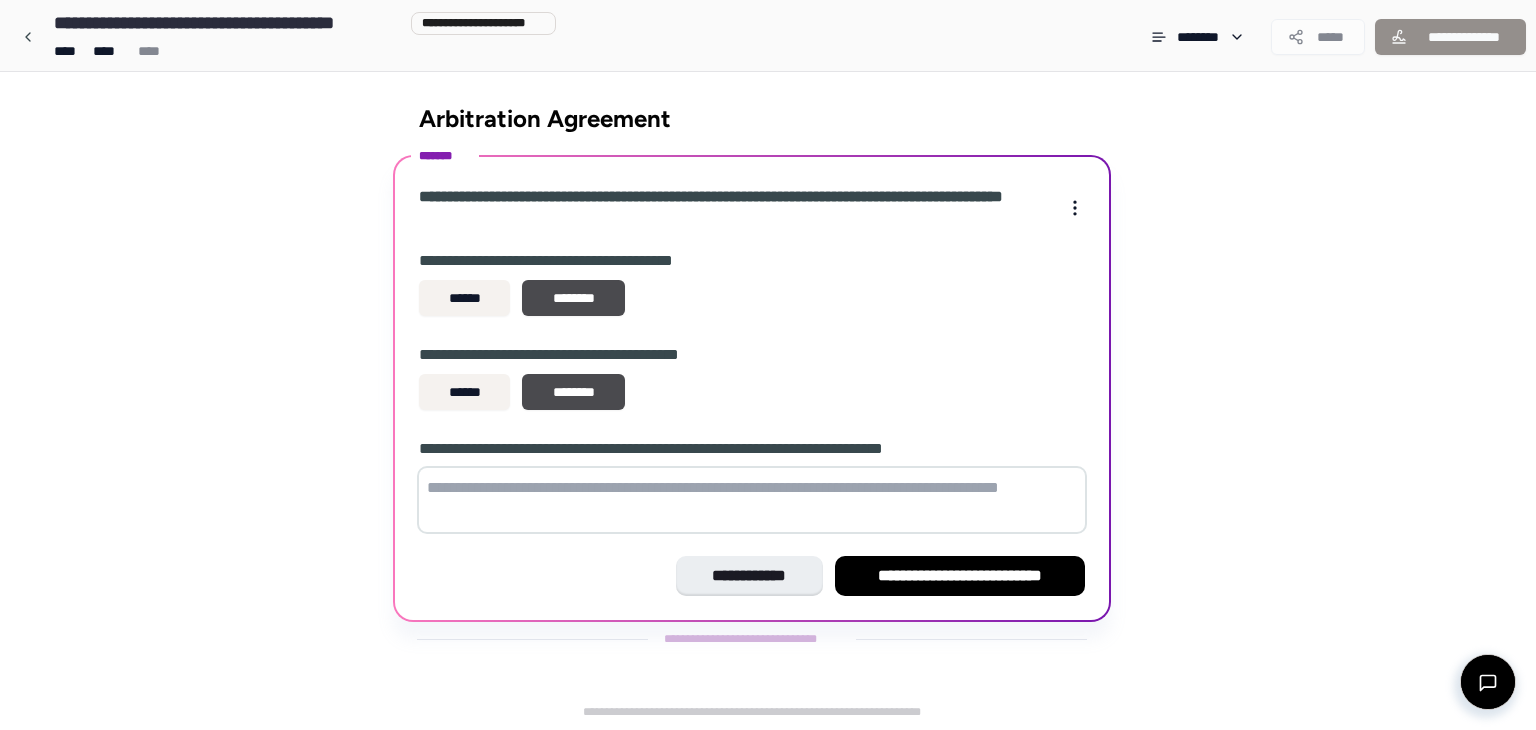click on "**********" at bounding box center (689, 449) 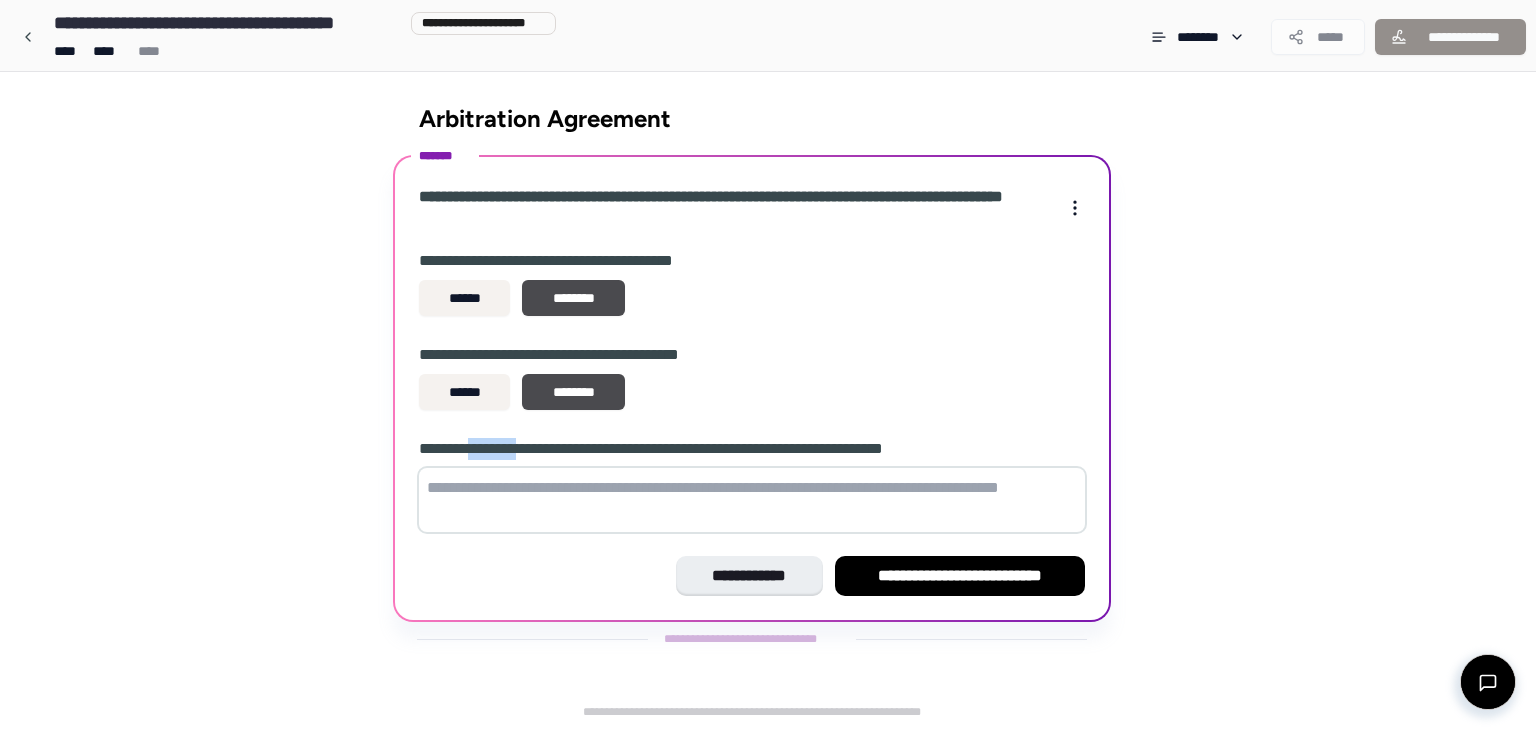 click on "**********" at bounding box center [689, 449] 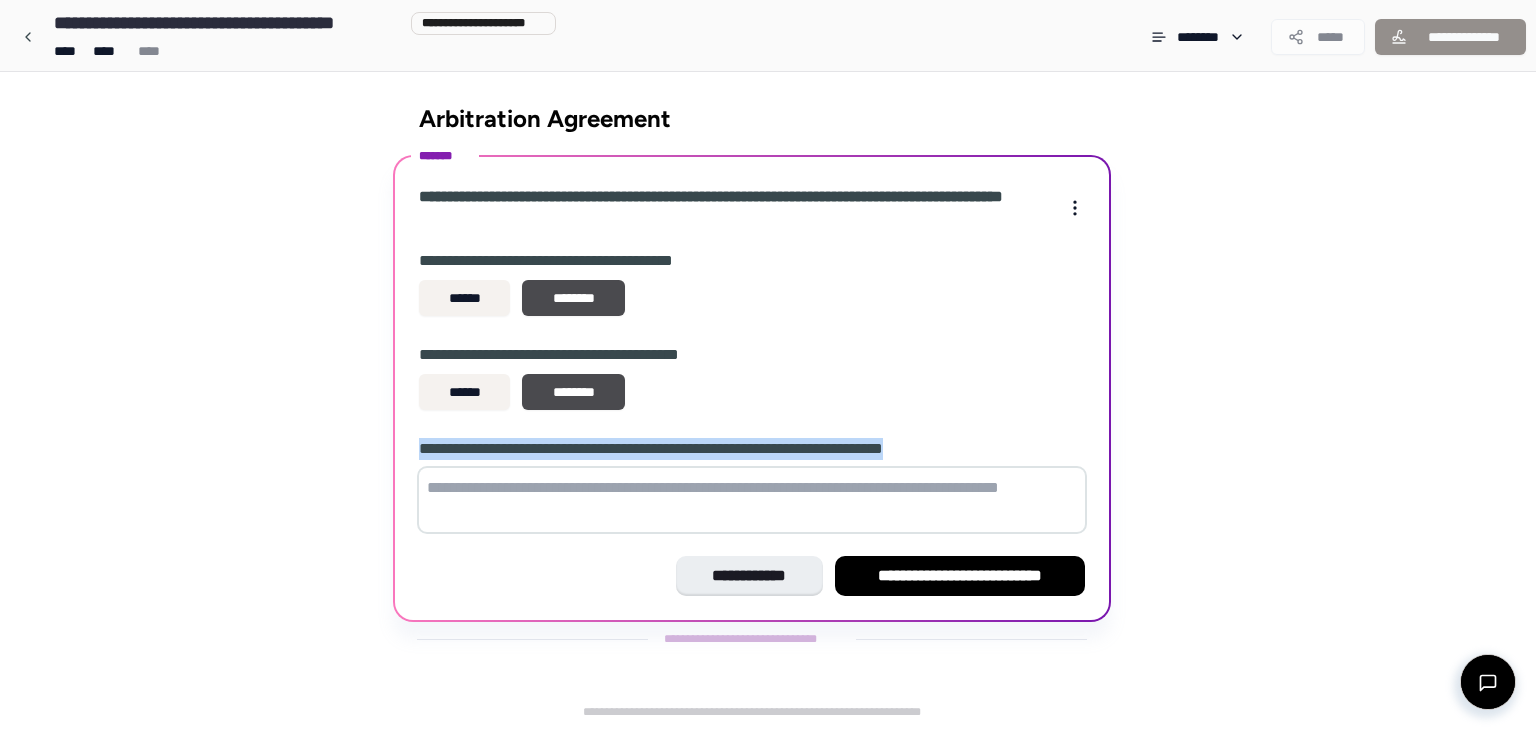 click on "**********" at bounding box center [689, 449] 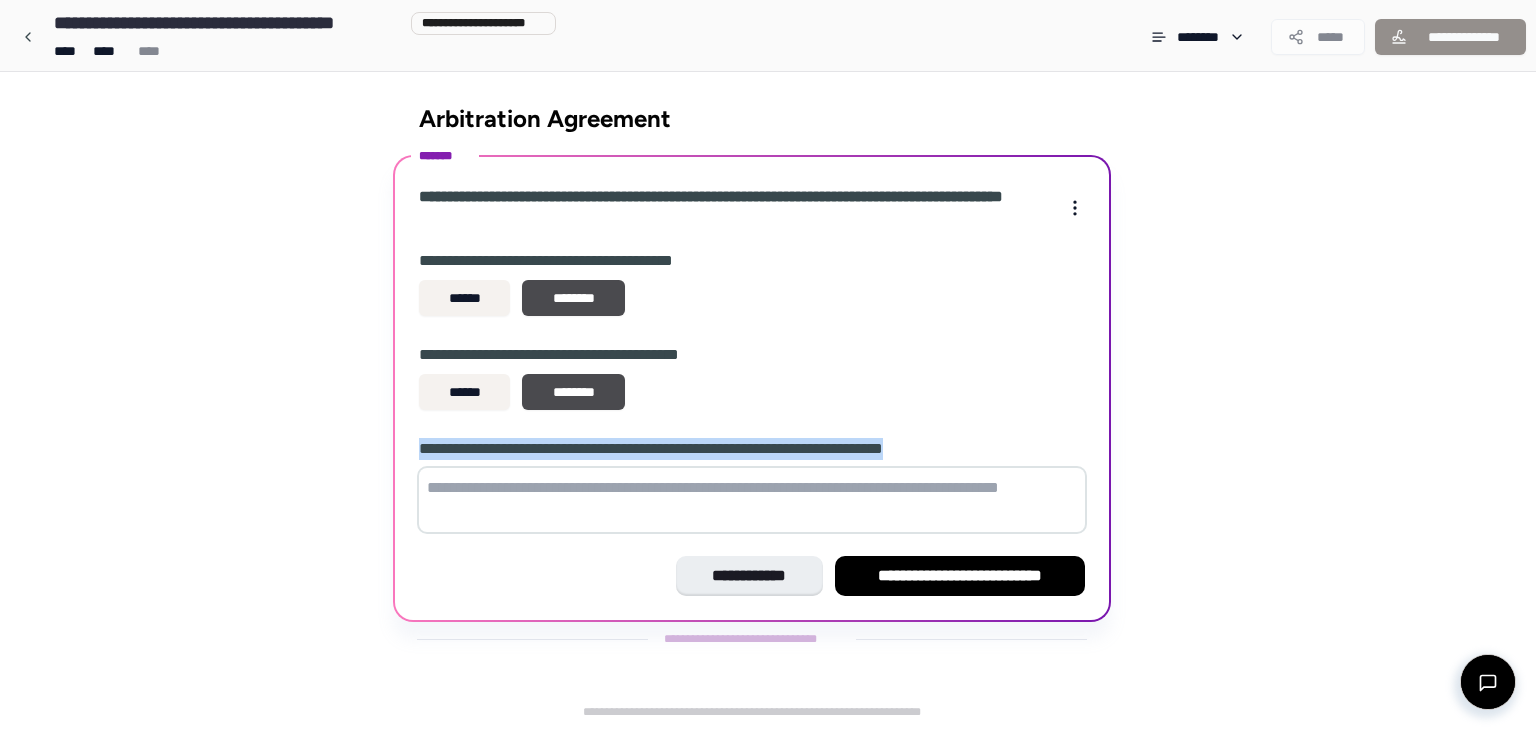 copy on "**********" 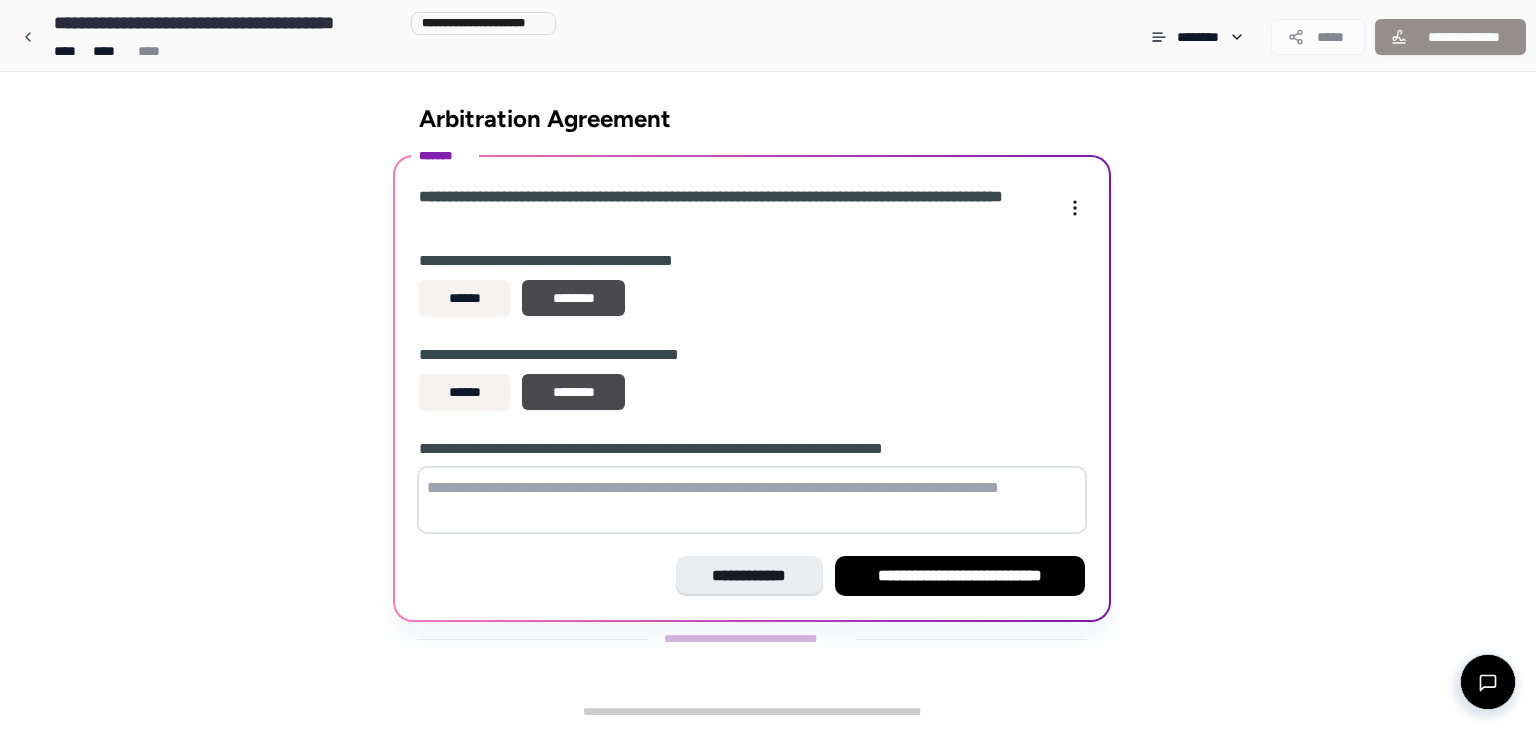 type on "*" 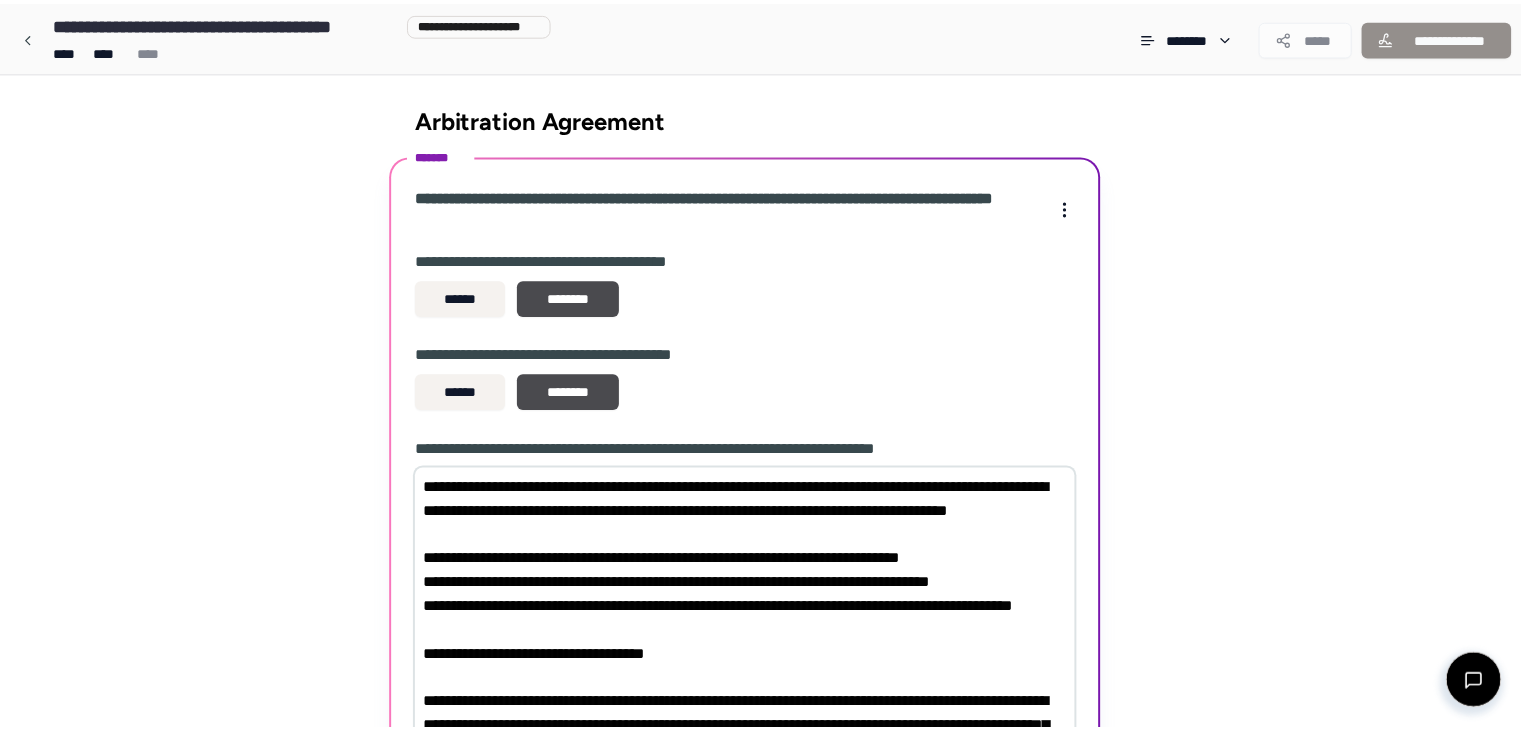 scroll, scrollTop: 3161, scrollLeft: 0, axis: vertical 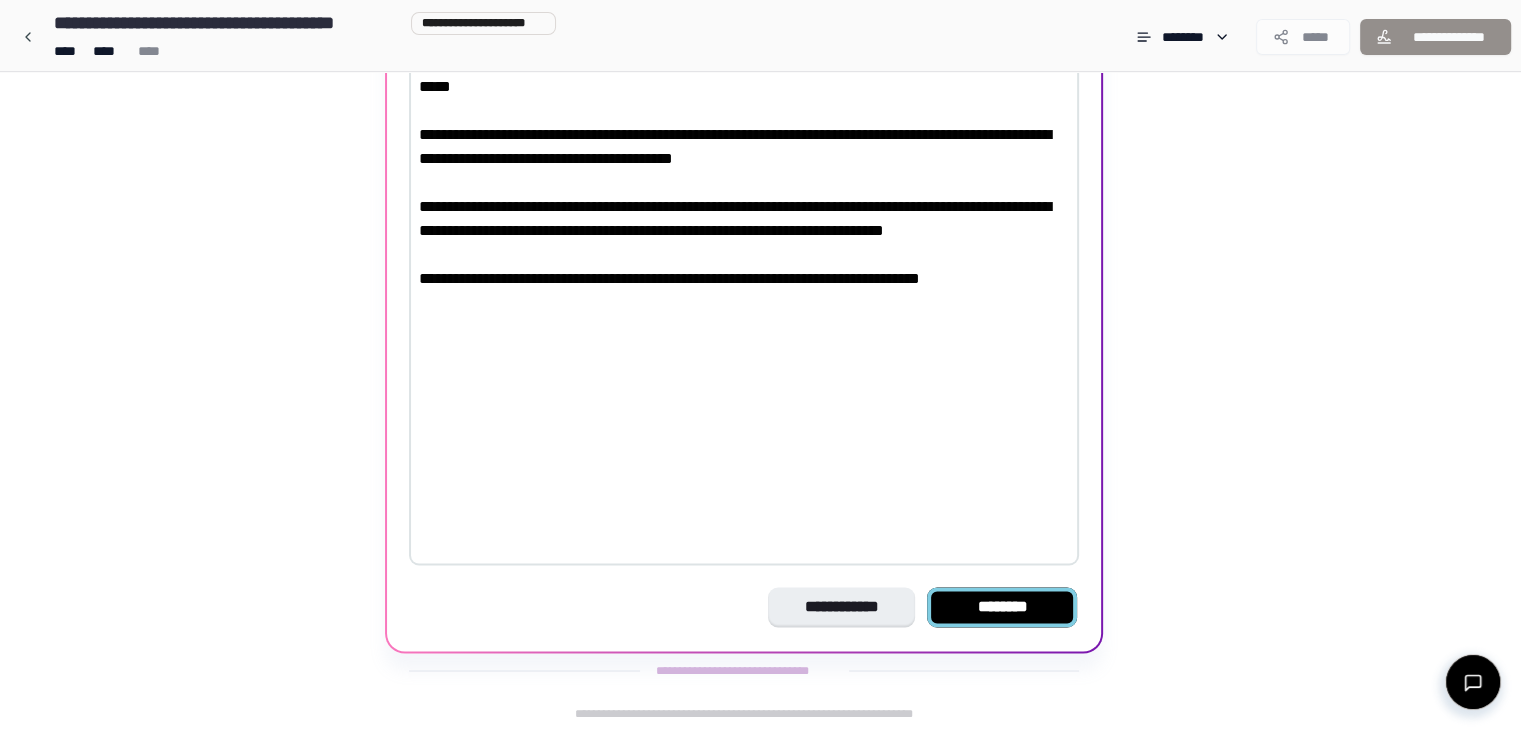 click on "********" at bounding box center [1002, 607] 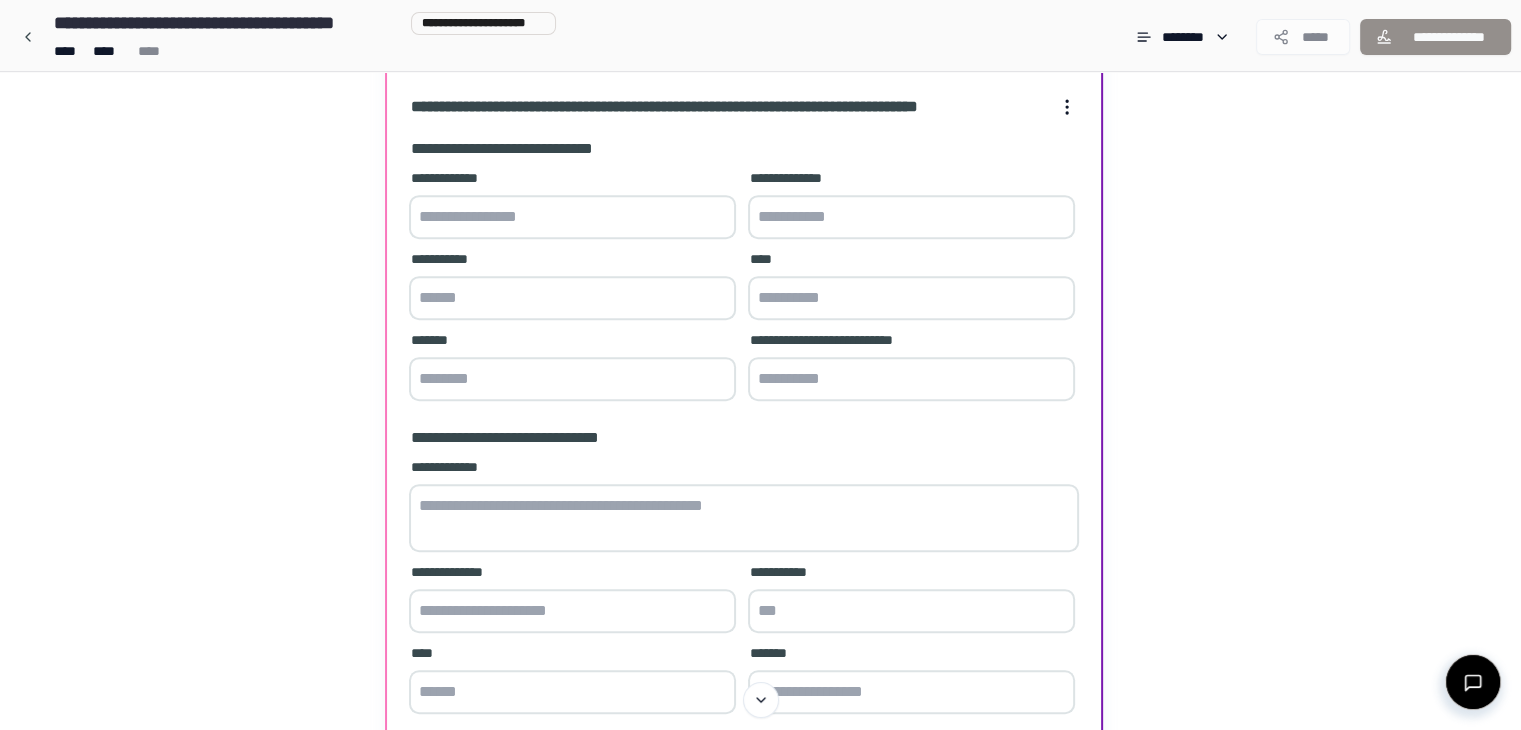 scroll, scrollTop: 1053, scrollLeft: 0, axis: vertical 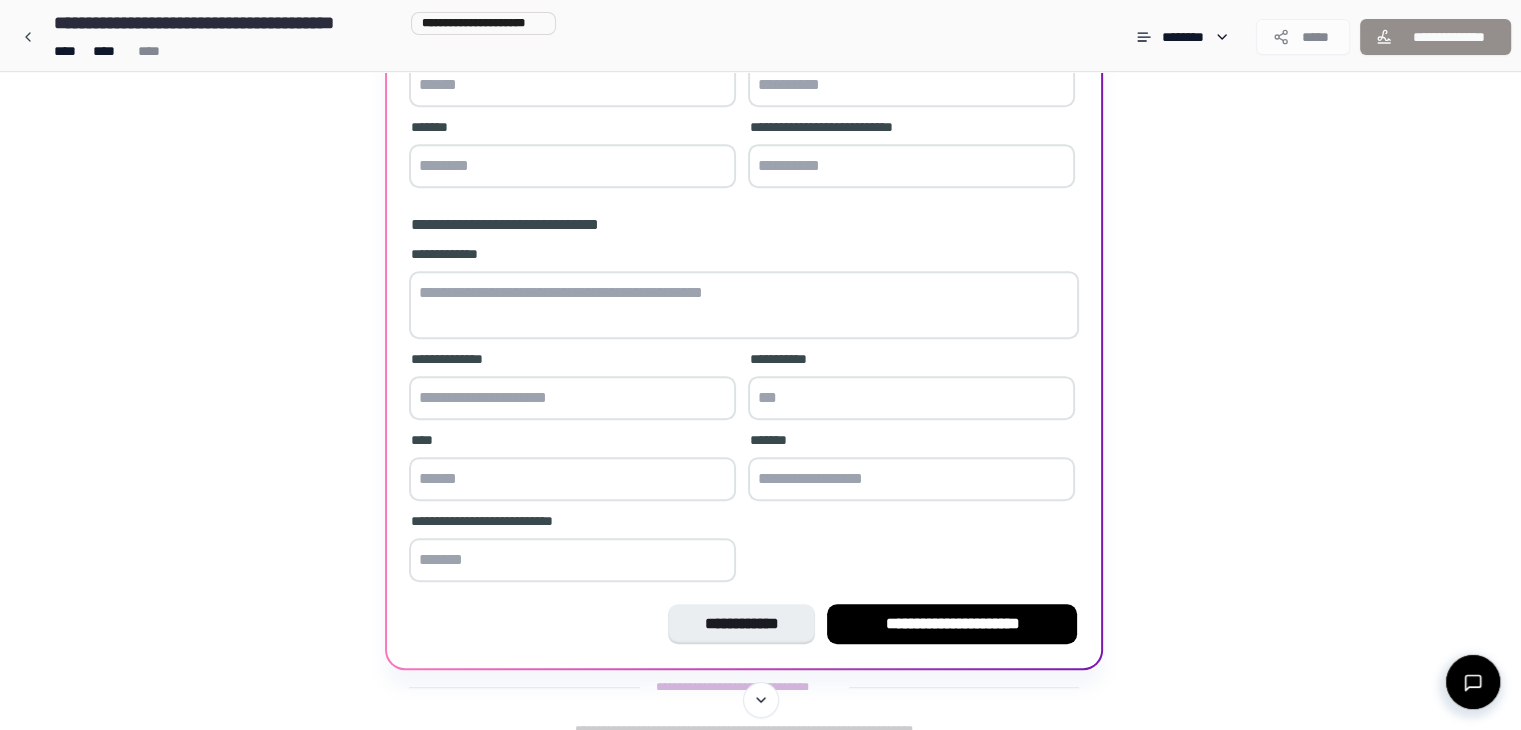 click at bounding box center [572, 398] 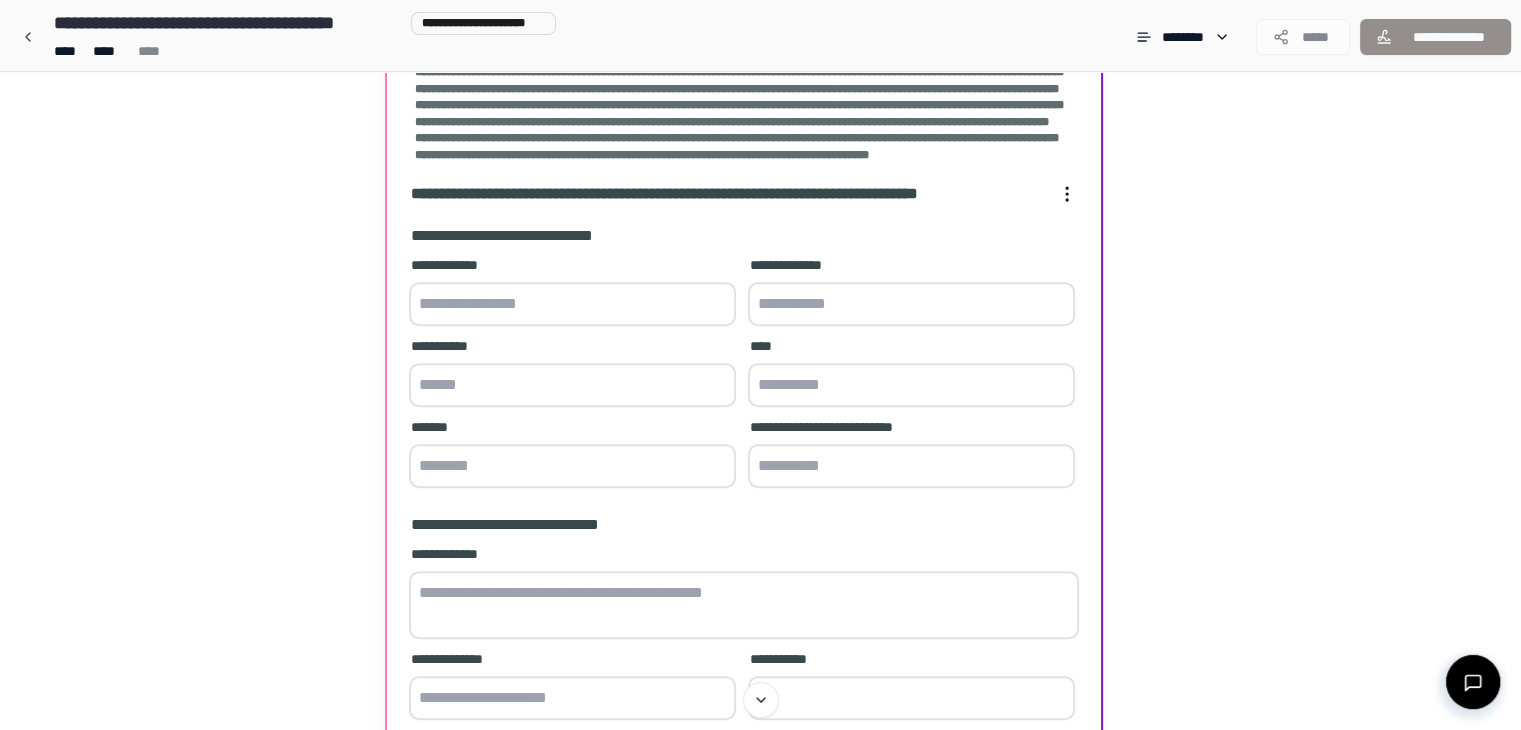 scroll, scrollTop: 1153, scrollLeft: 0, axis: vertical 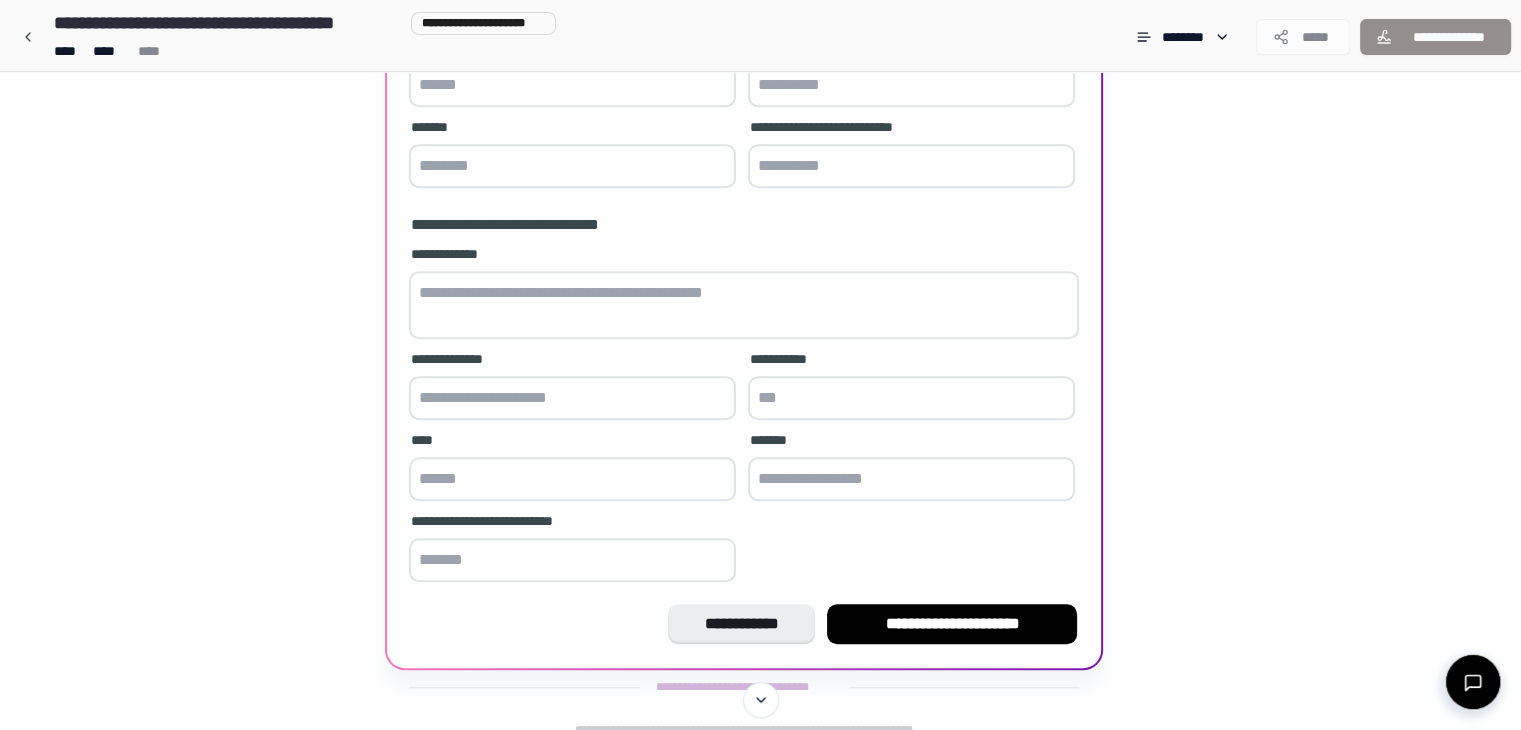 click at bounding box center (572, 398) 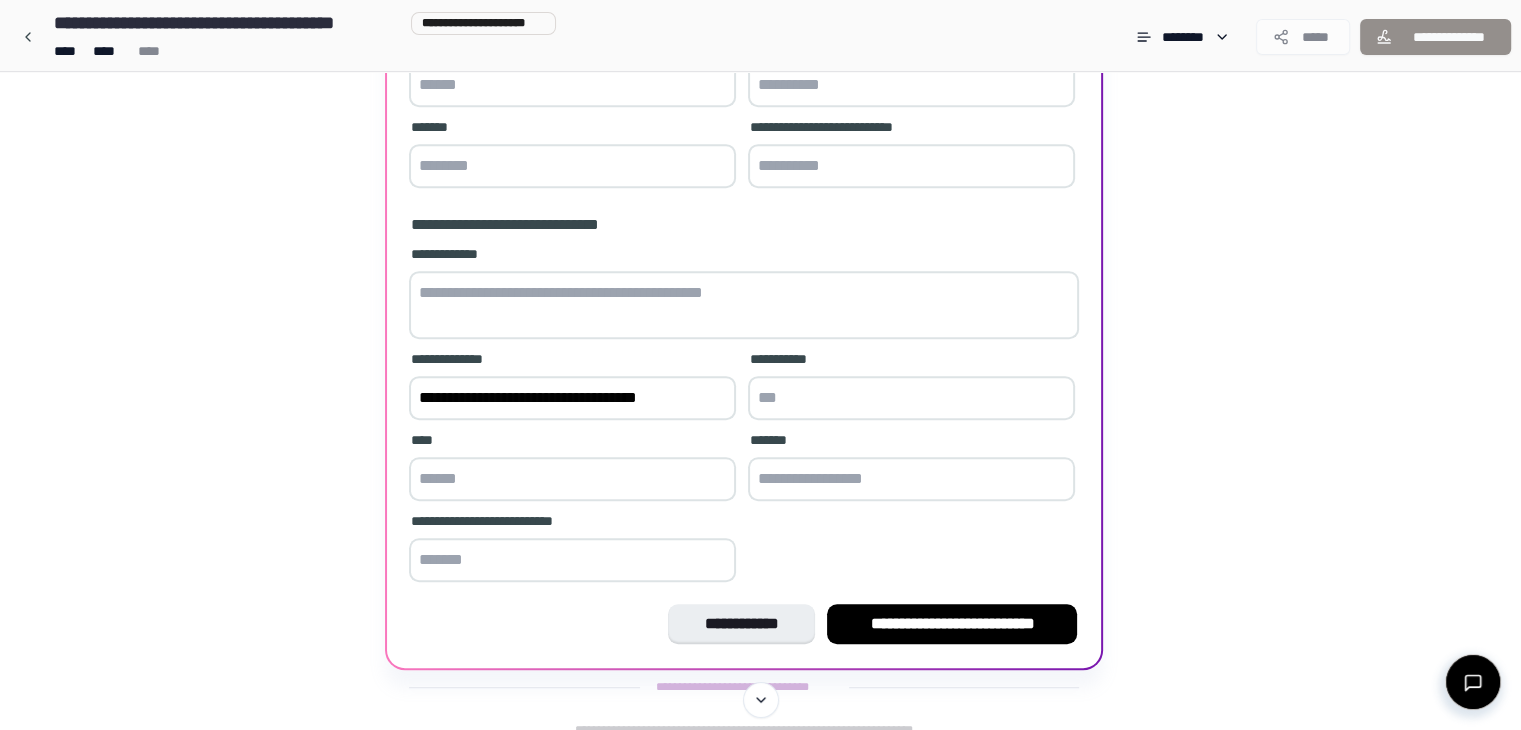 type on "**********" 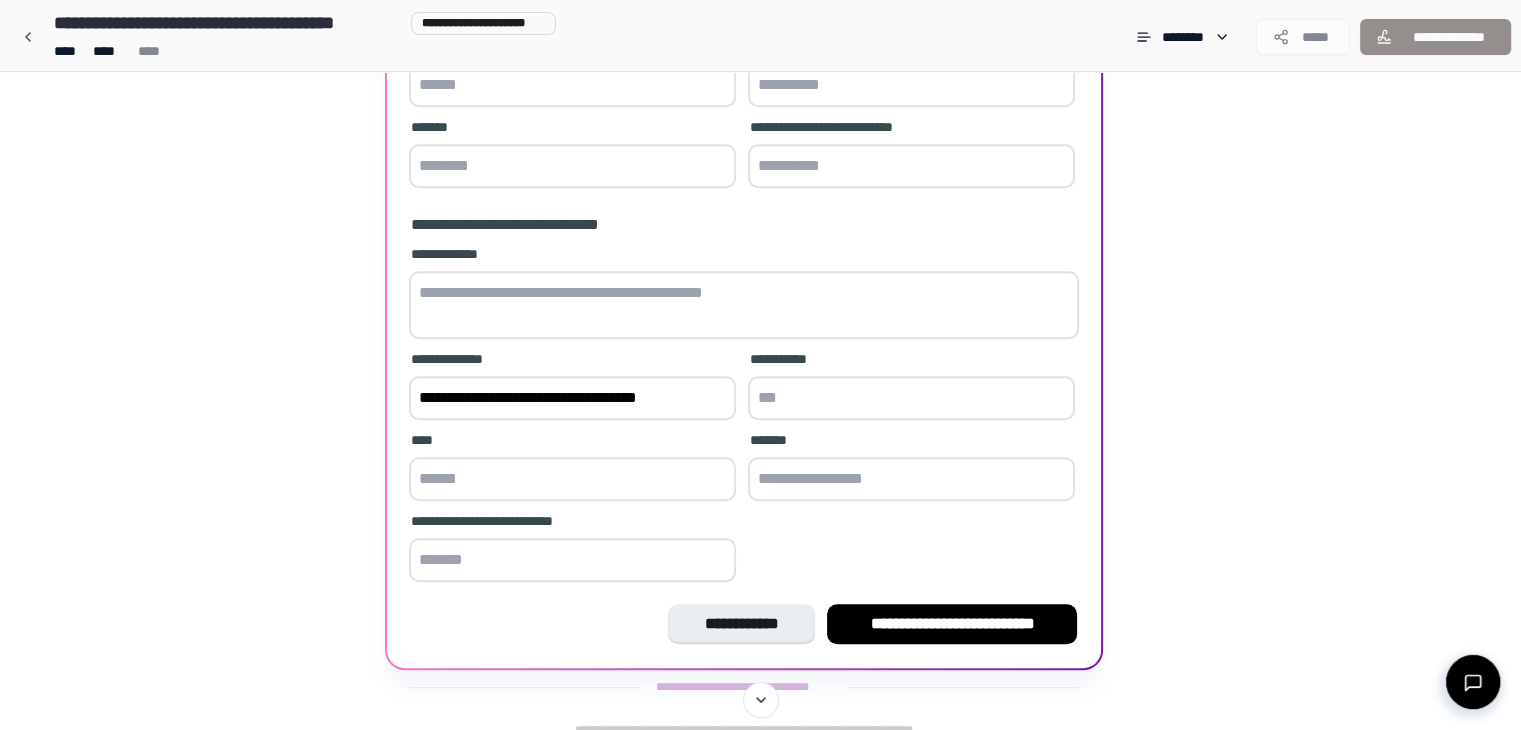 click at bounding box center [911, 398] 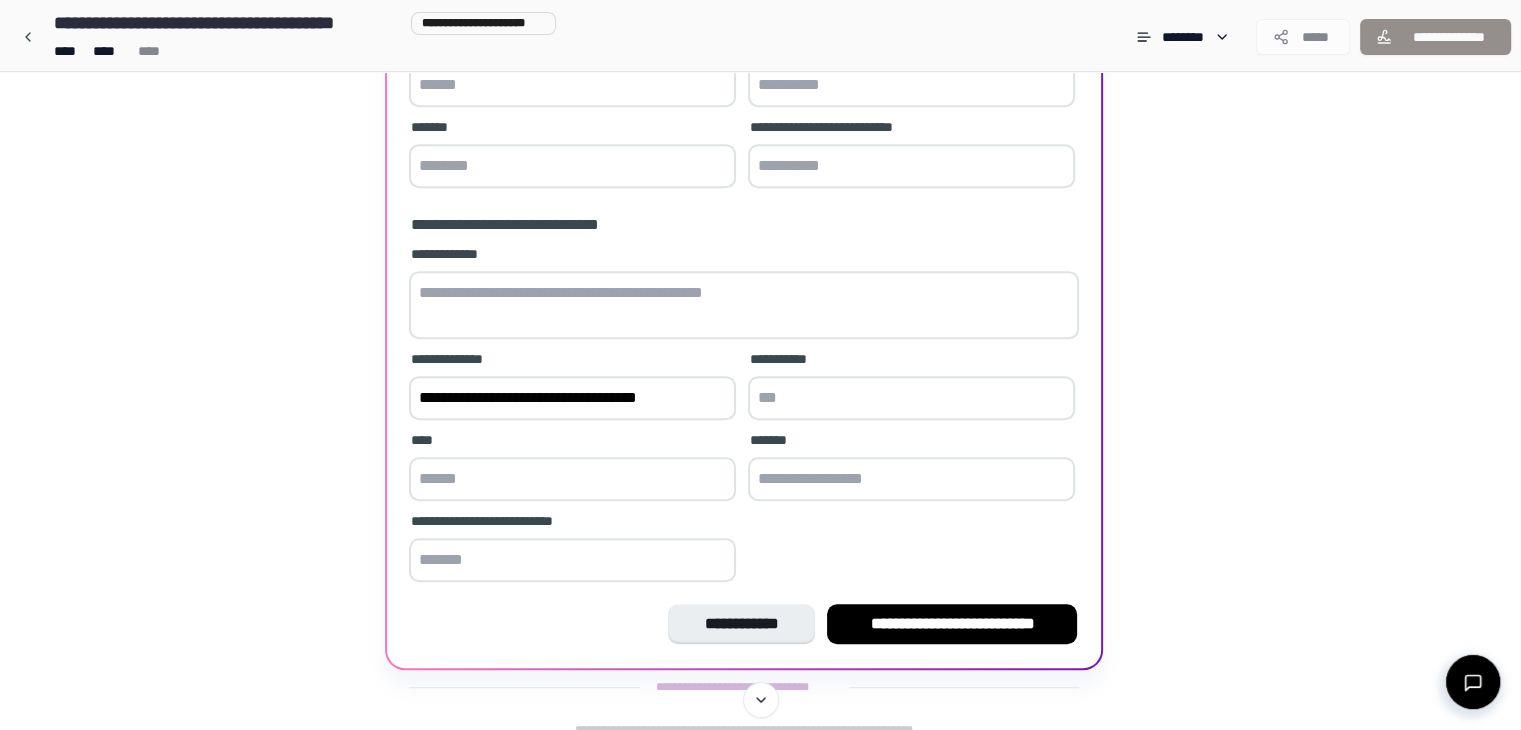 paste on "***" 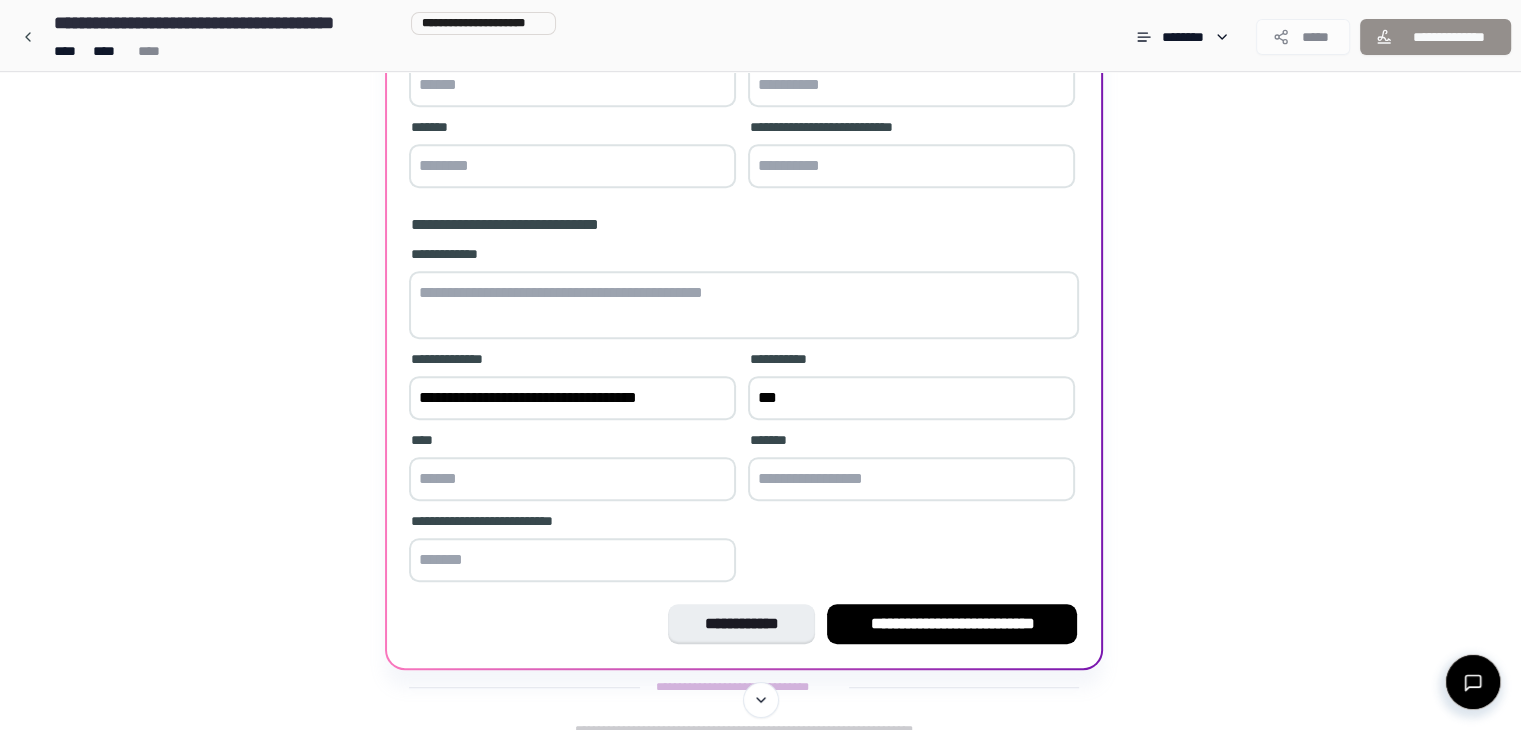 type on "***" 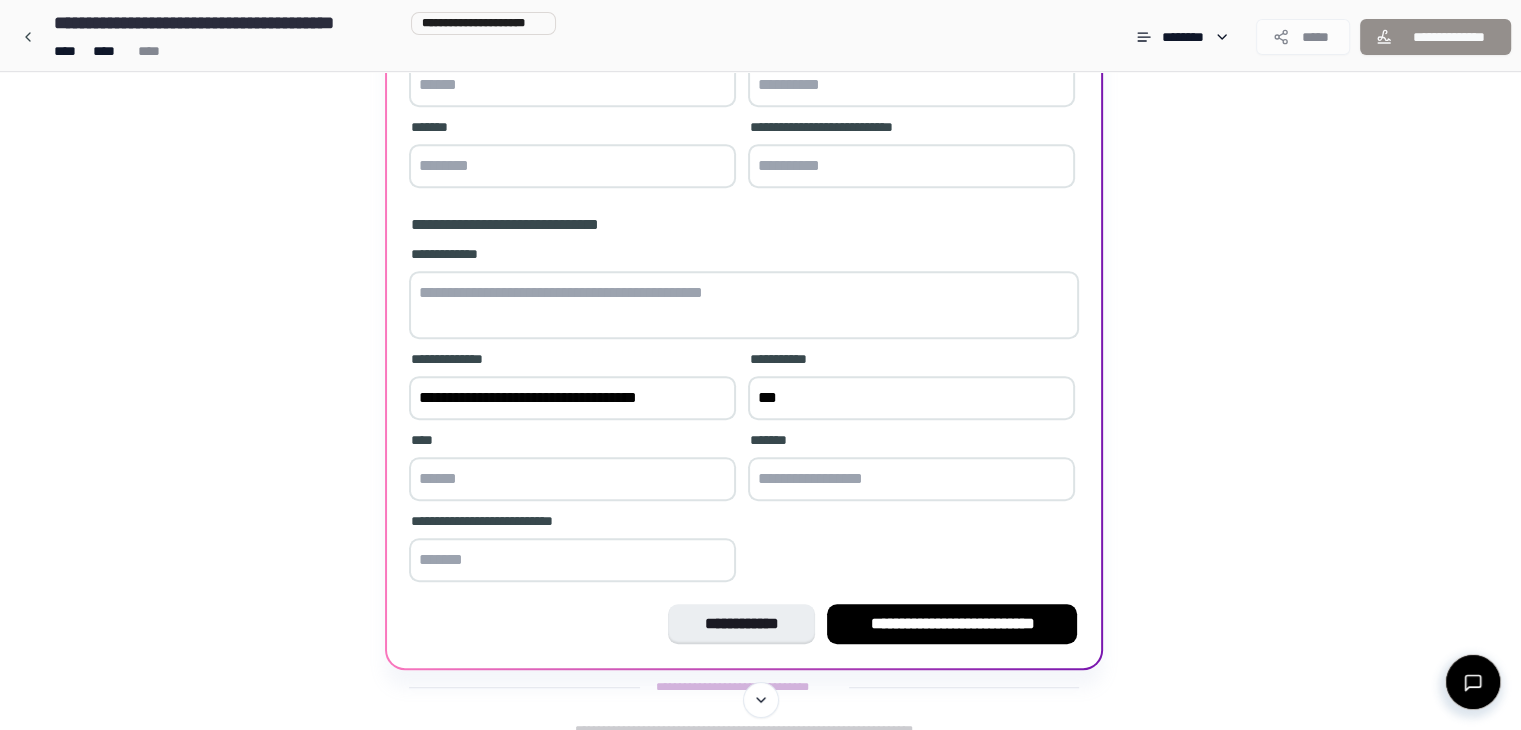 click at bounding box center [572, 560] 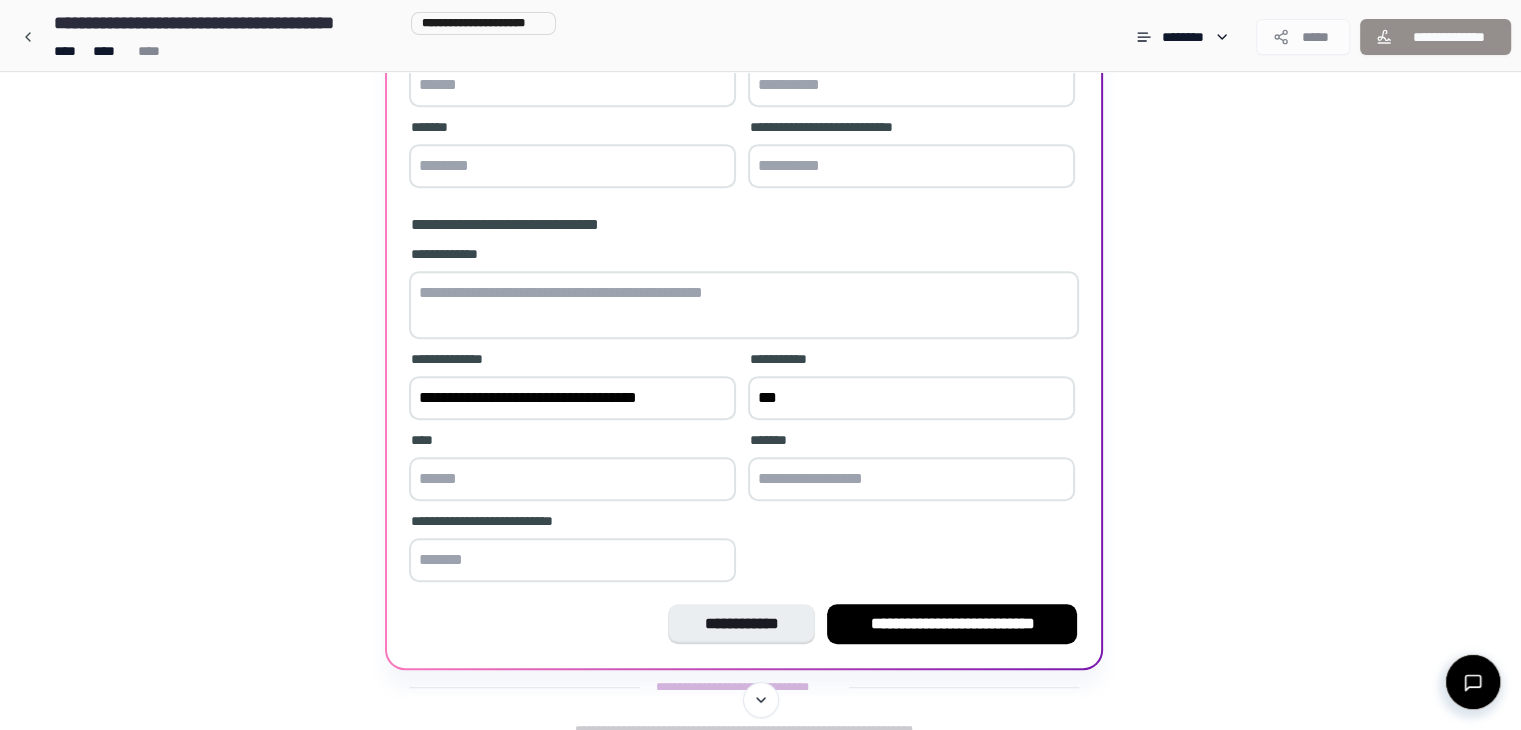 paste on "*******" 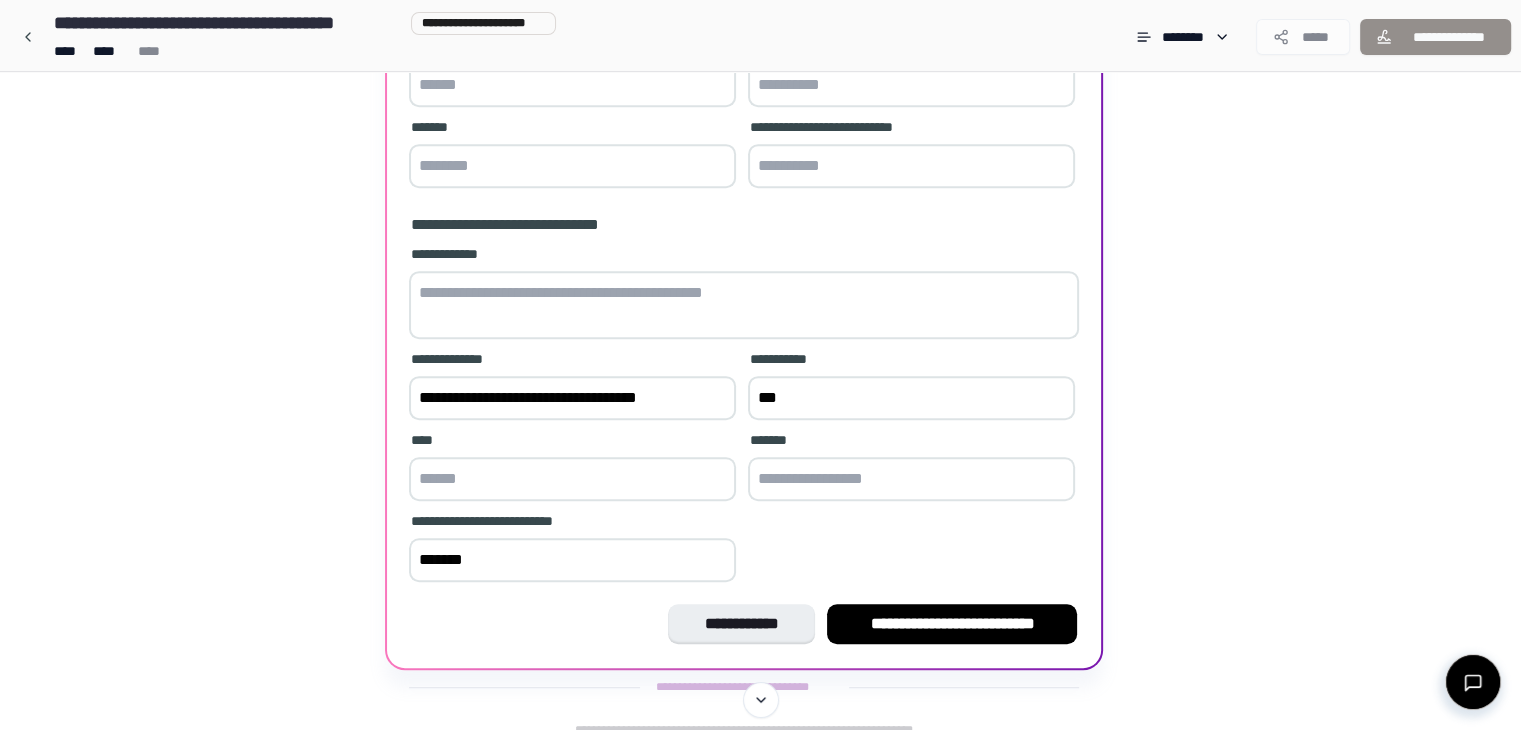 type on "*******" 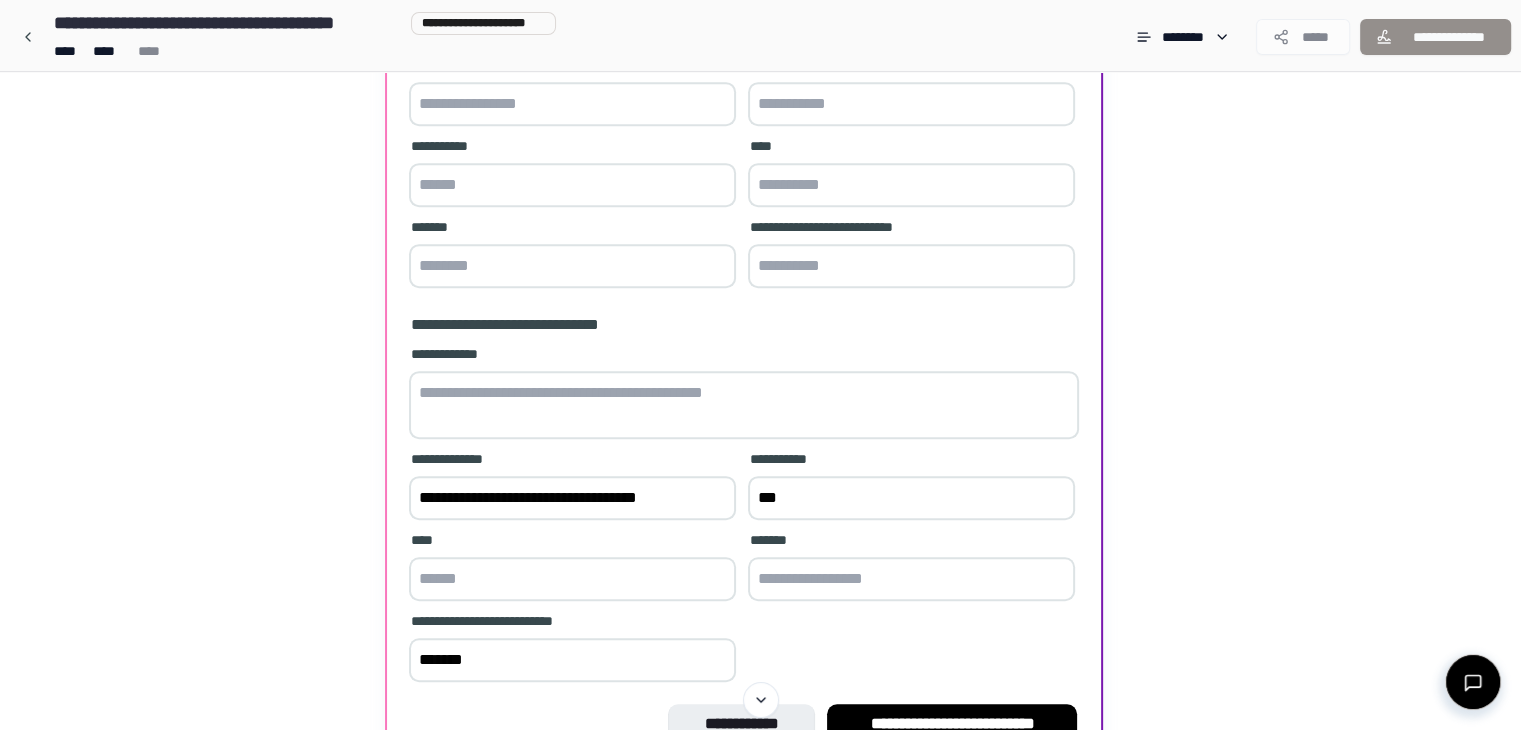 scroll, scrollTop: 753, scrollLeft: 0, axis: vertical 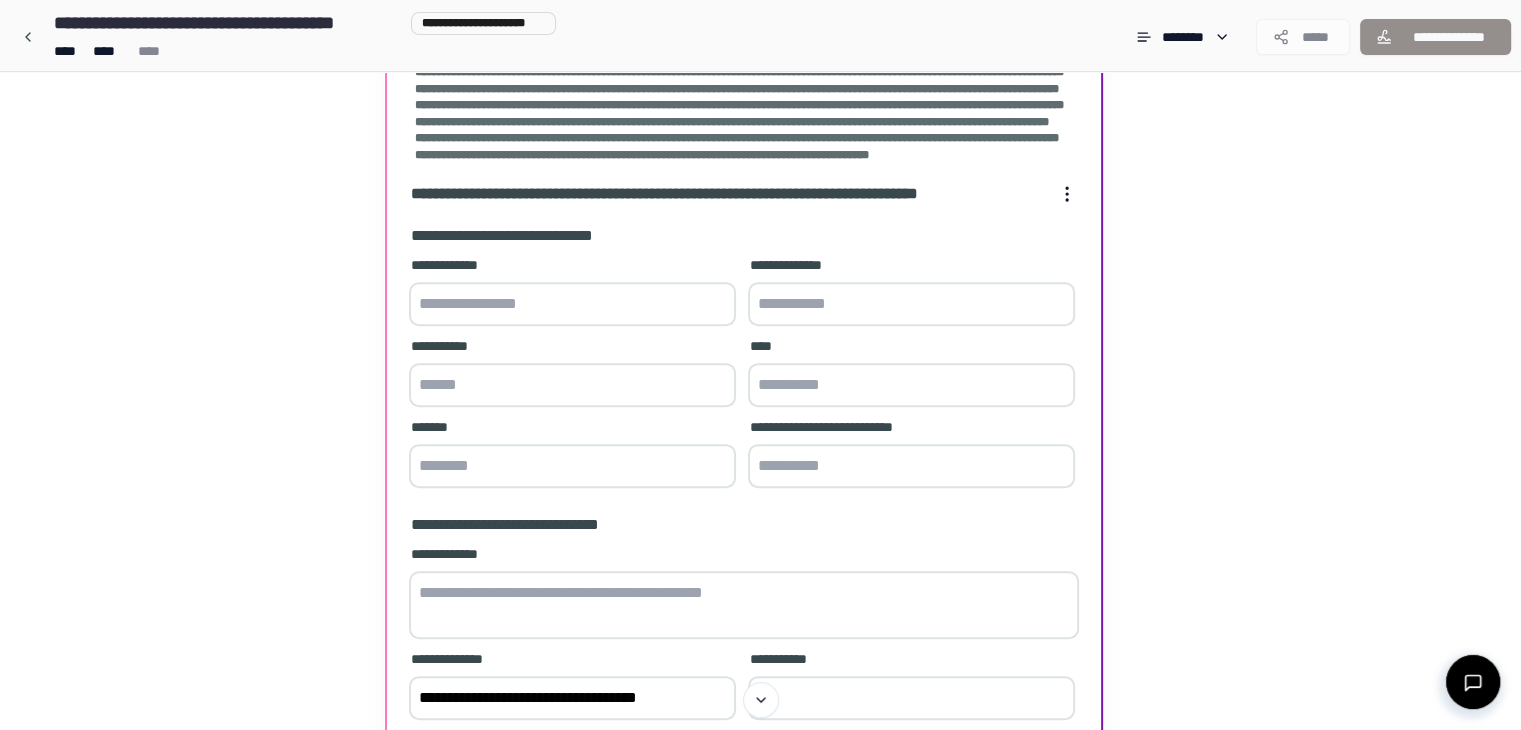 click at bounding box center [911, 466] 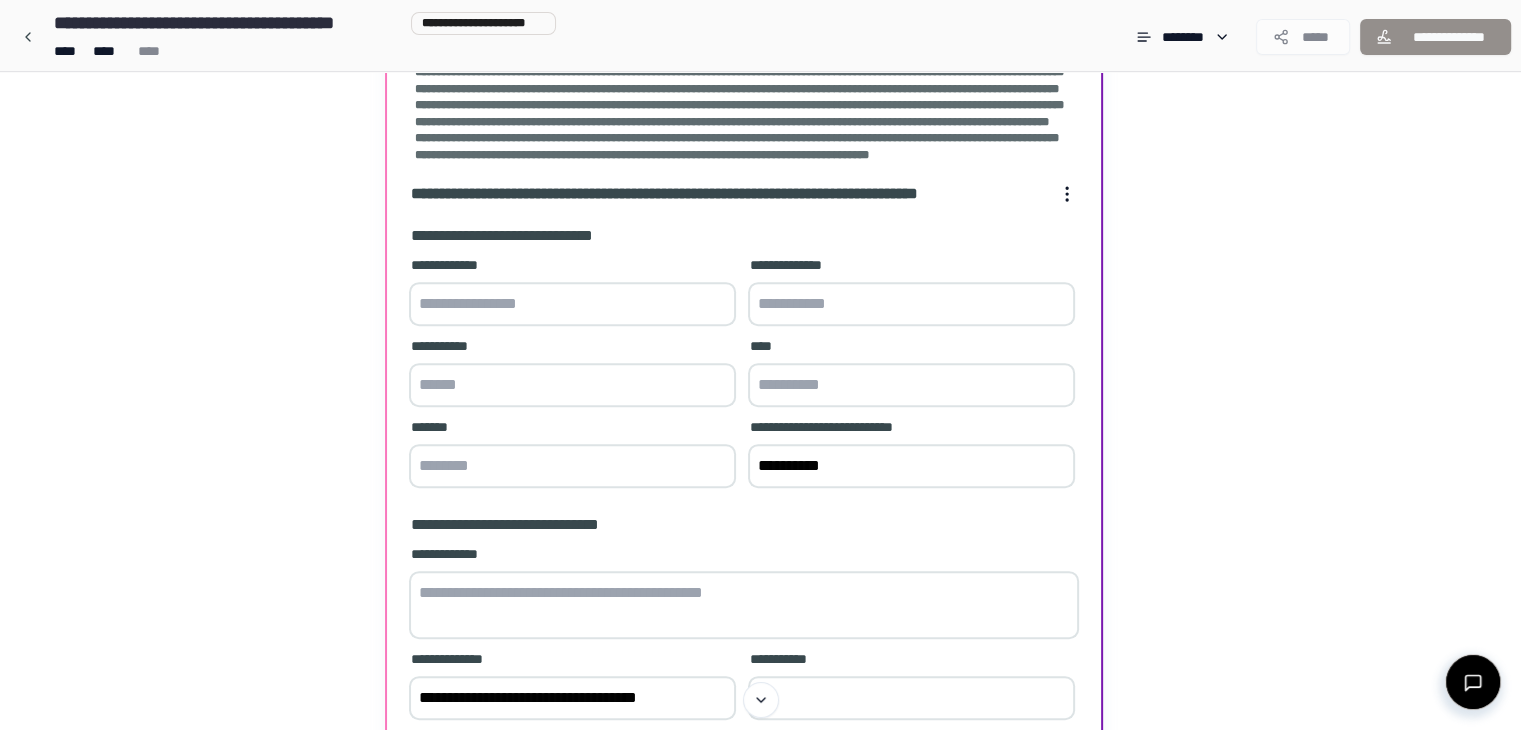 type on "**********" 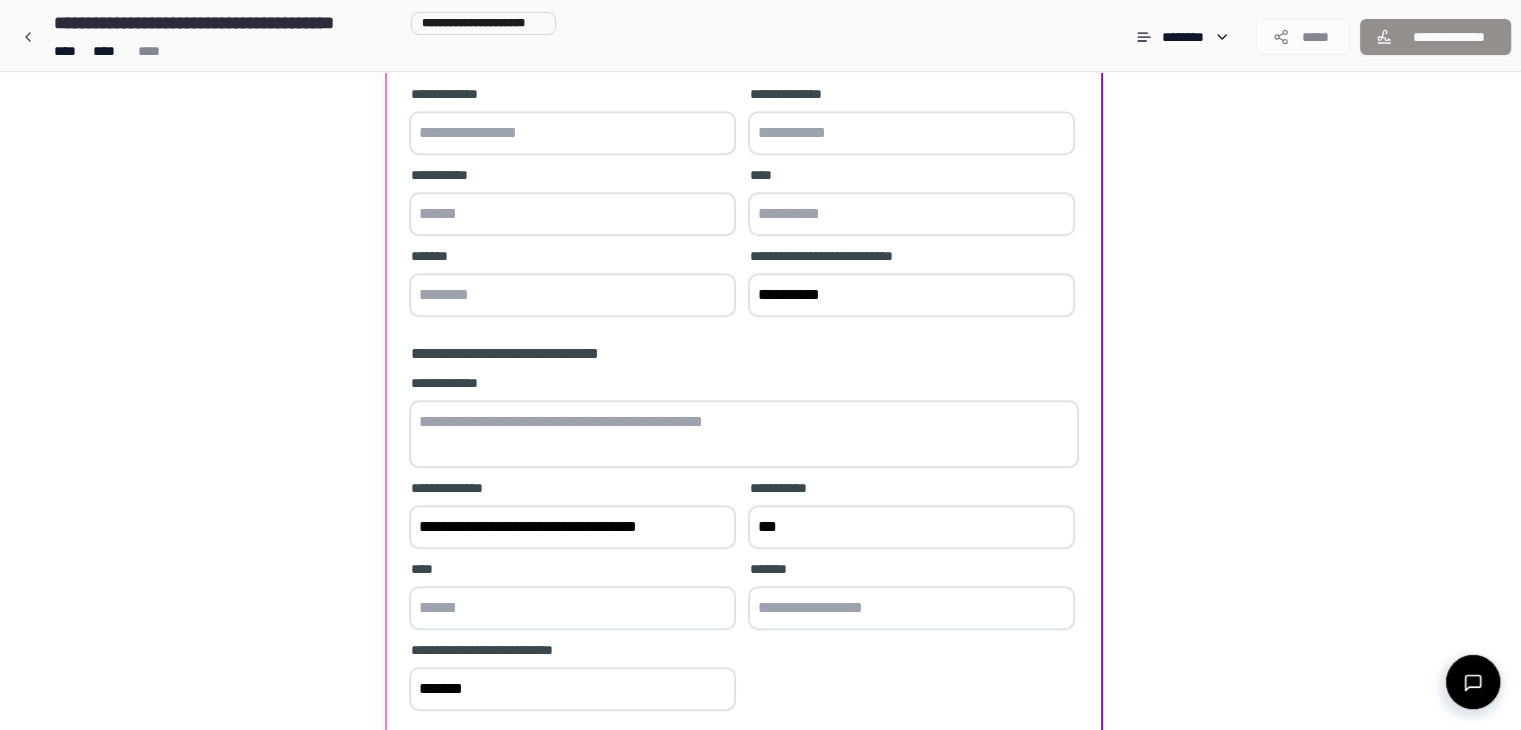 scroll, scrollTop: 1153, scrollLeft: 0, axis: vertical 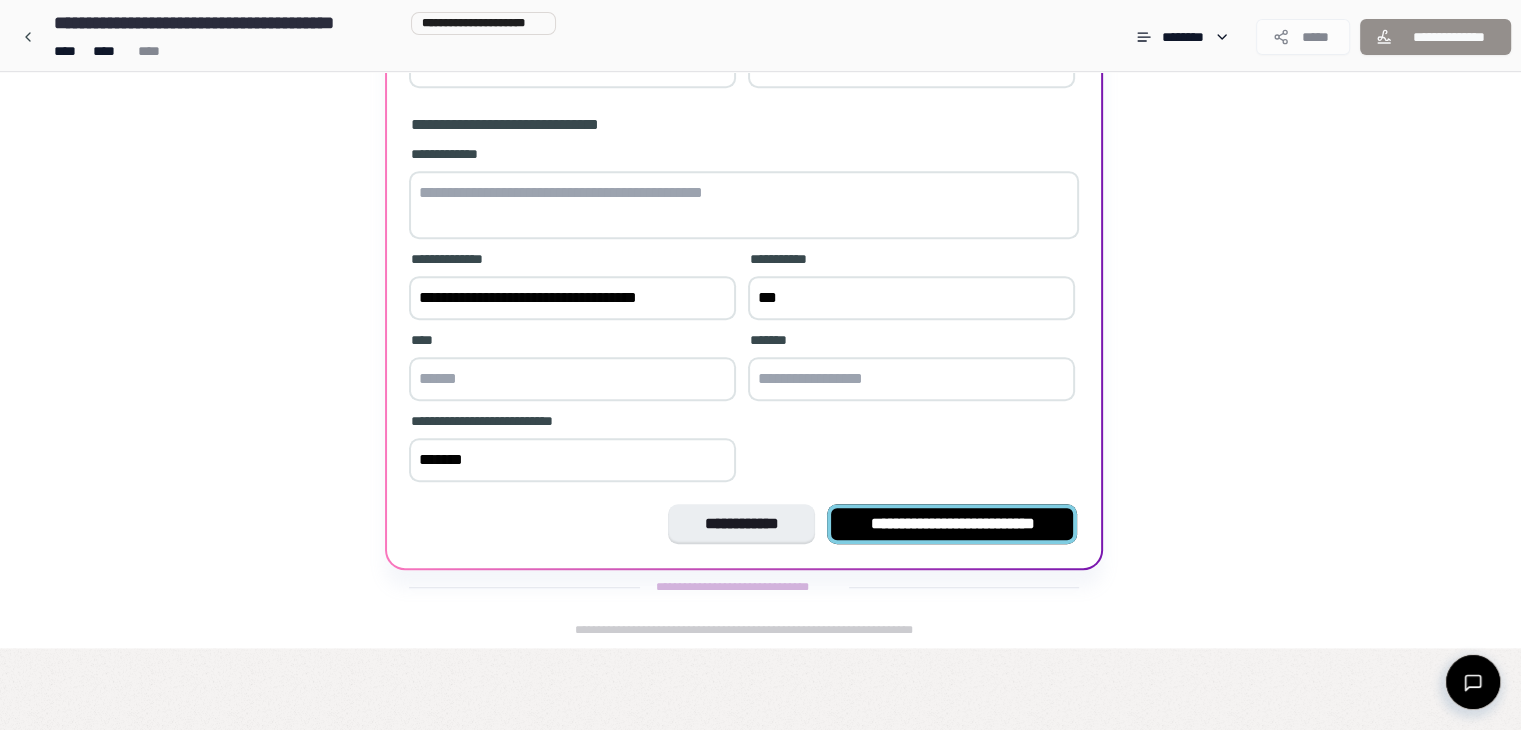 click on "**********" at bounding box center [952, 524] 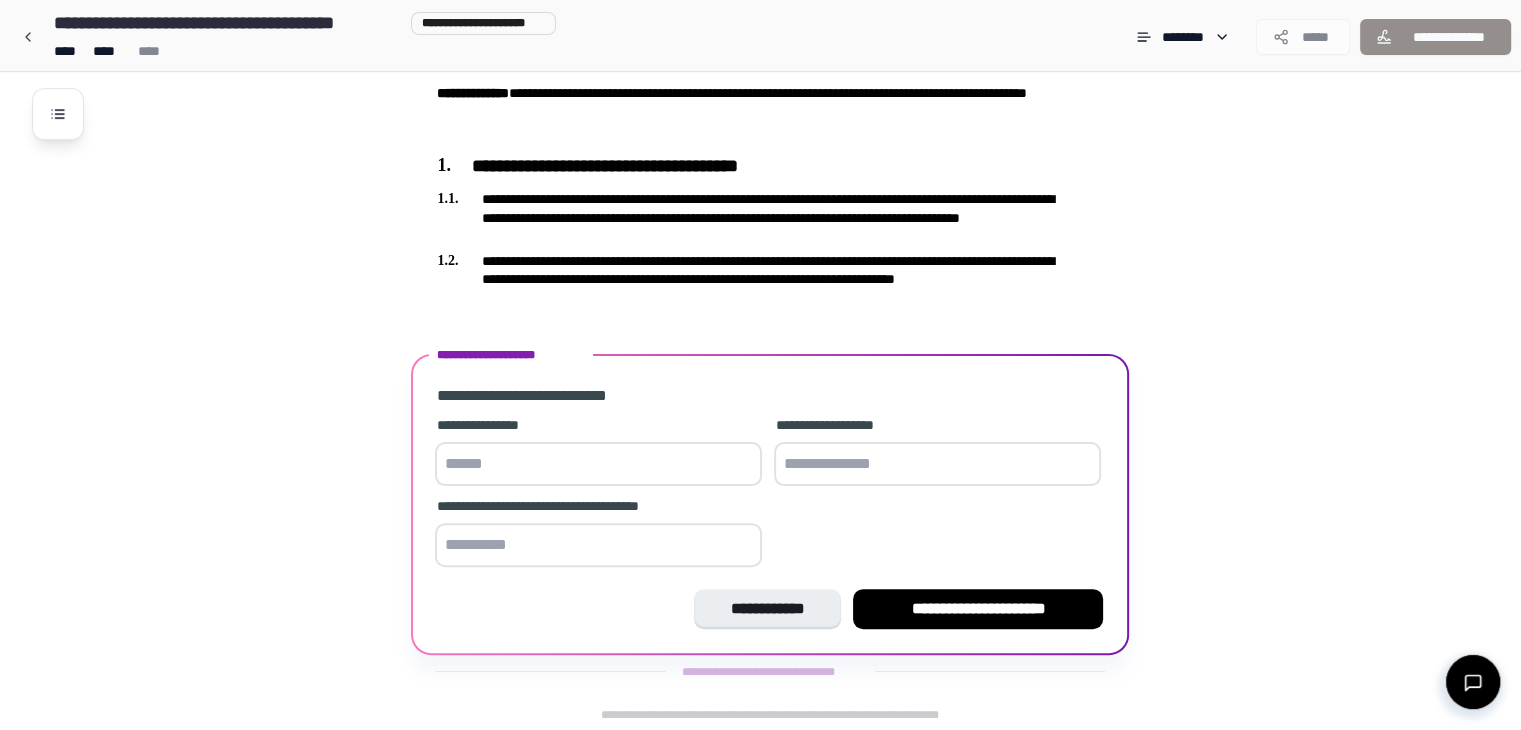 scroll, scrollTop: 456, scrollLeft: 0, axis: vertical 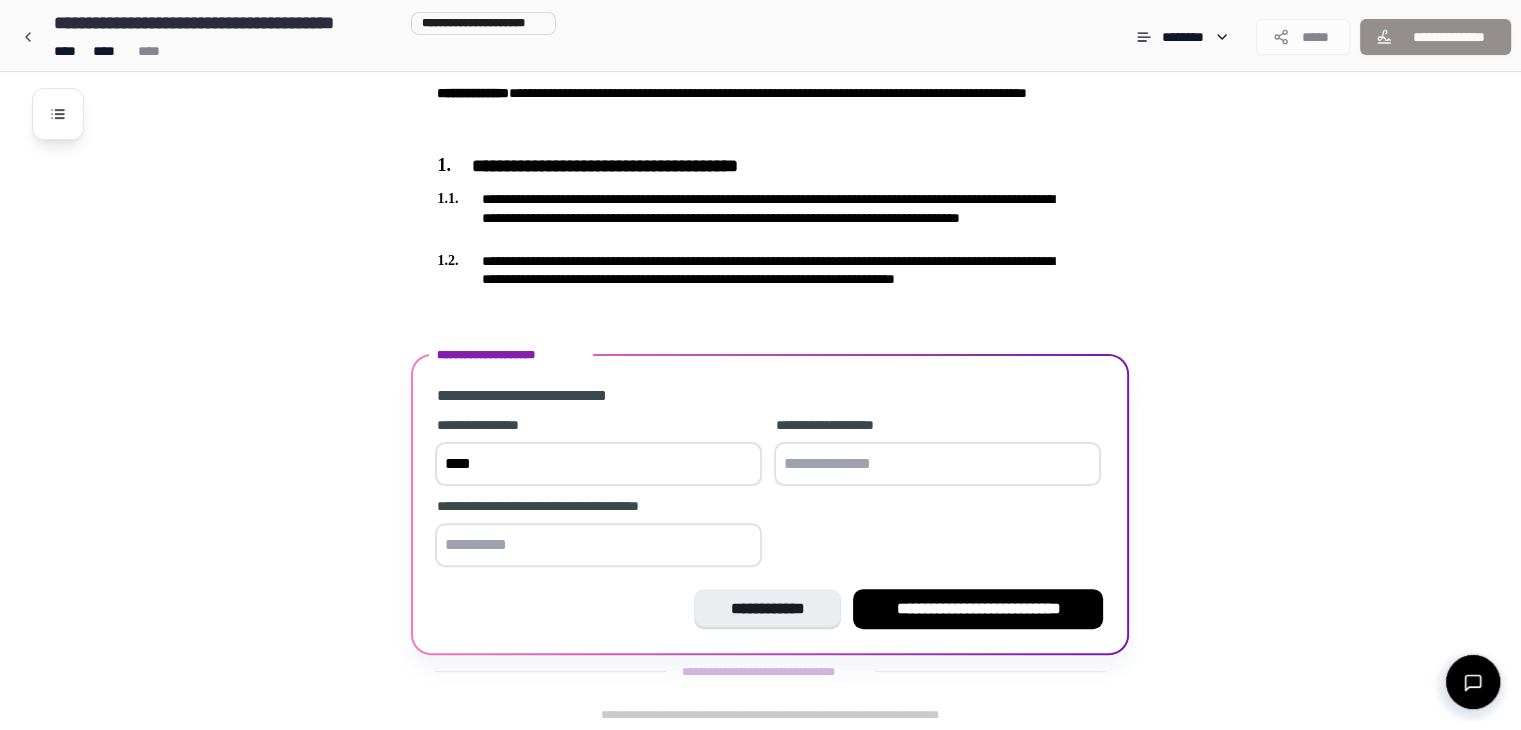 type on "****" 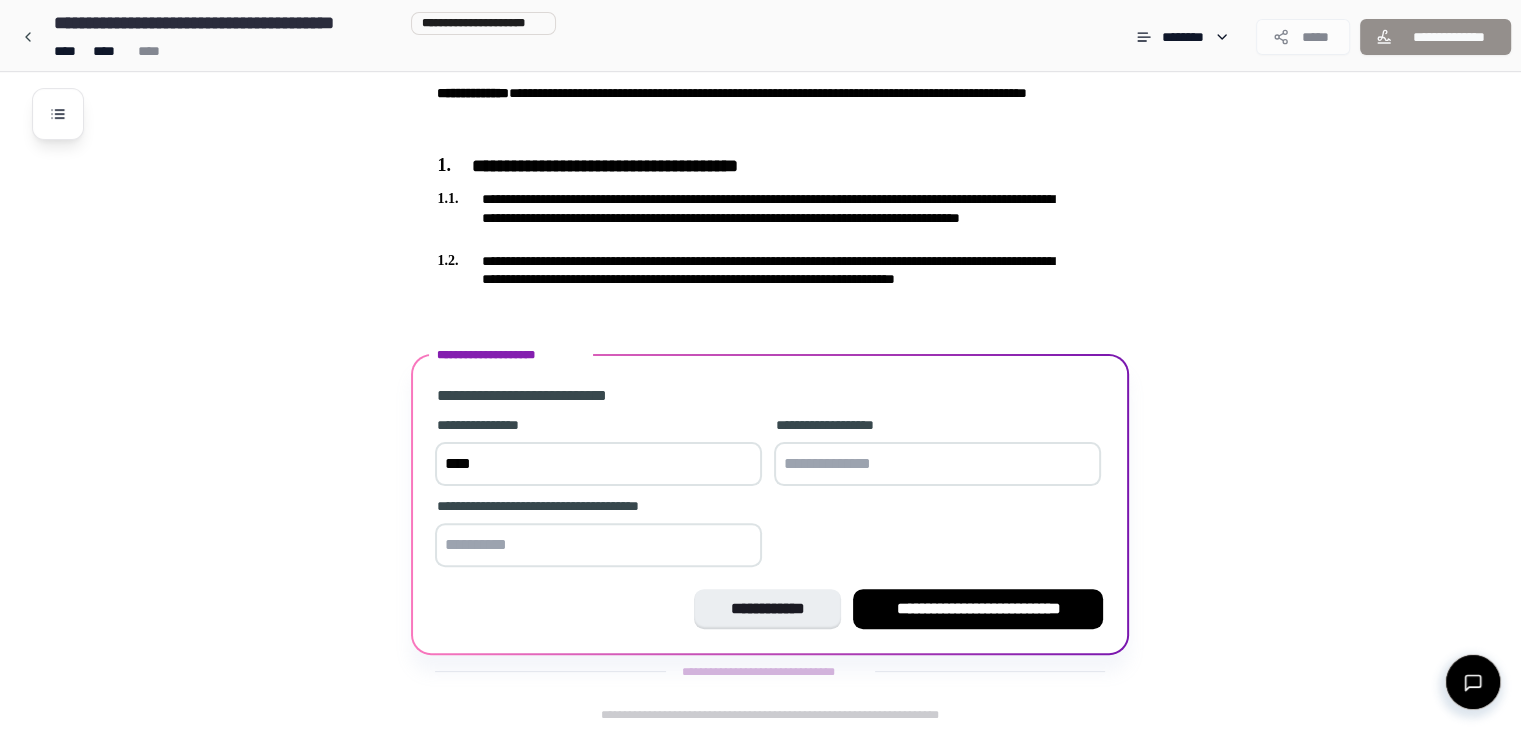 click at bounding box center [937, 464] 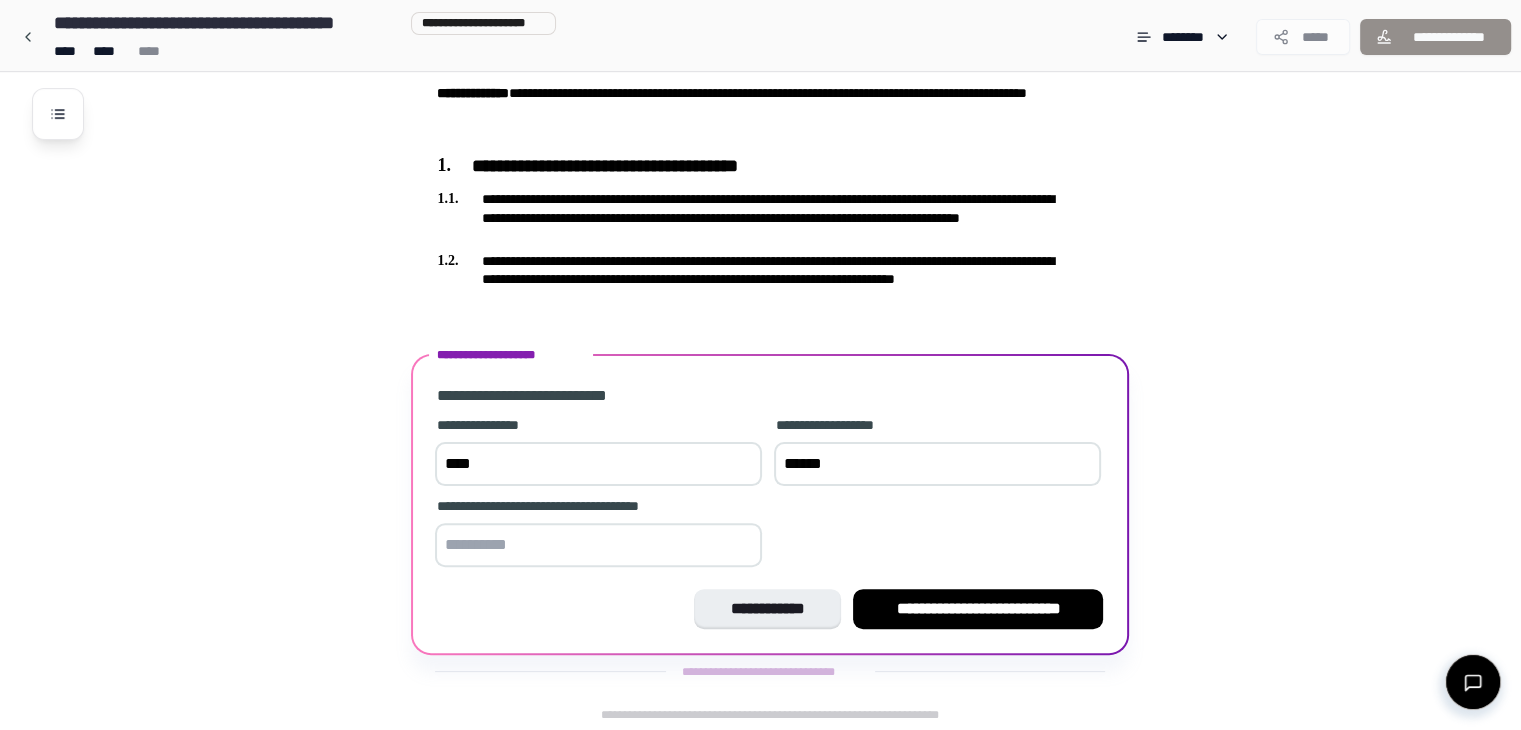 type on "******" 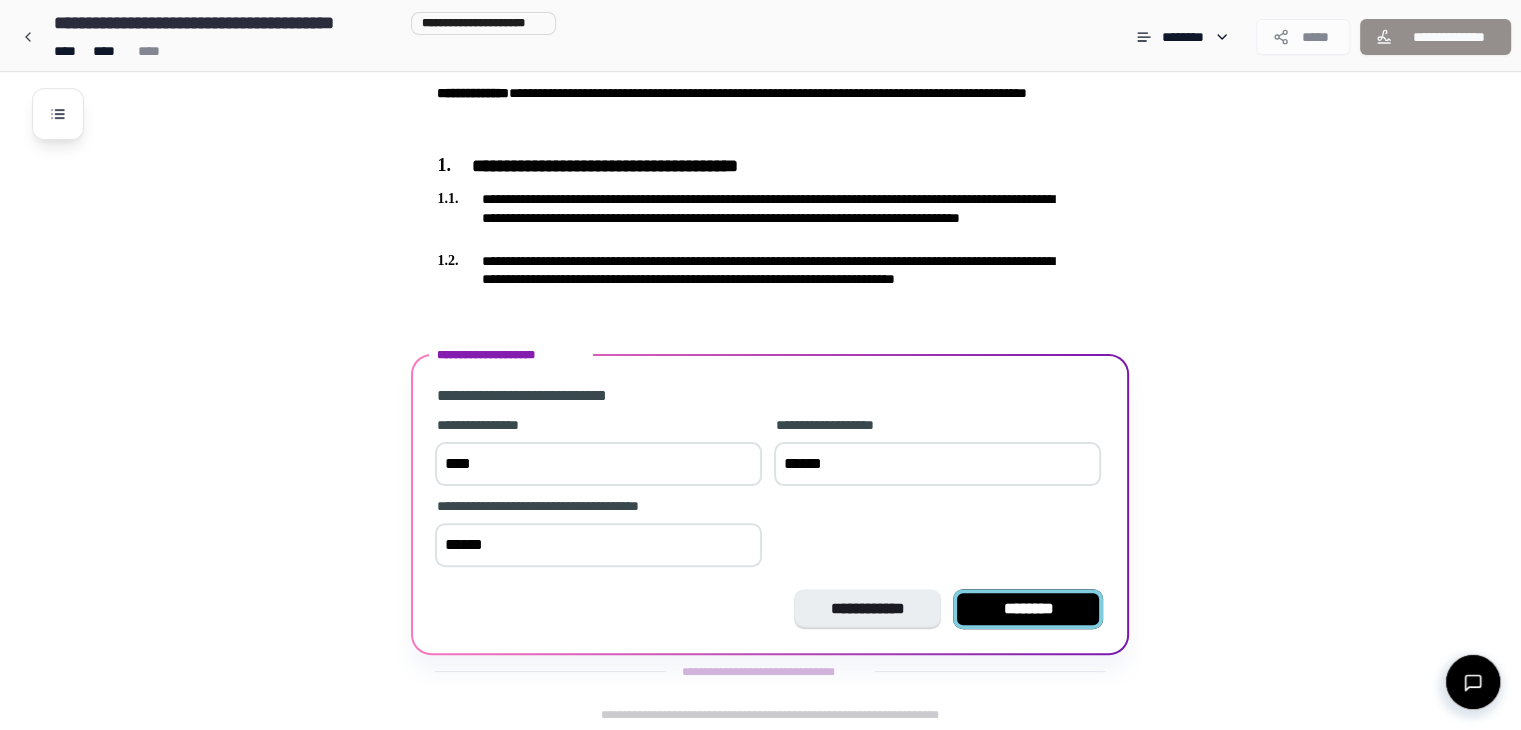 type on "******" 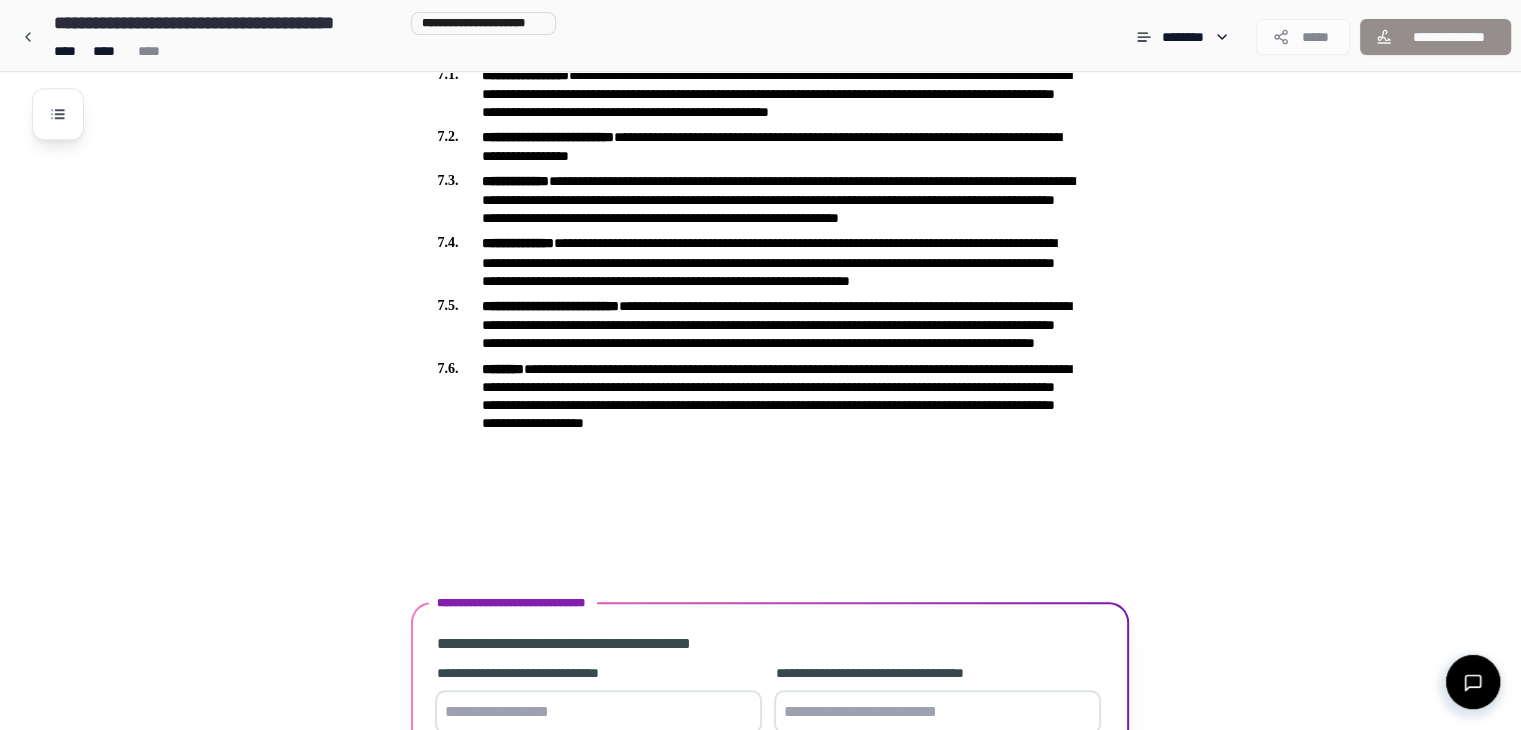 scroll, scrollTop: 1946, scrollLeft: 0, axis: vertical 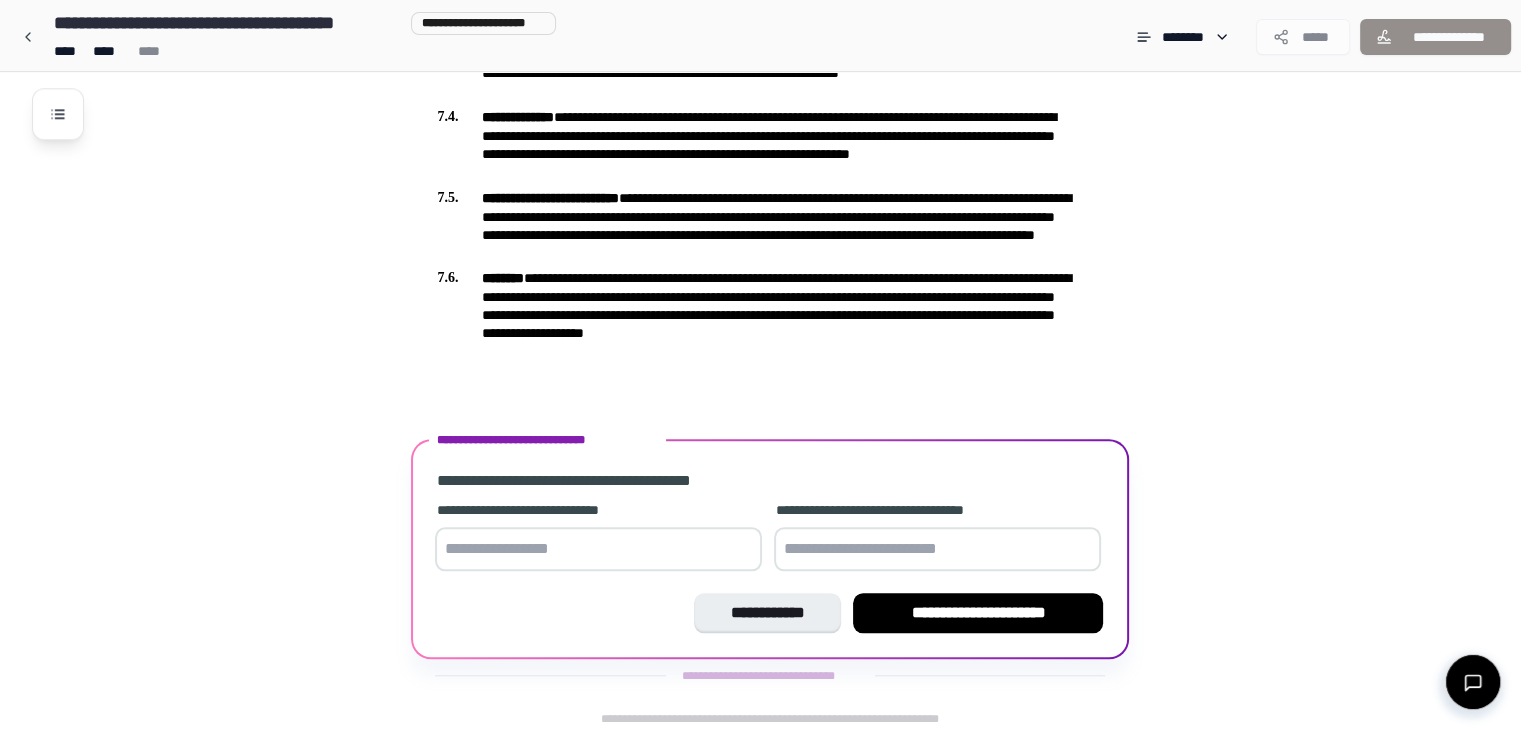 click at bounding box center [937, 549] 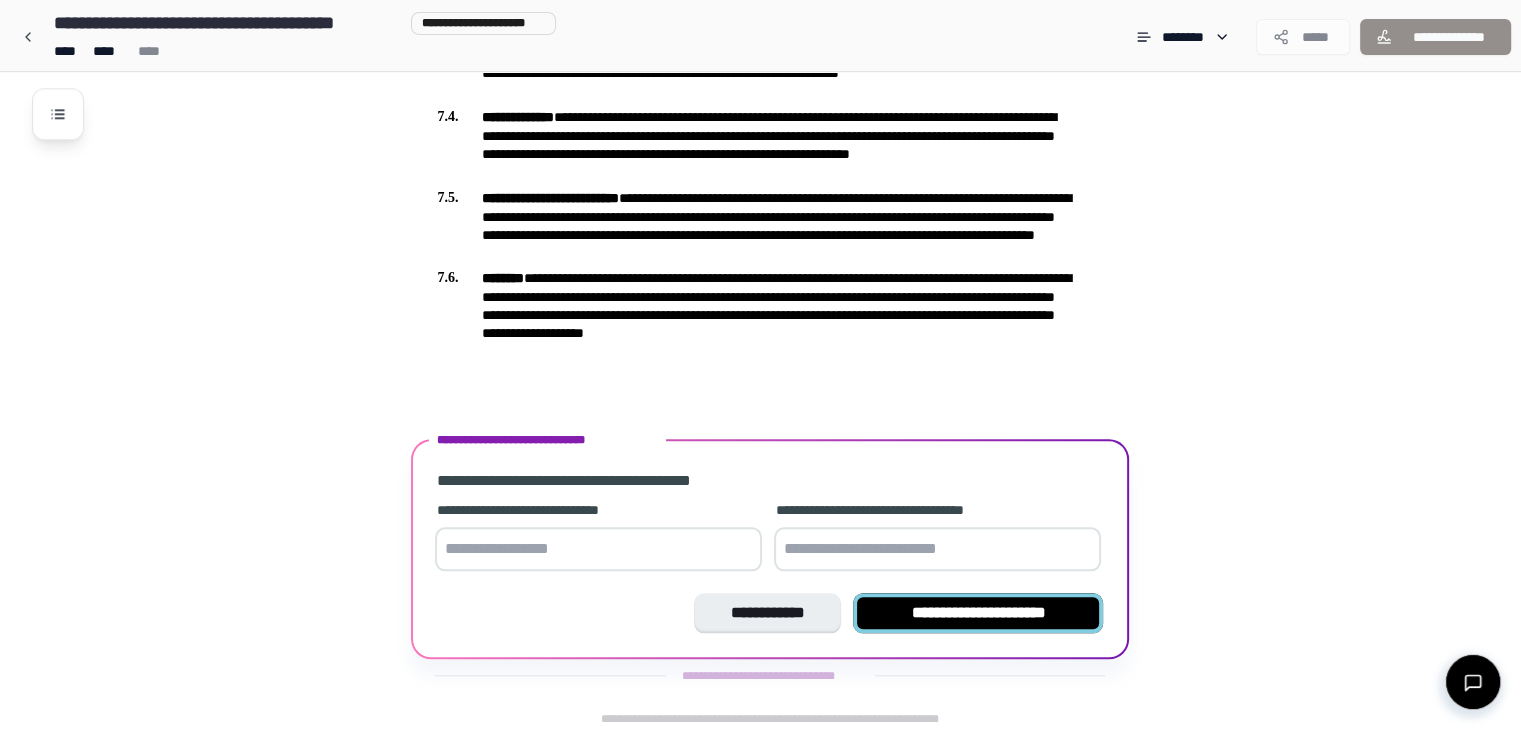 click on "**********" at bounding box center (978, 613) 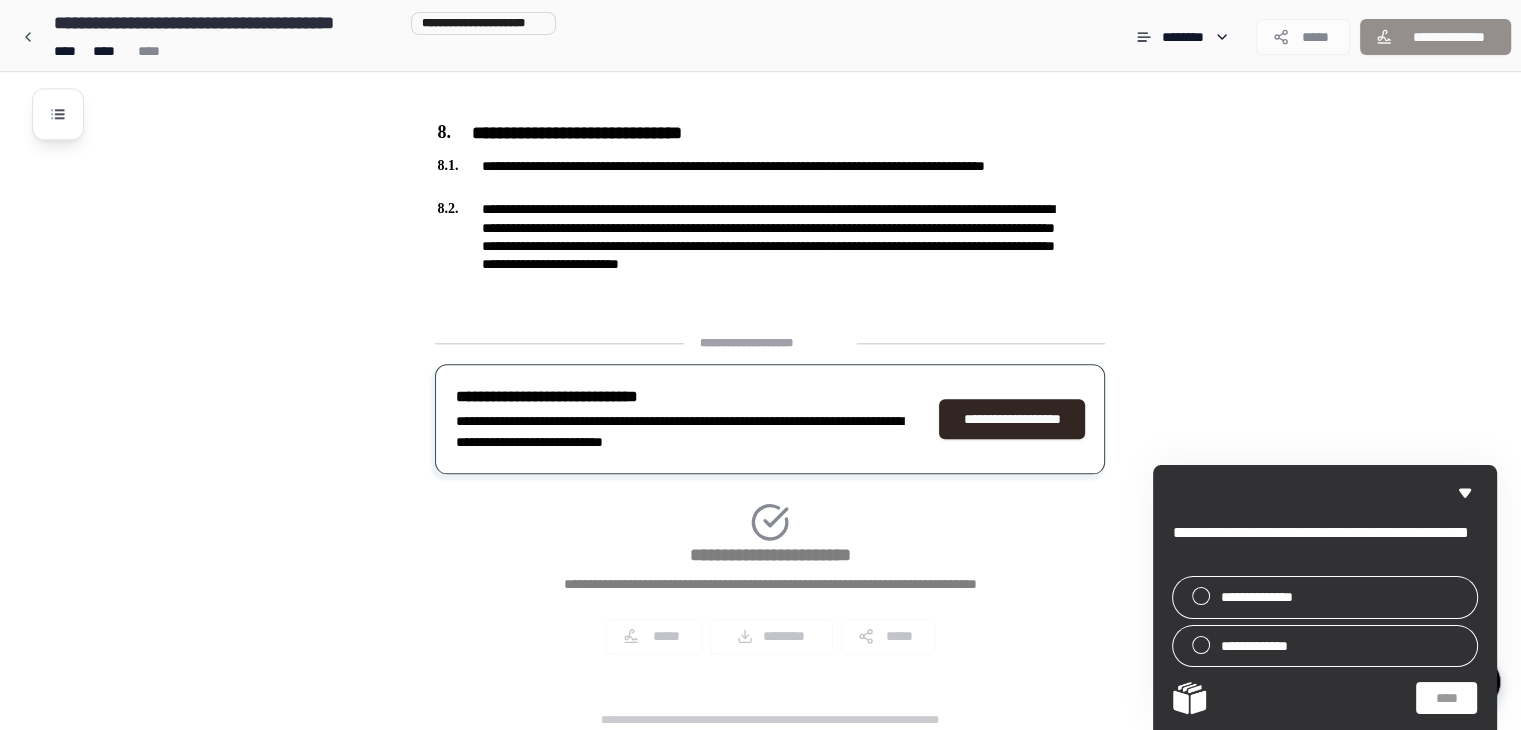 scroll, scrollTop: 2244, scrollLeft: 0, axis: vertical 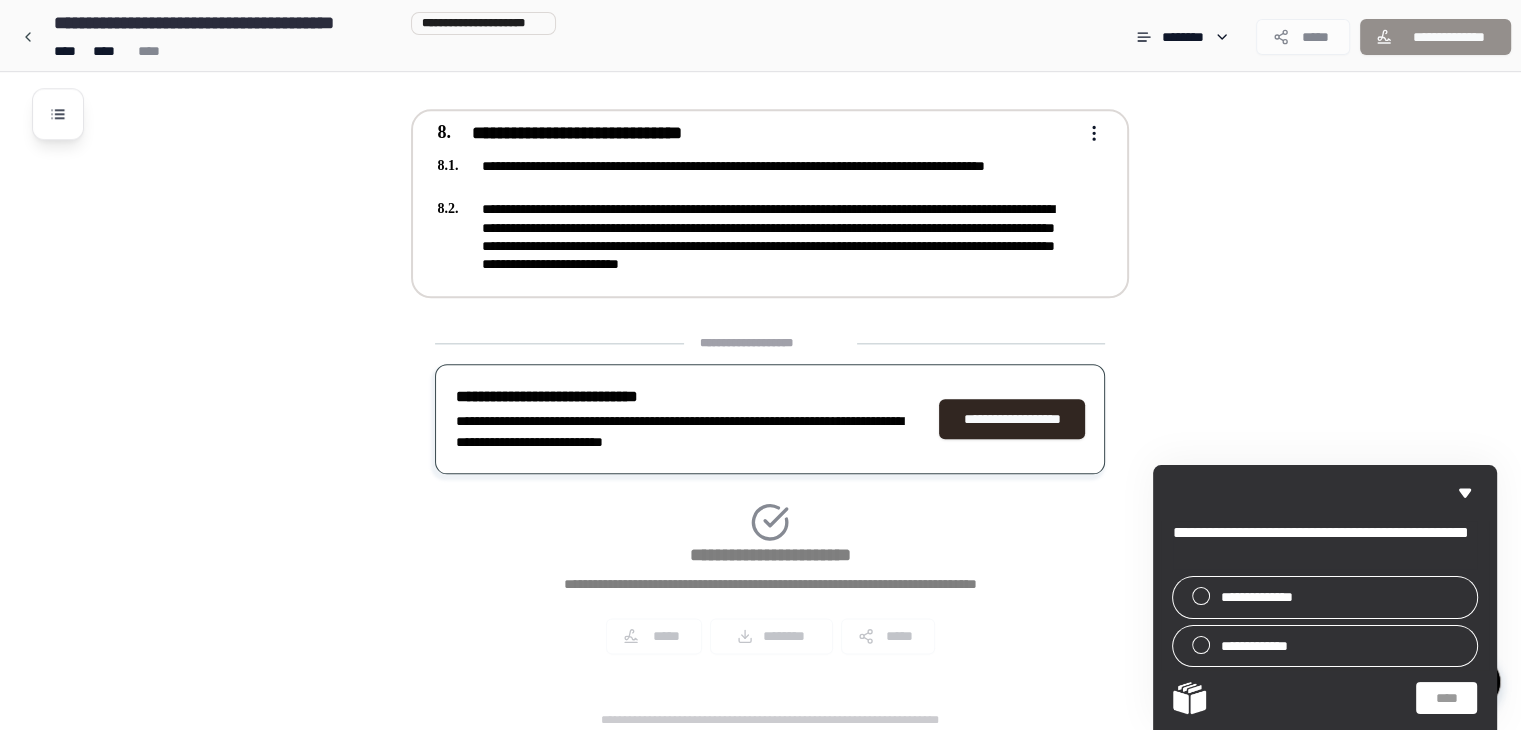 click at bounding box center [1090, 133] 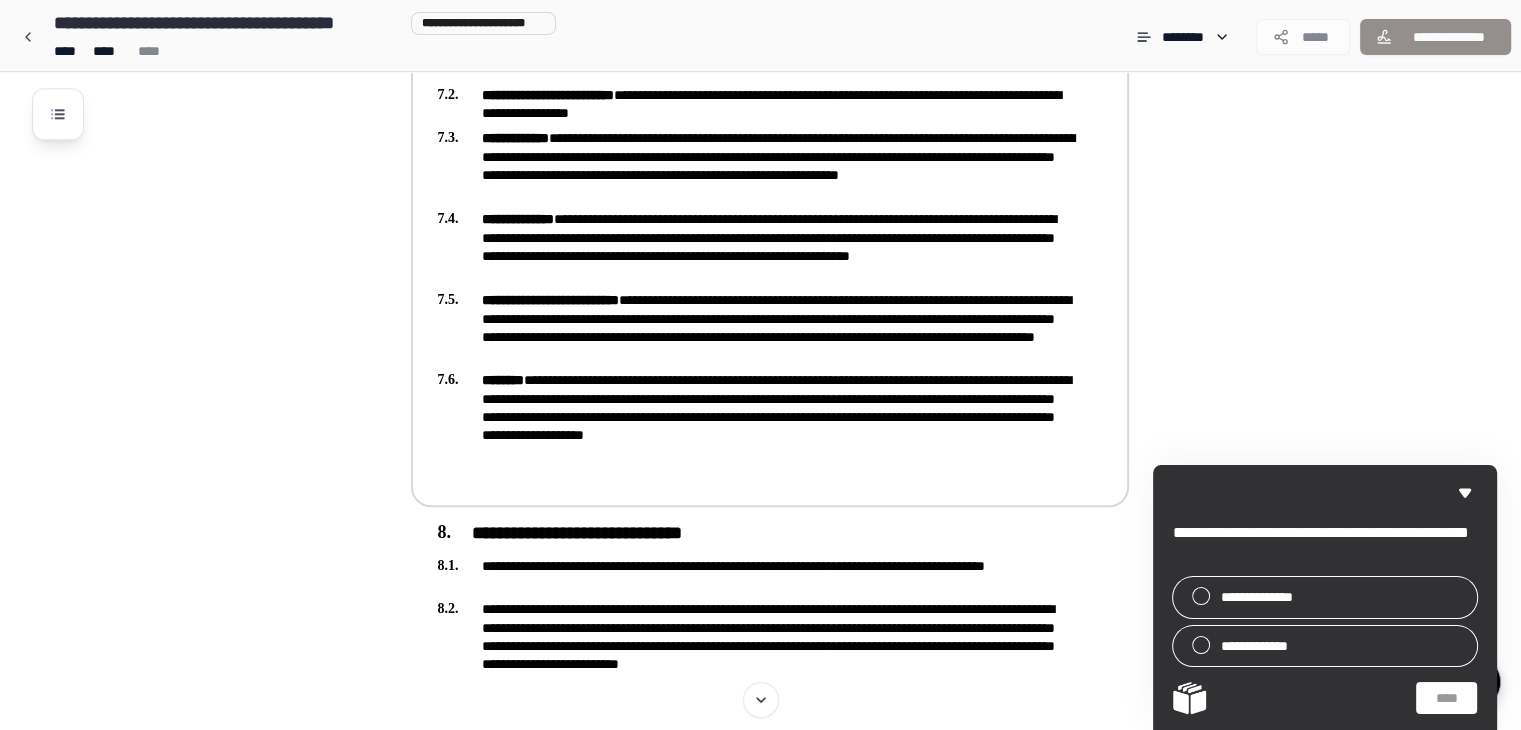 scroll, scrollTop: 2244, scrollLeft: 0, axis: vertical 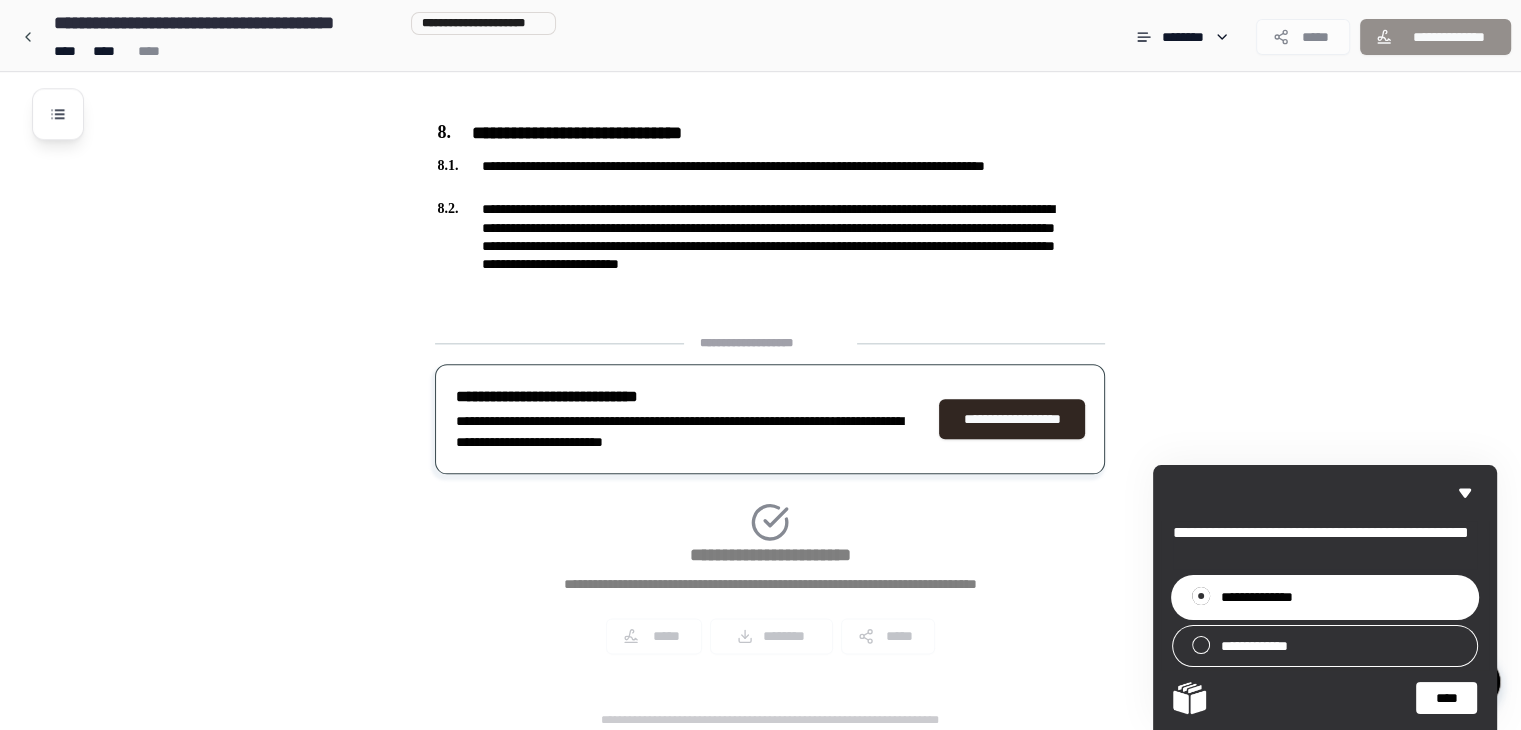 click on "****" at bounding box center [1446, 698] 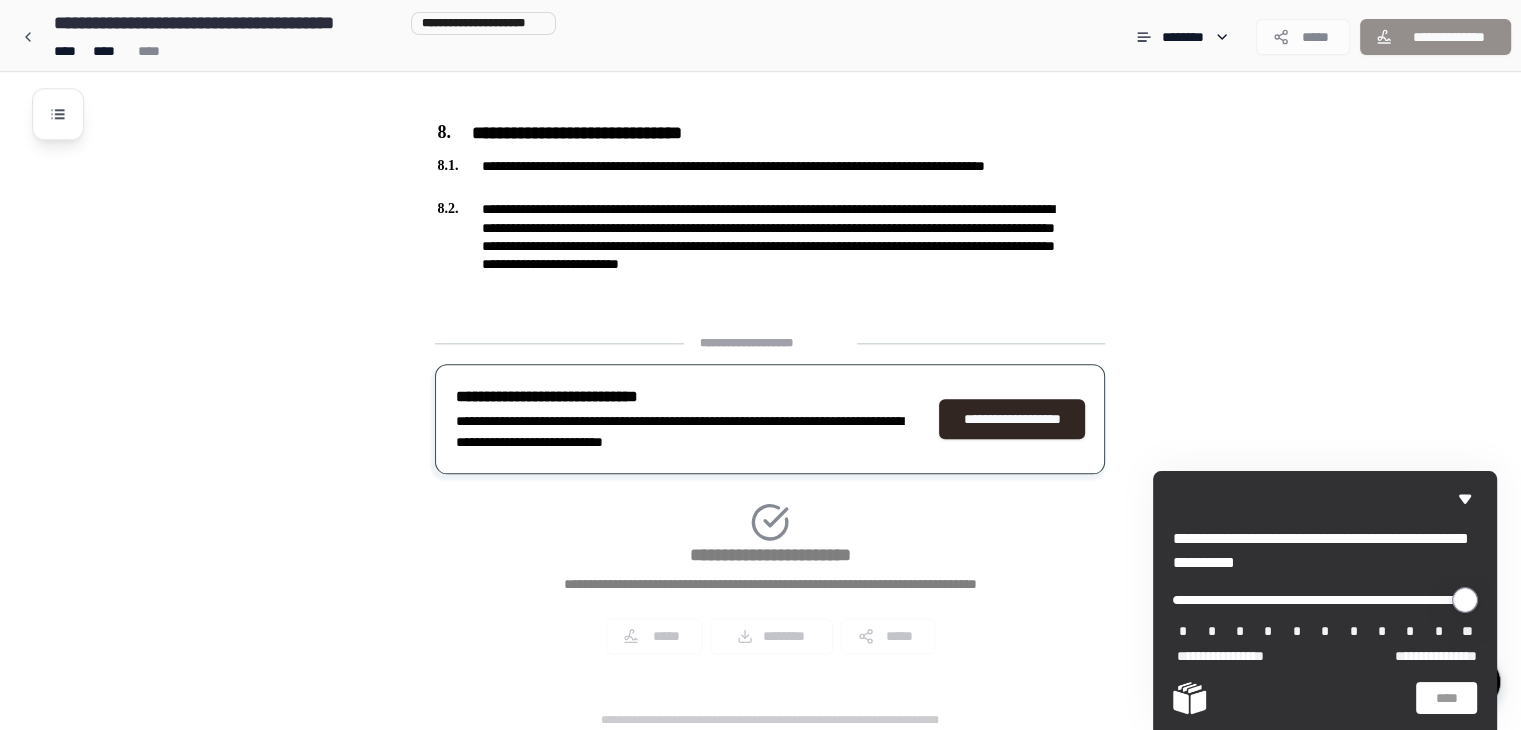 type on "**" 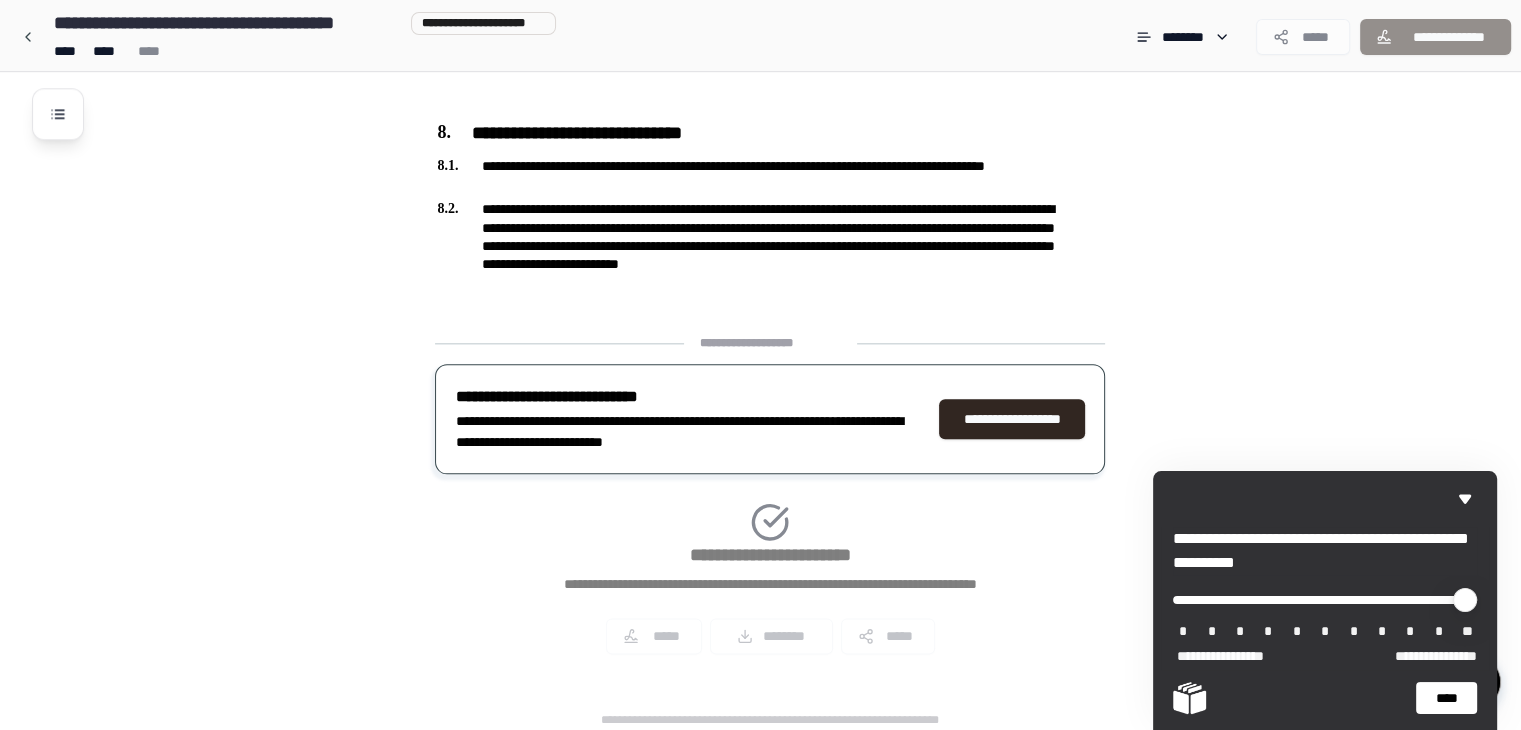 click on "****" at bounding box center [1446, 698] 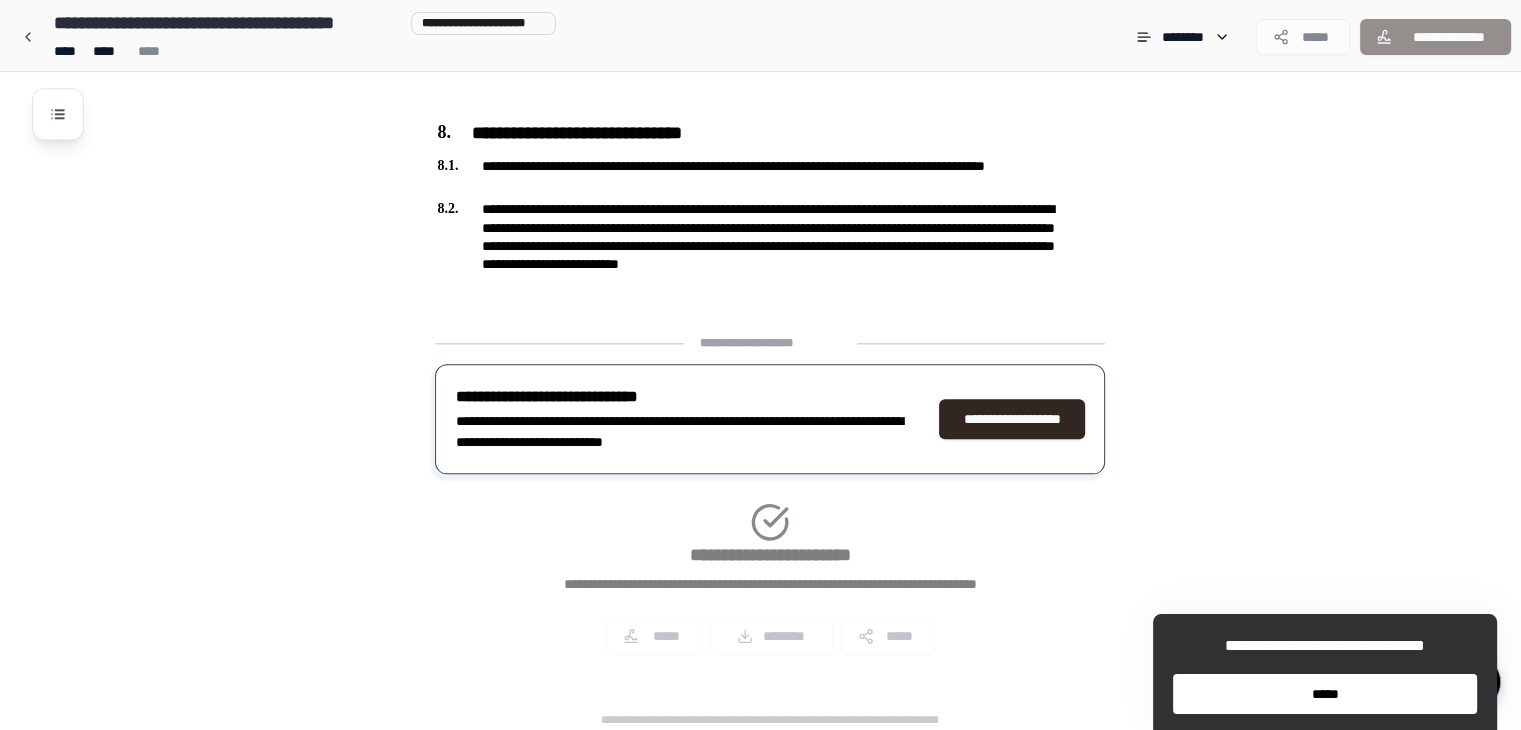 click on "*****" at bounding box center [1325, 694] 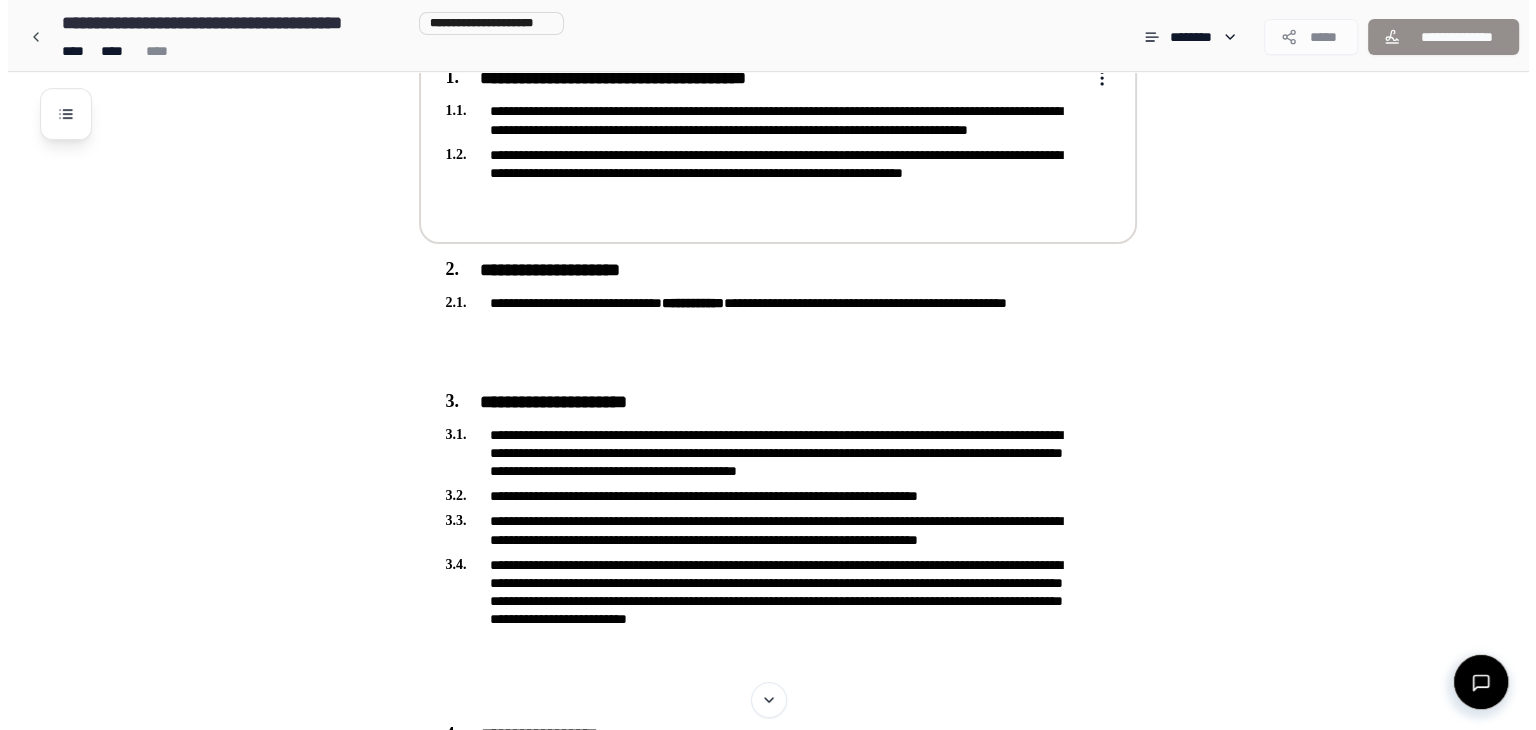 scroll, scrollTop: 0, scrollLeft: 0, axis: both 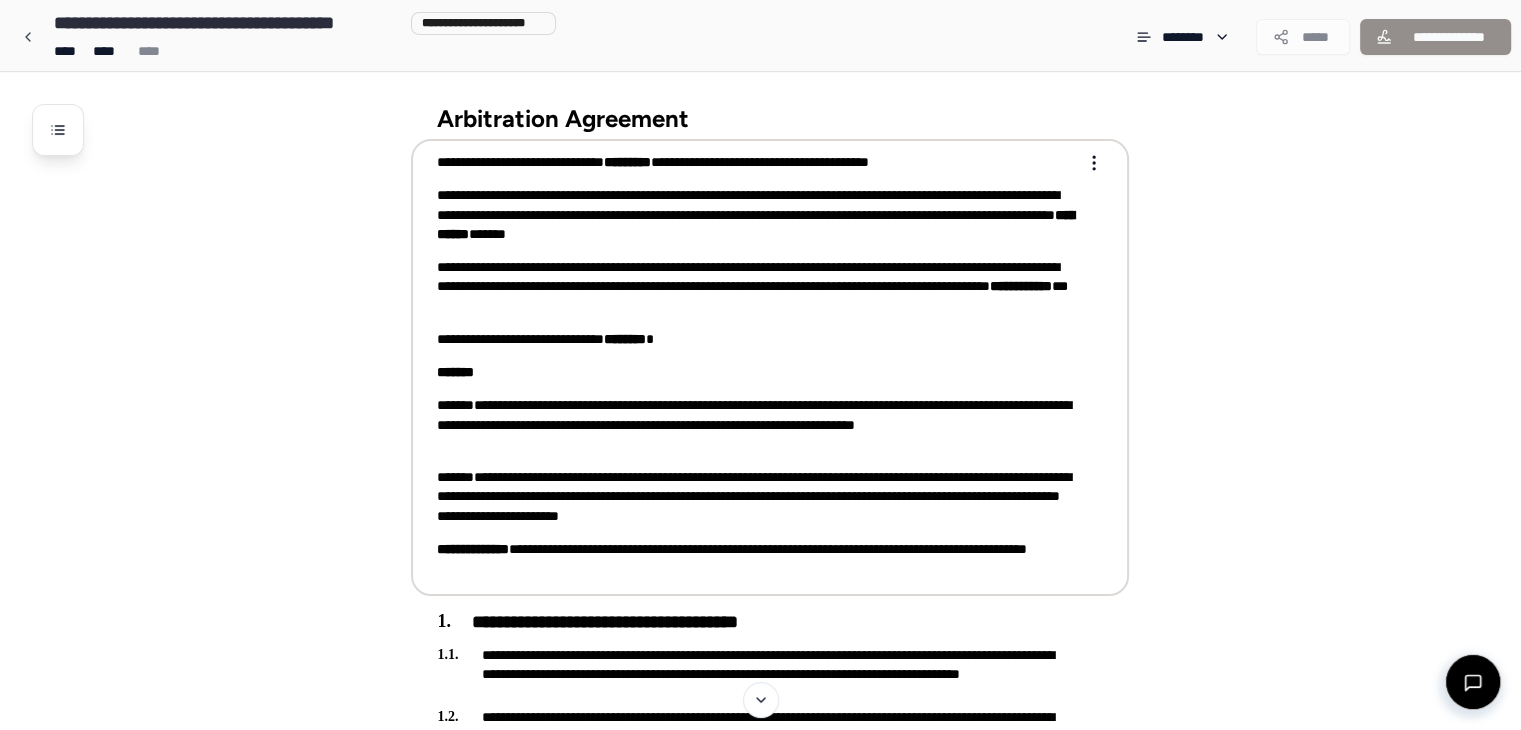 click on "**********" at bounding box center (760, 1487) 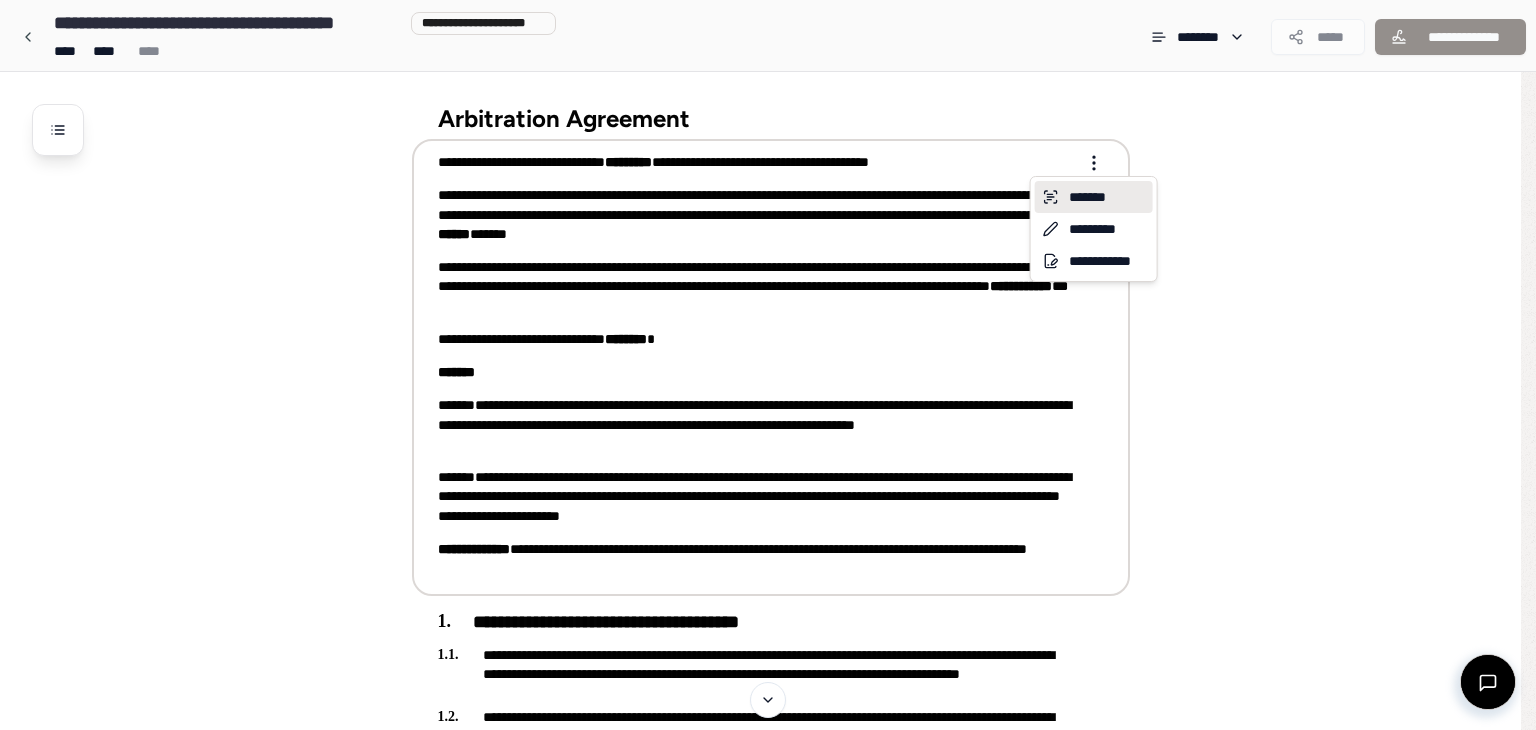 click on "*******" at bounding box center (1094, 197) 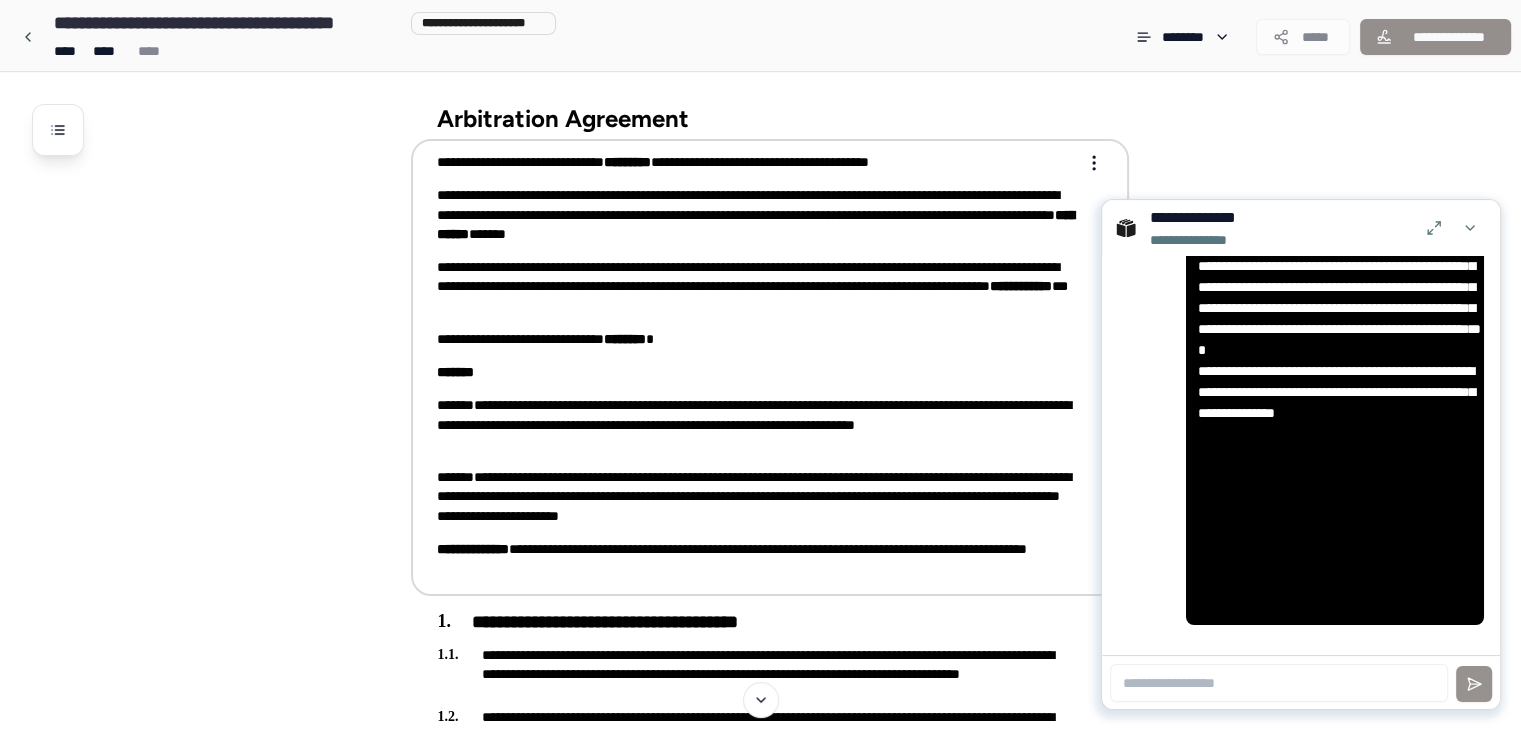 scroll, scrollTop: 500, scrollLeft: 0, axis: vertical 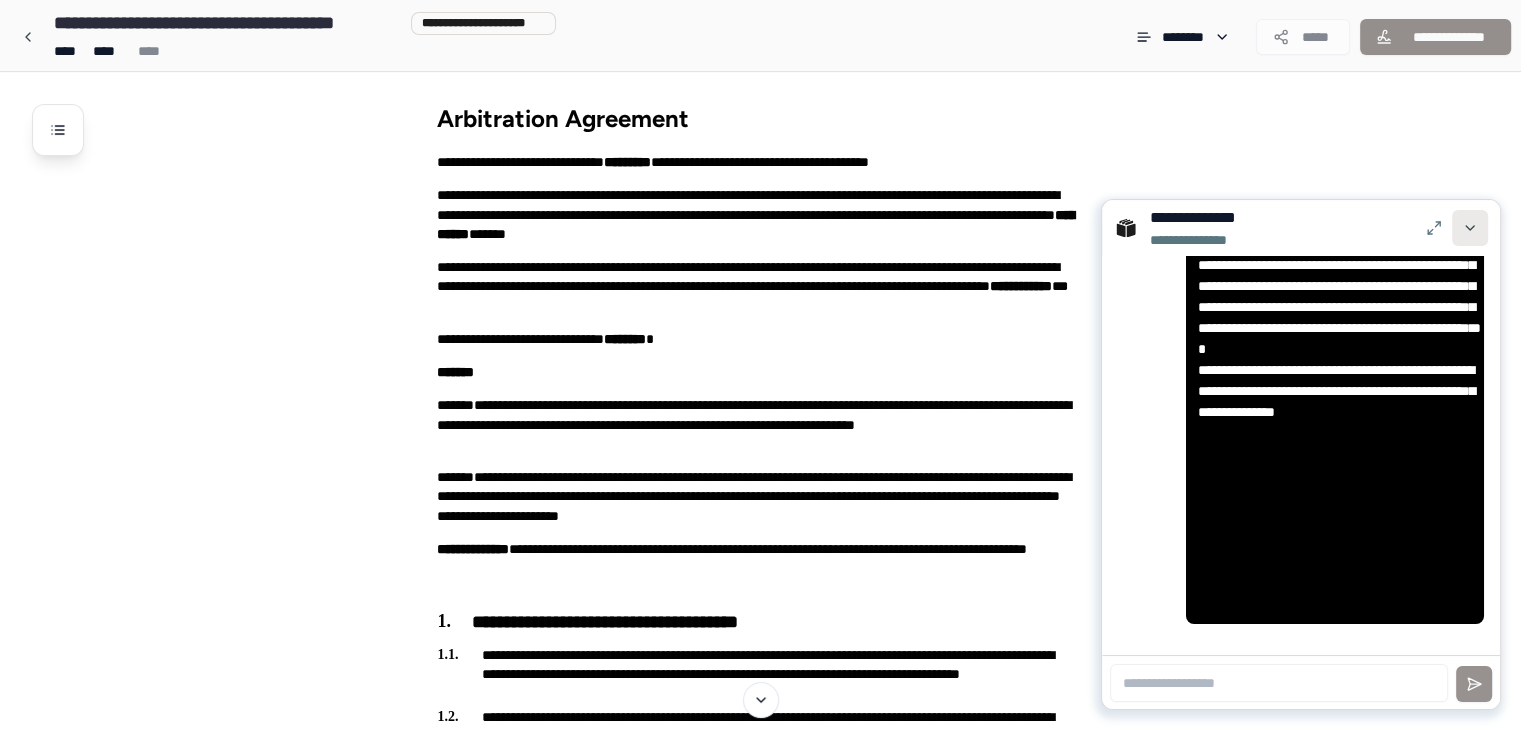 click at bounding box center (1470, 228) 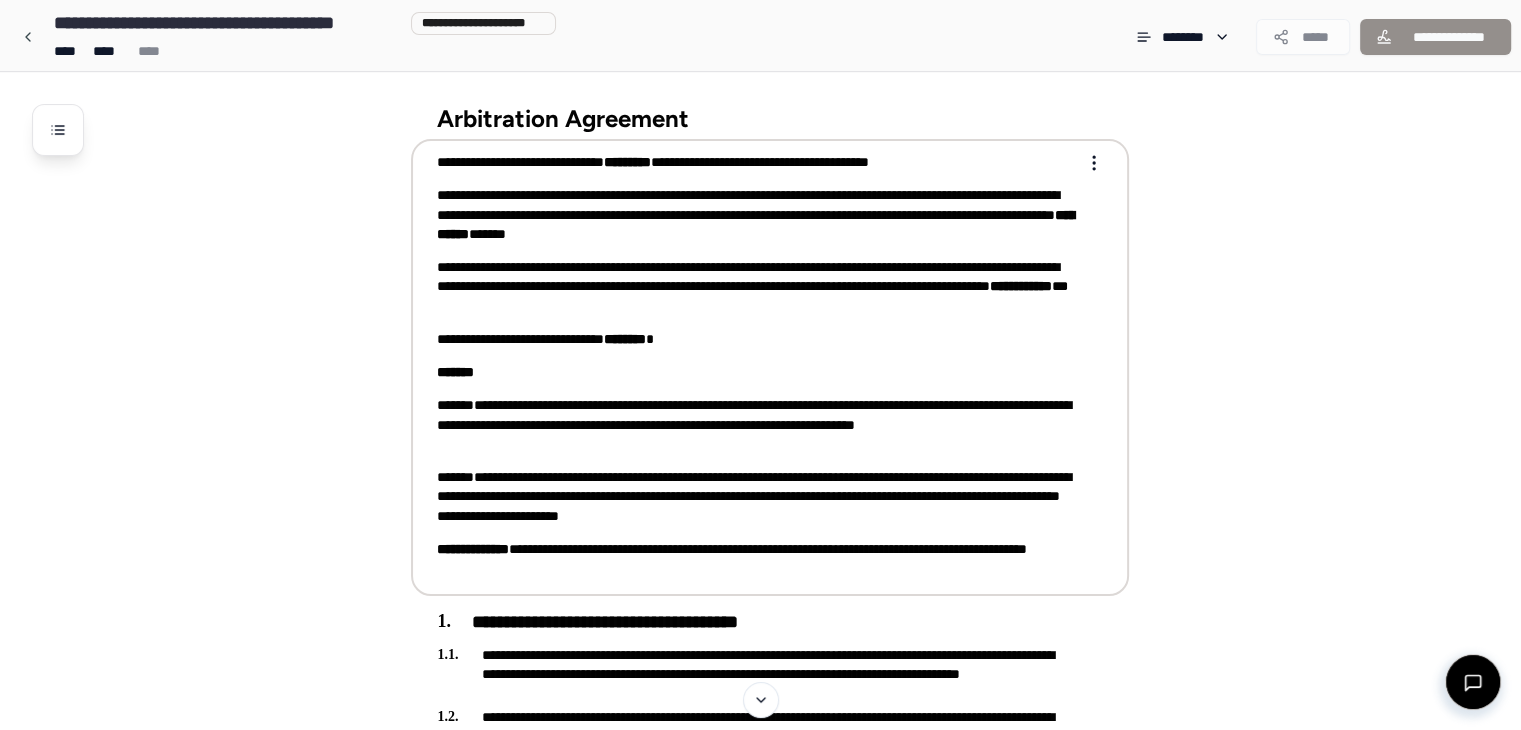 click on "**********" at bounding box center (770, 365) 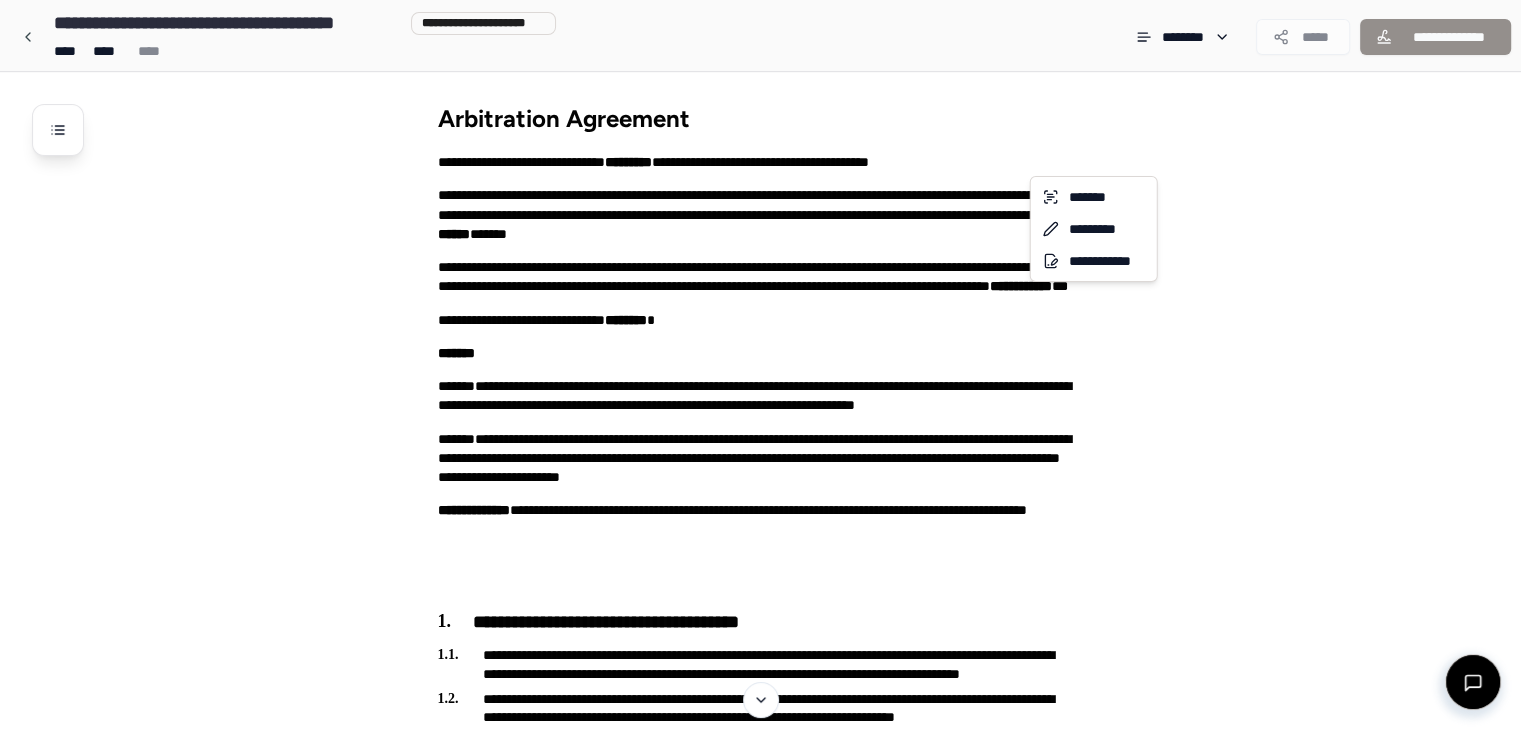 click on "**********" at bounding box center [768, 1487] 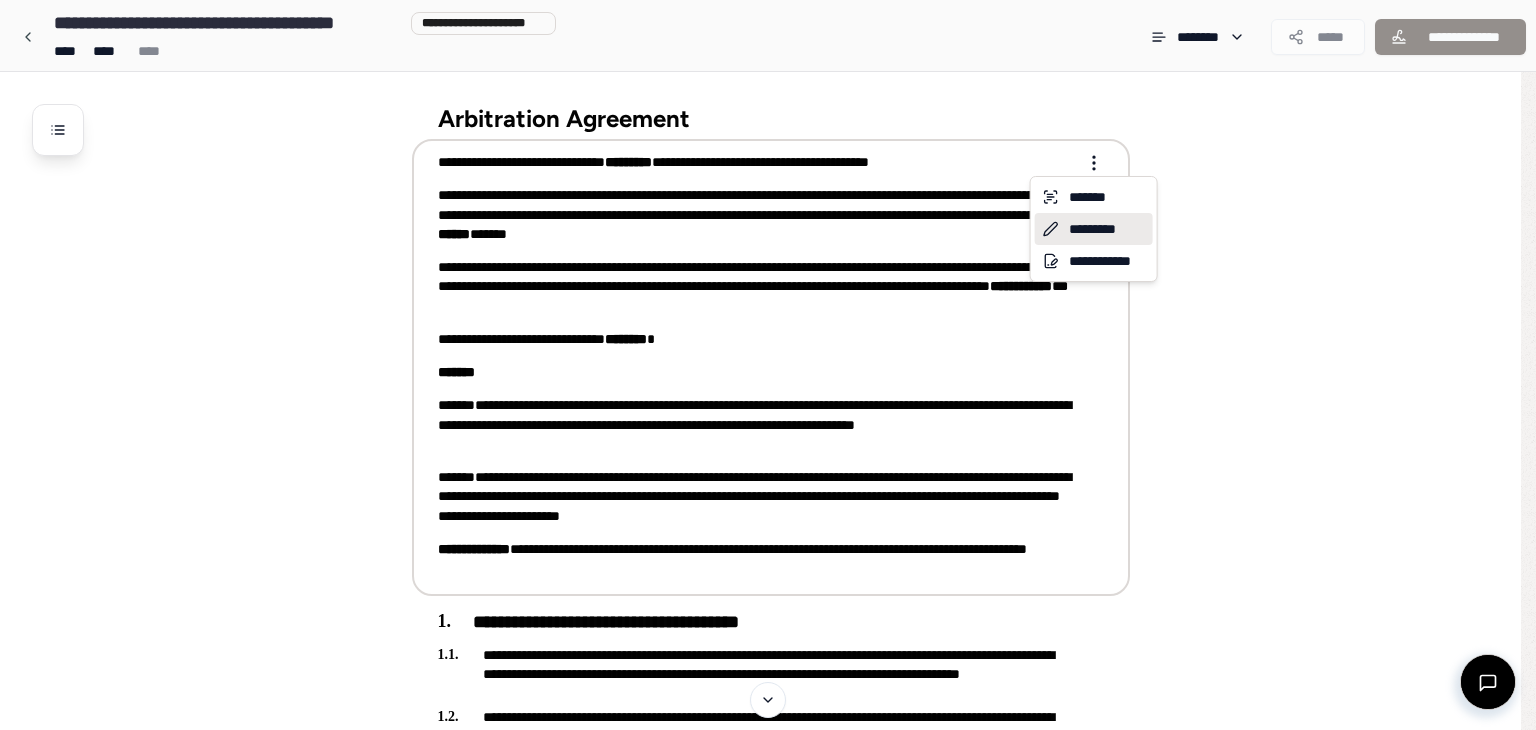 click on "*********" at bounding box center (1094, 229) 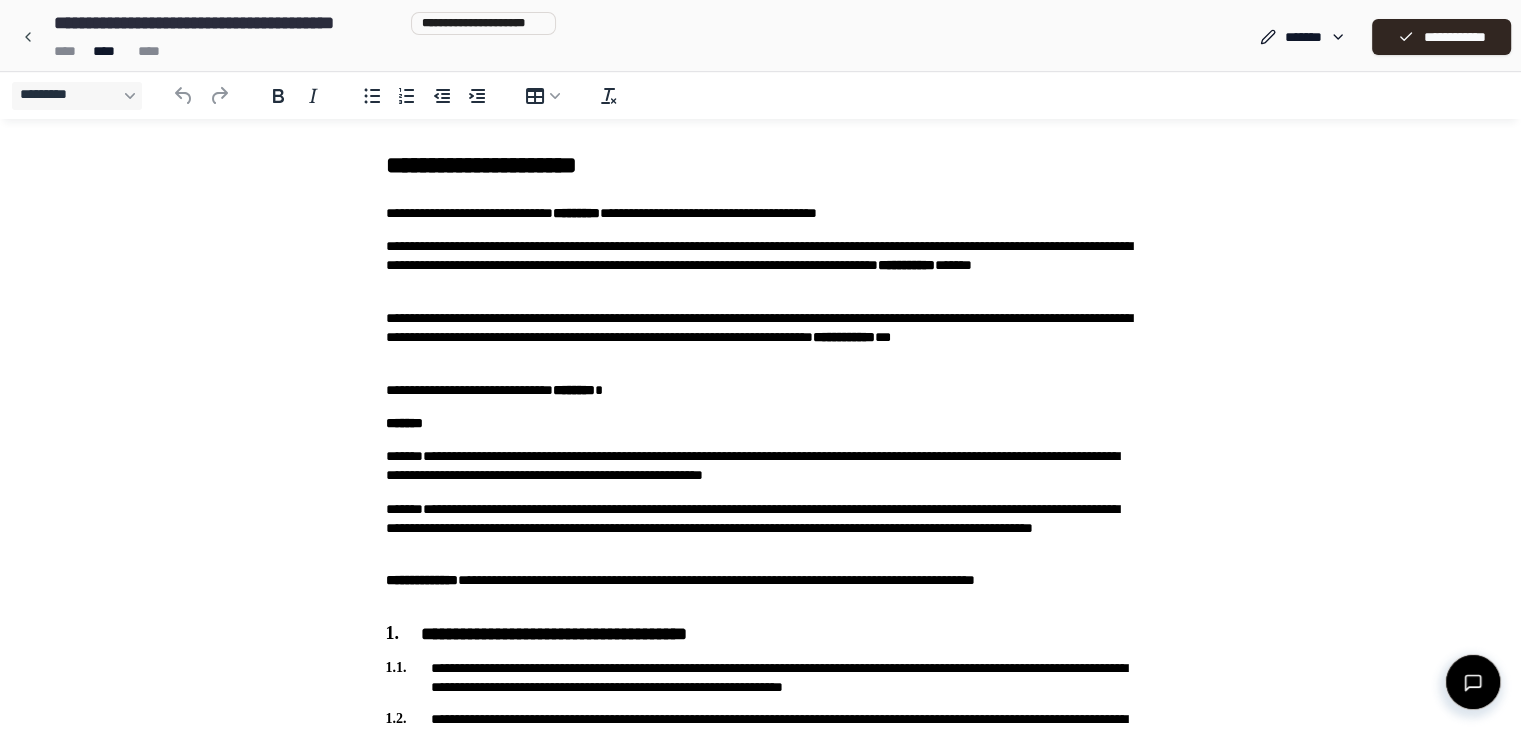 scroll, scrollTop: 0, scrollLeft: 0, axis: both 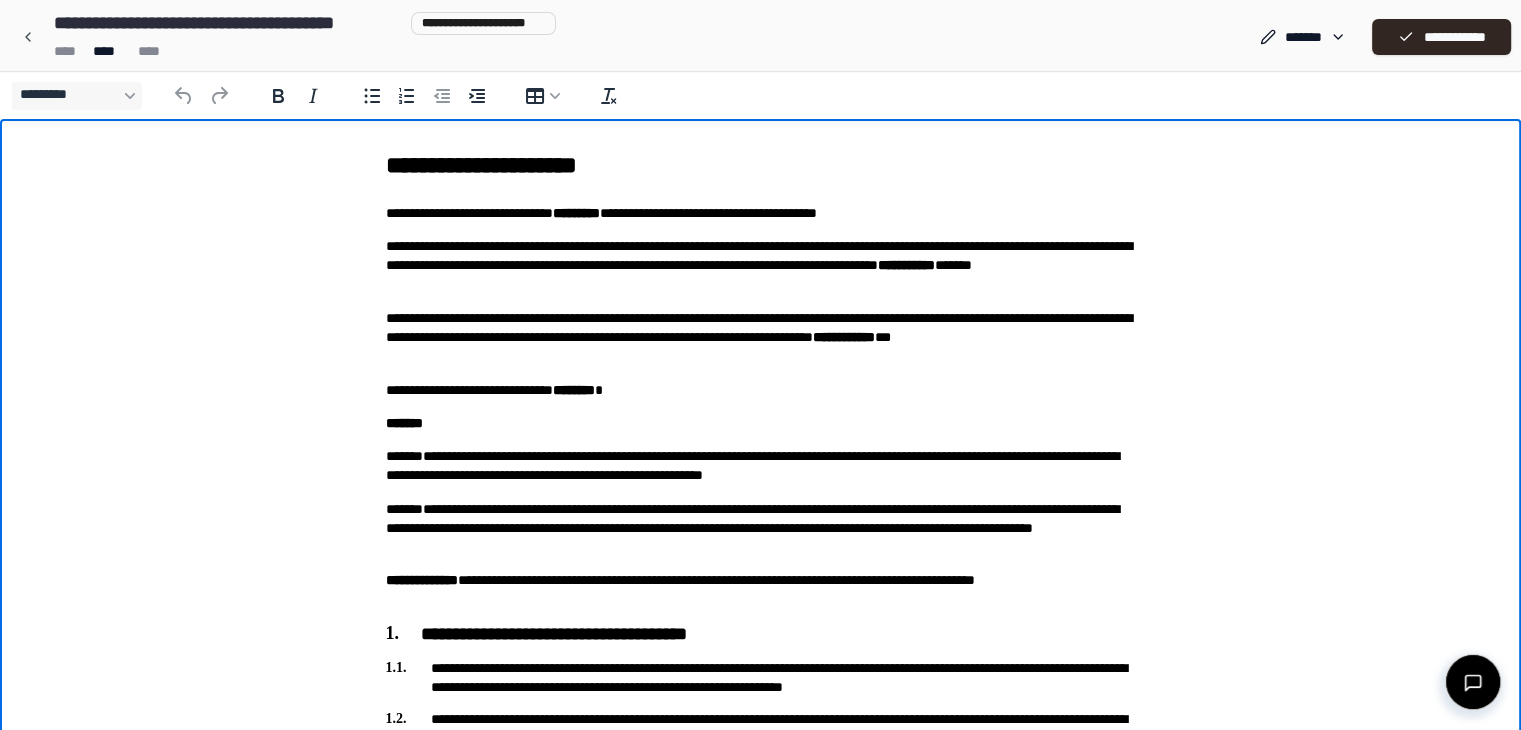 click on "**********" at bounding box center [761, 266] 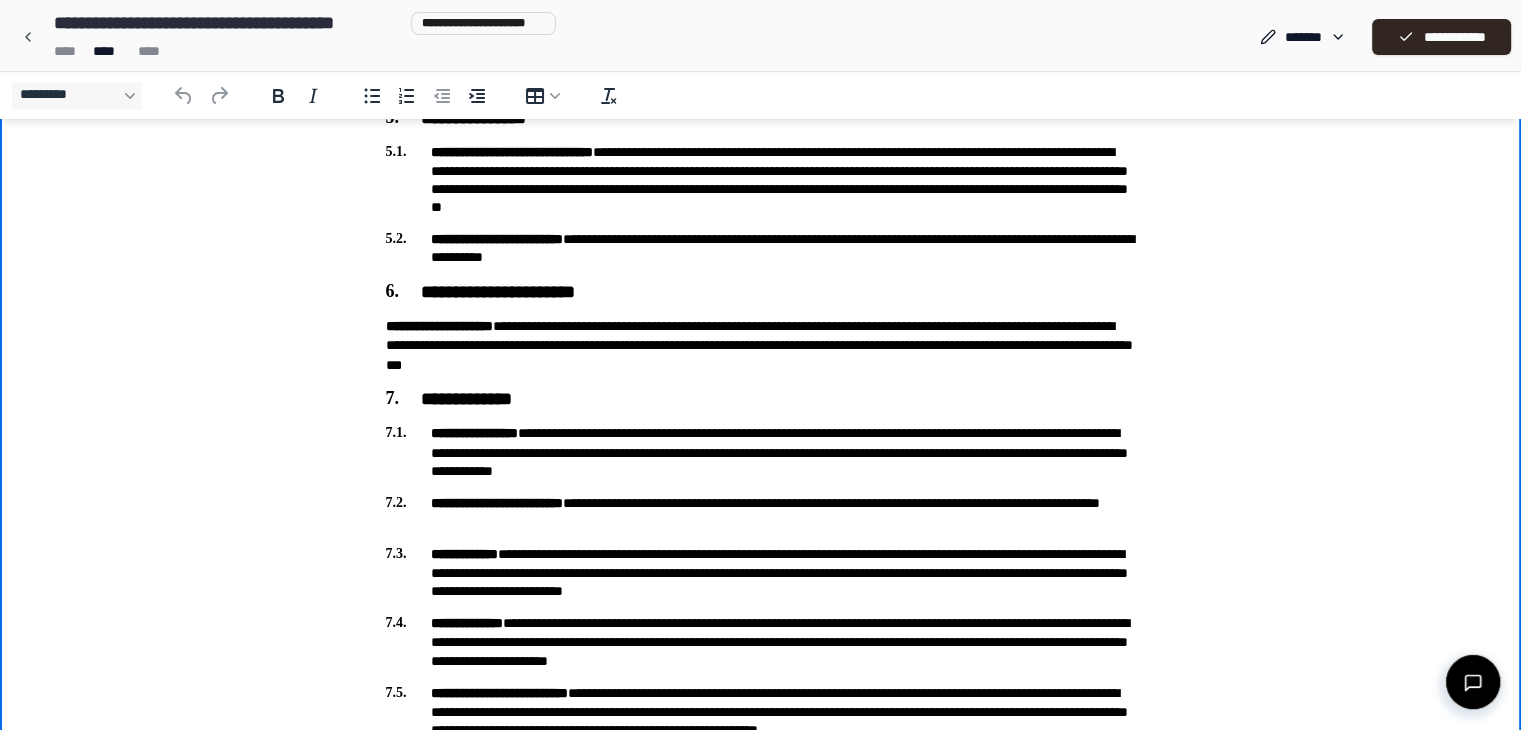 scroll, scrollTop: 1500, scrollLeft: 0, axis: vertical 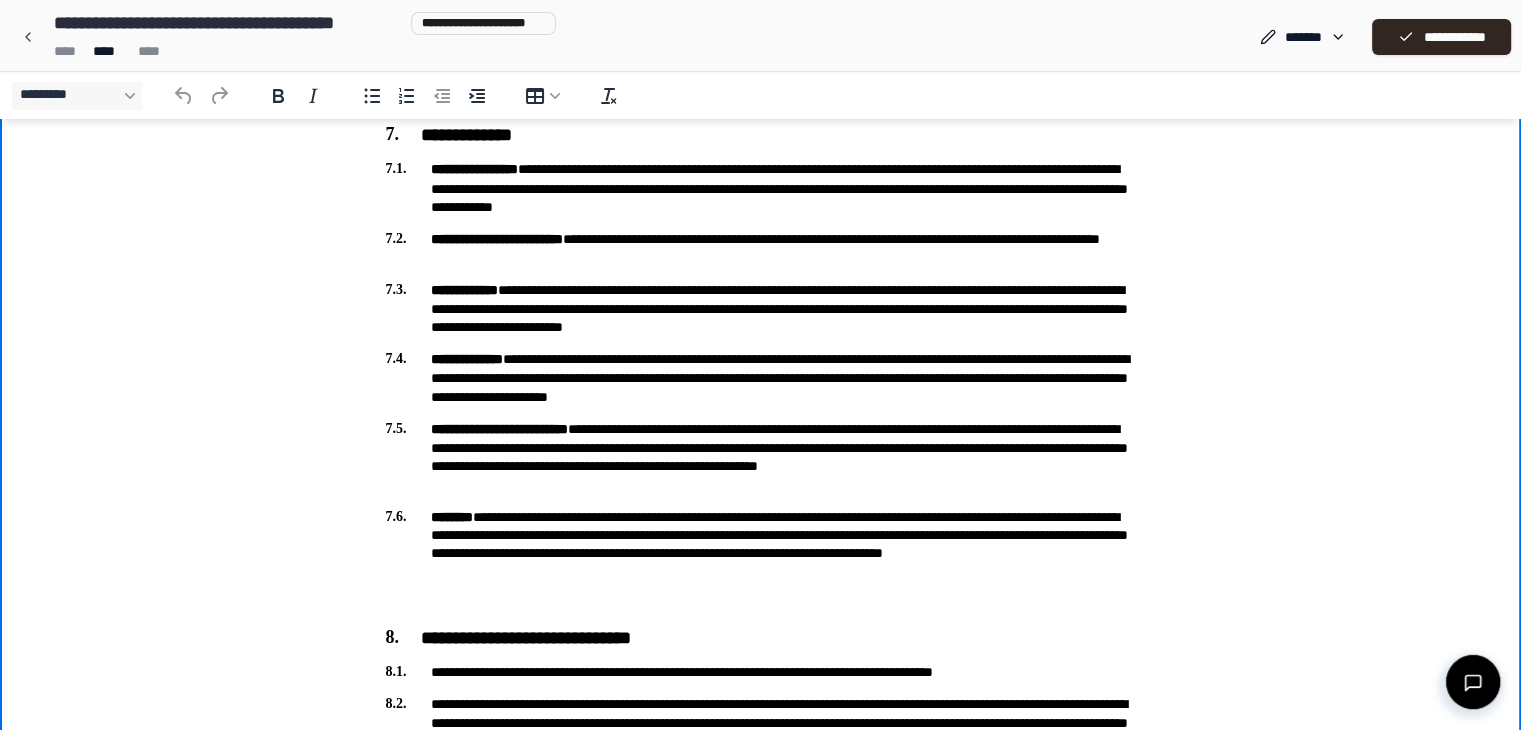 click on "**********" at bounding box center (761, 309) 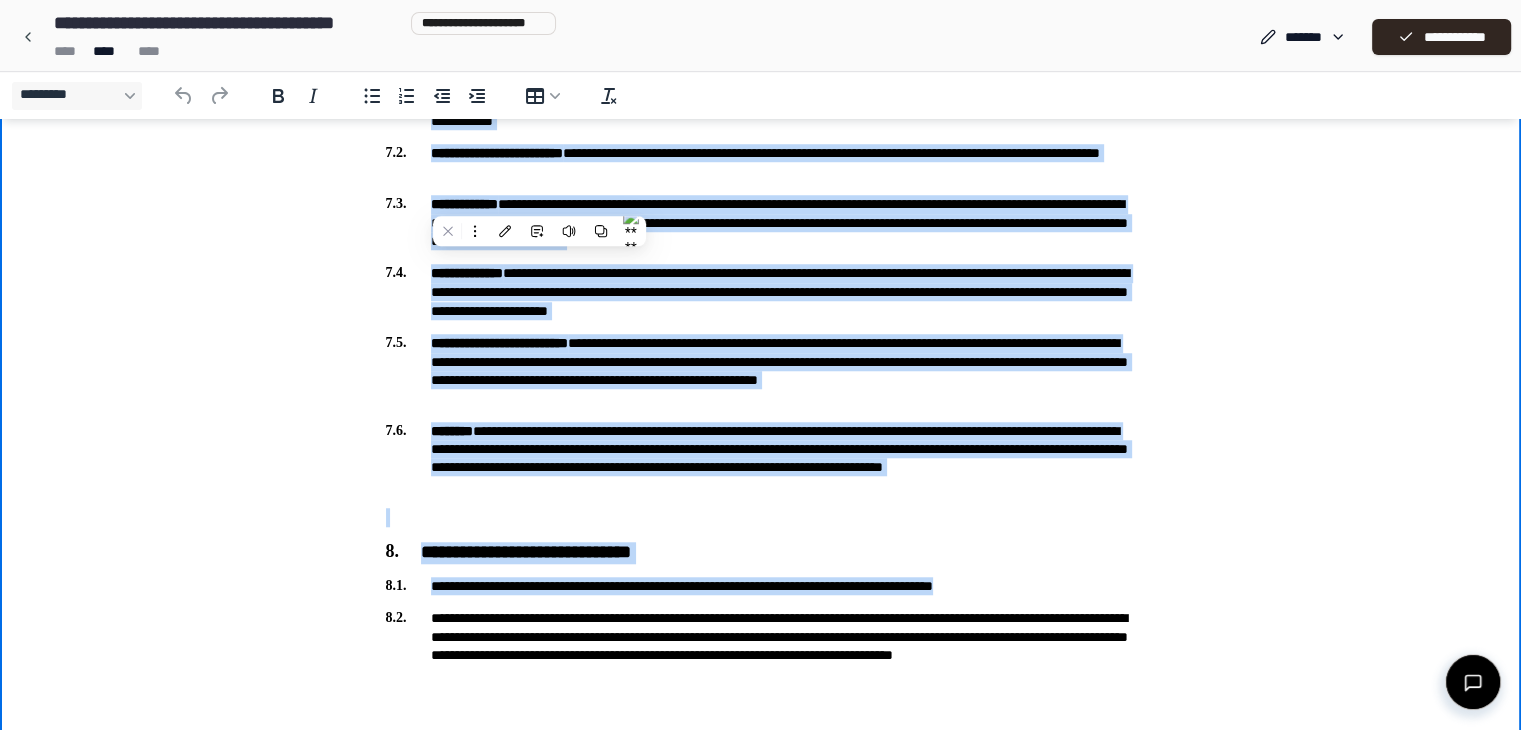 scroll, scrollTop: 1625, scrollLeft: 0, axis: vertical 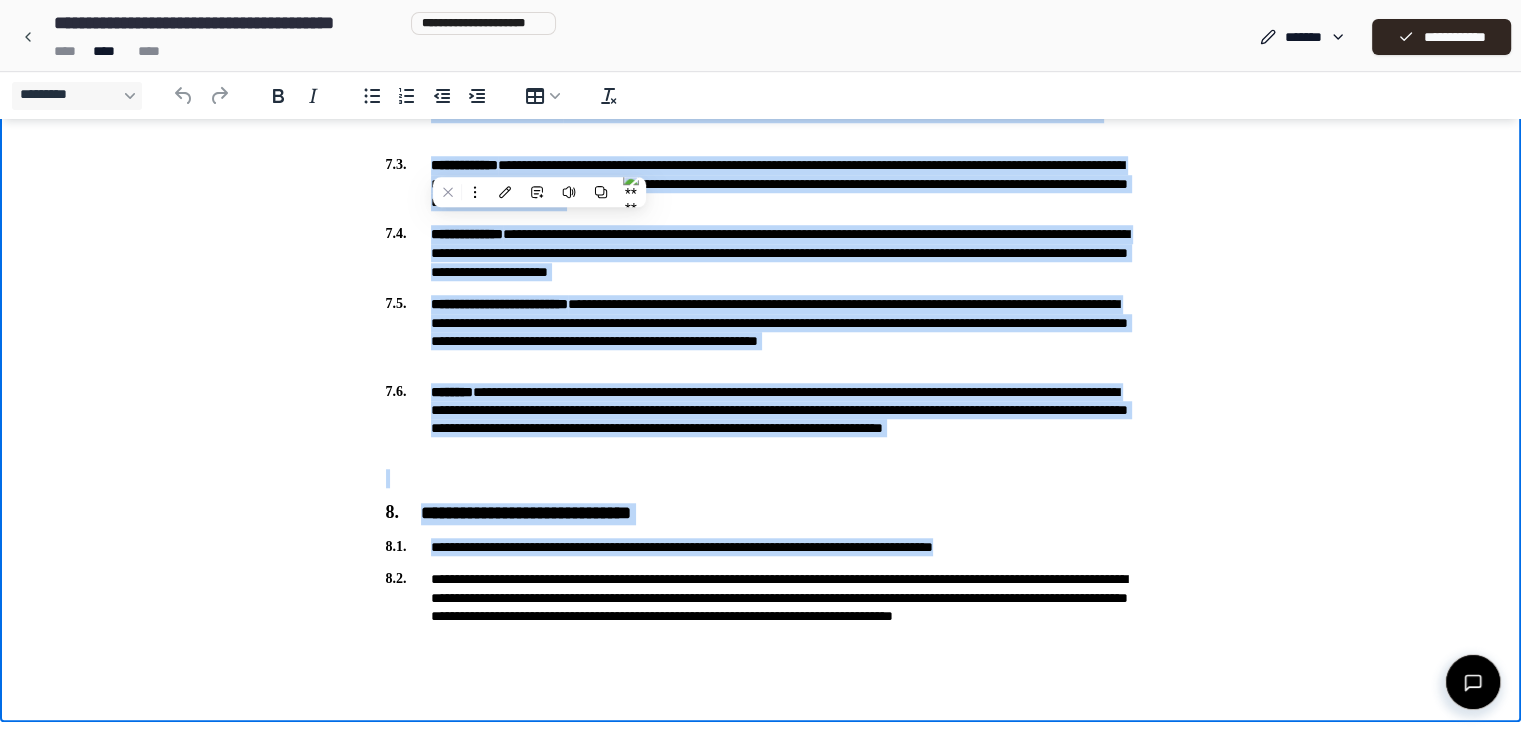 copy on "**********" 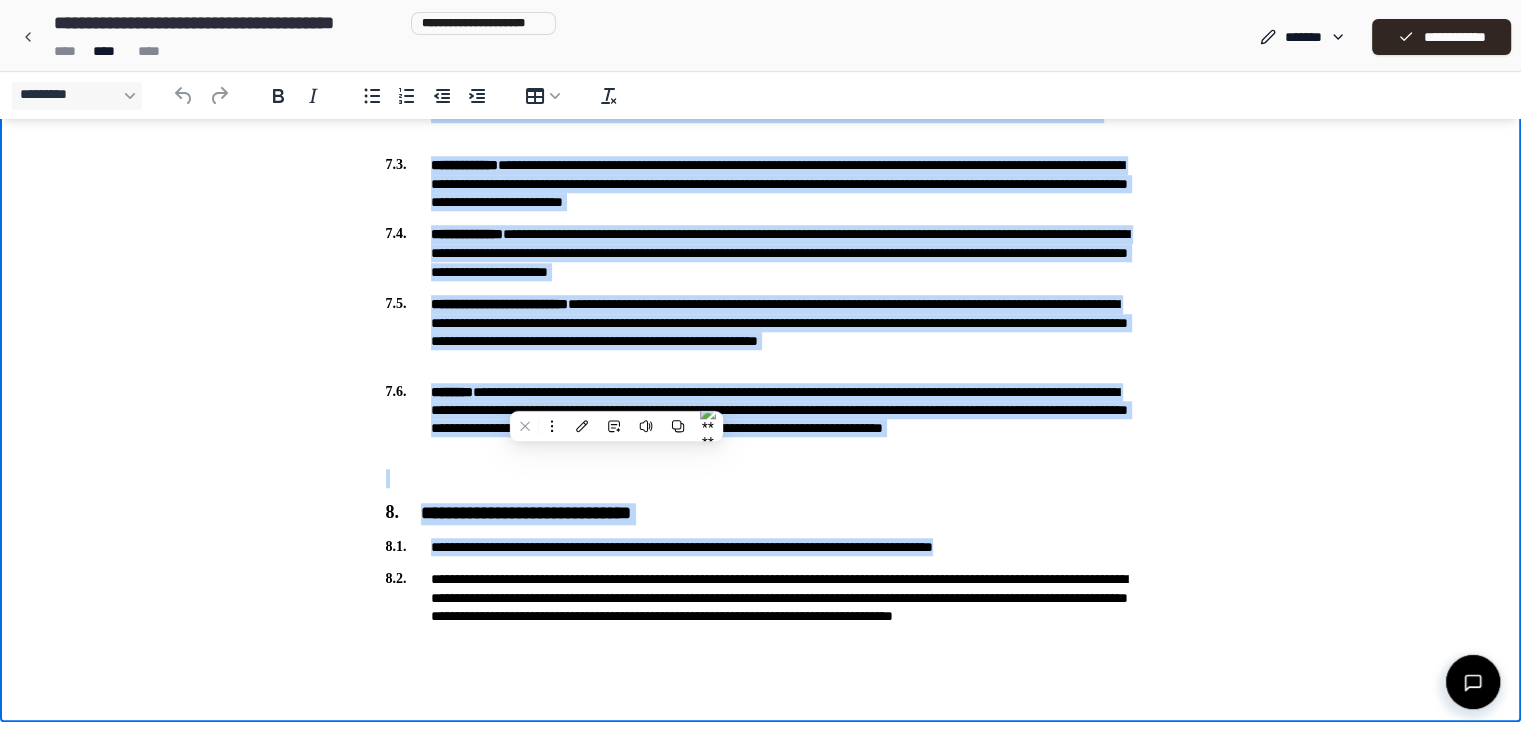 copy on "**********" 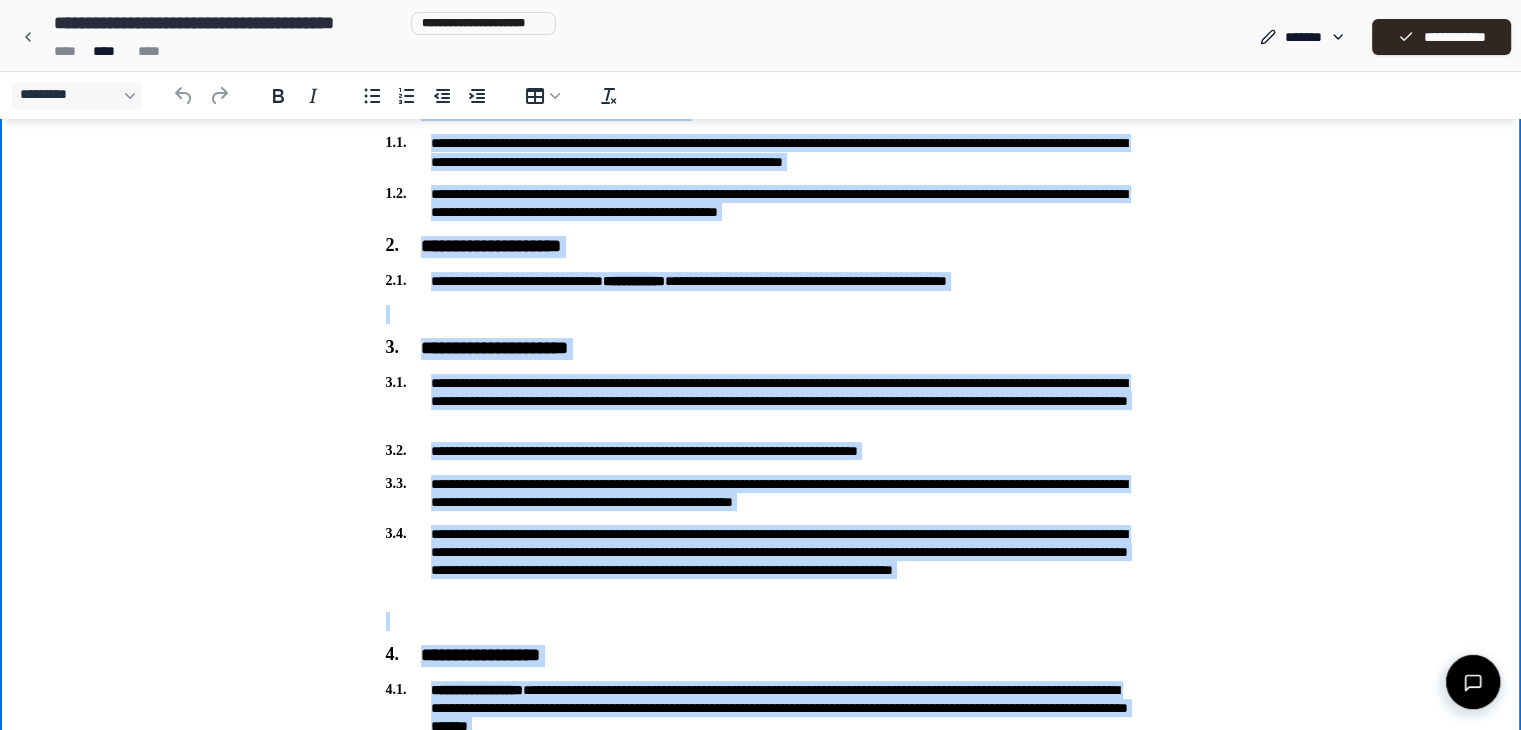 scroll, scrollTop: 0, scrollLeft: 0, axis: both 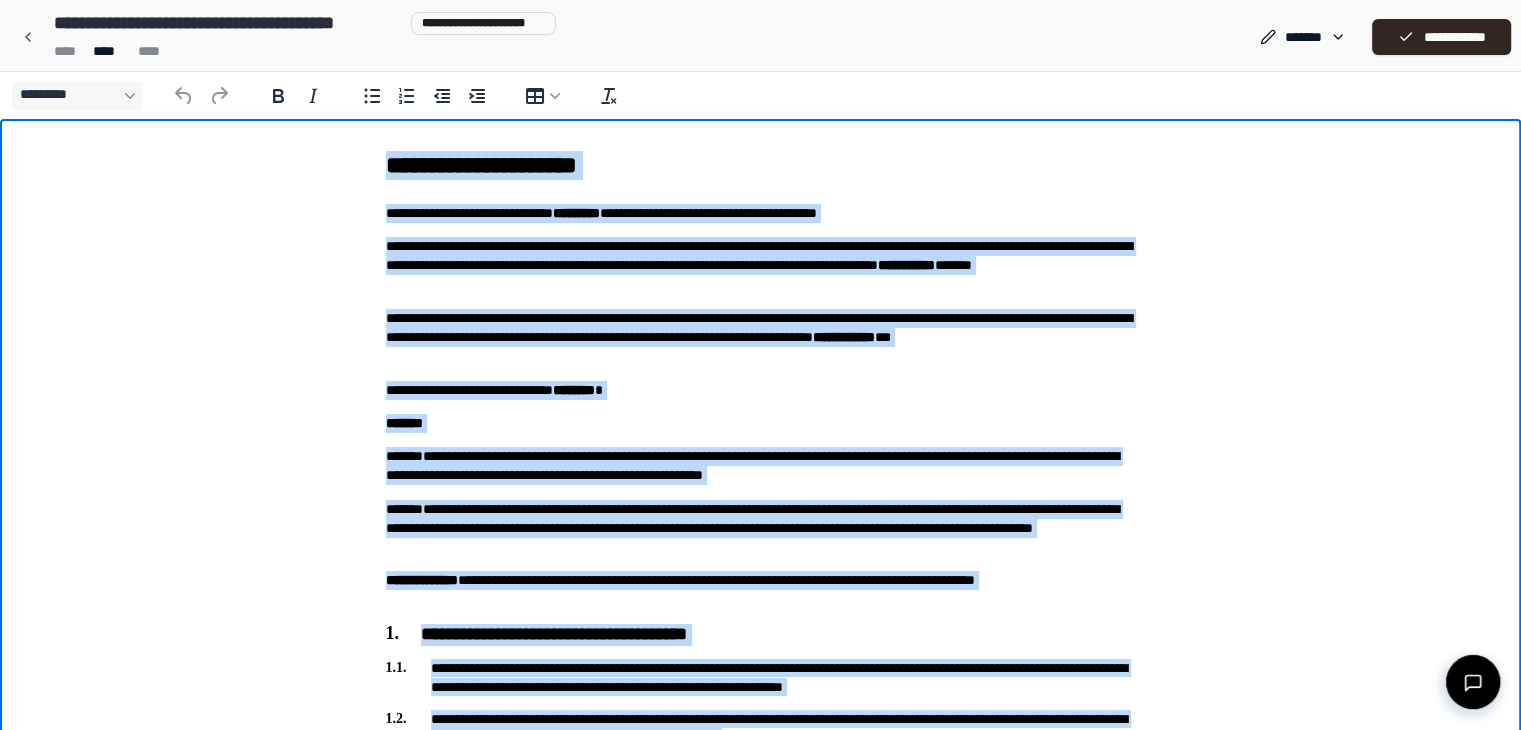 click on "**********" at bounding box center [761, 266] 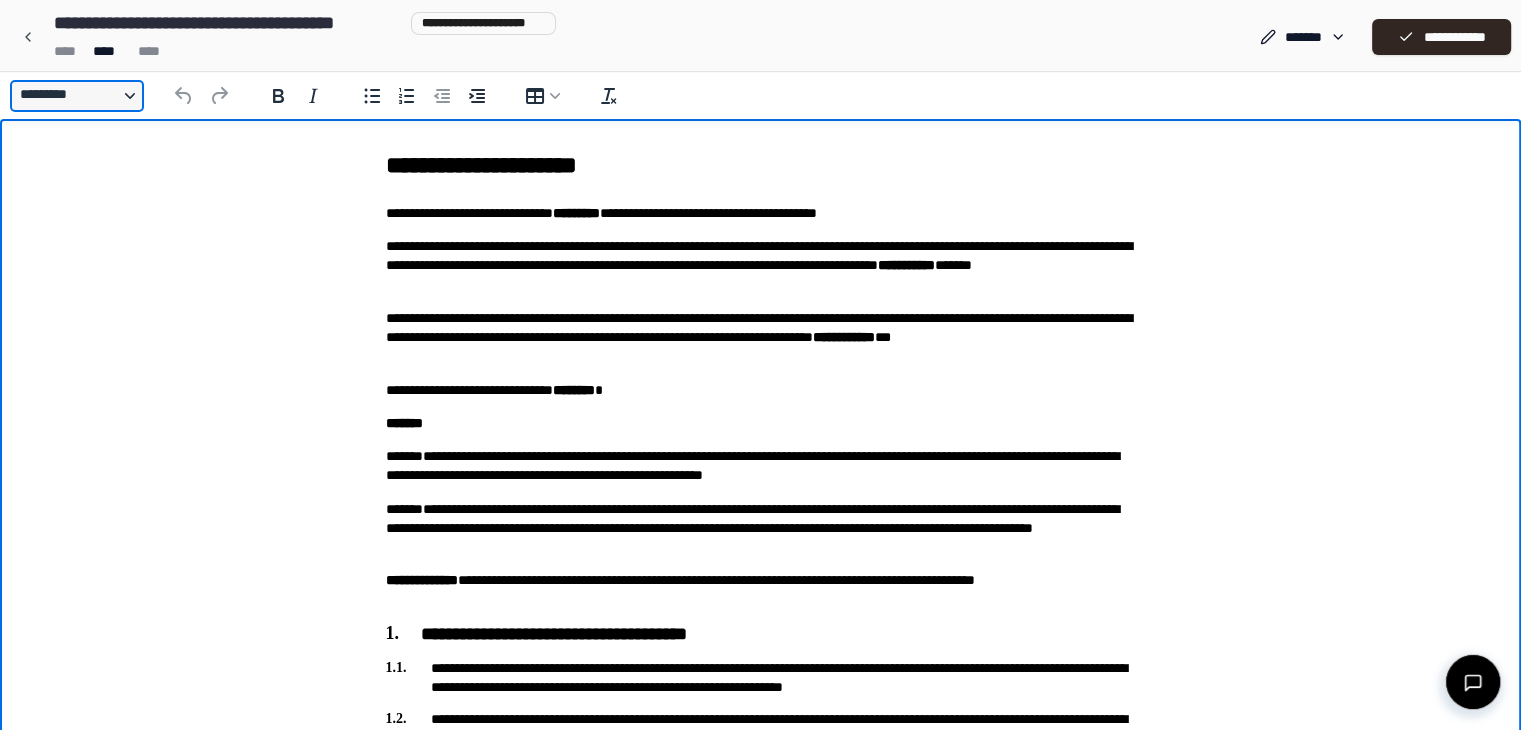 click on "*********" at bounding box center (77, 96) 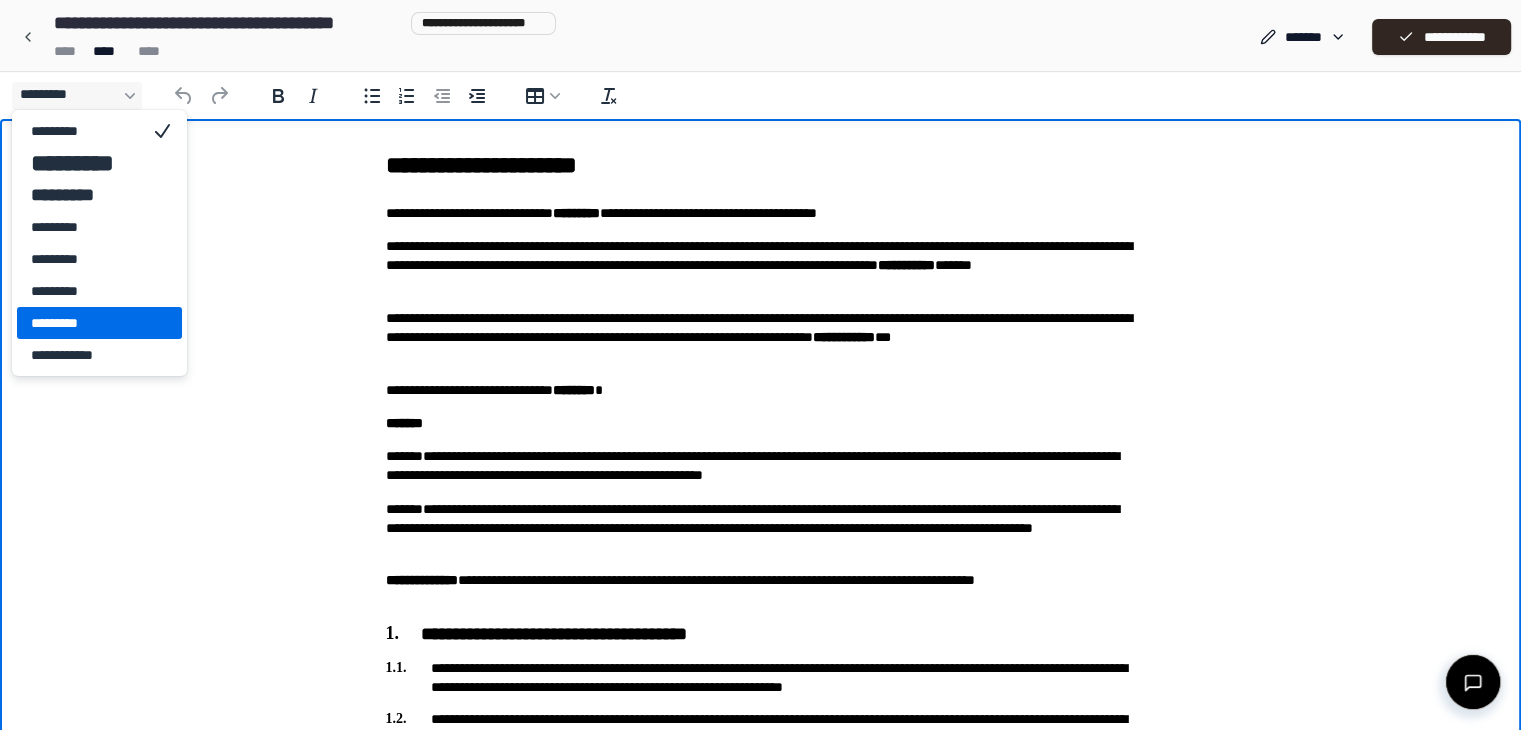 click on "**********" at bounding box center (760, 1205) 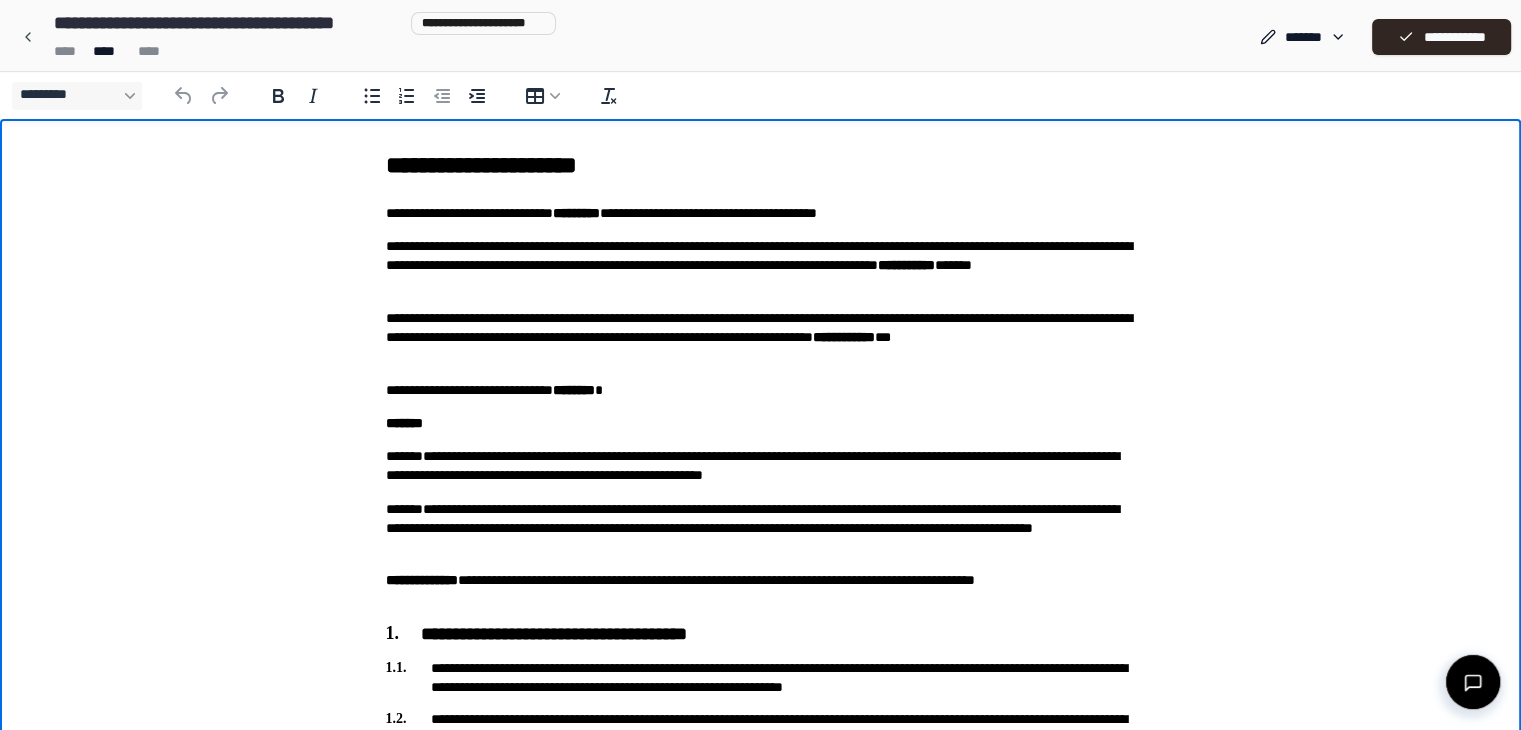 click on "**** **** ****" at bounding box center (301, 51) 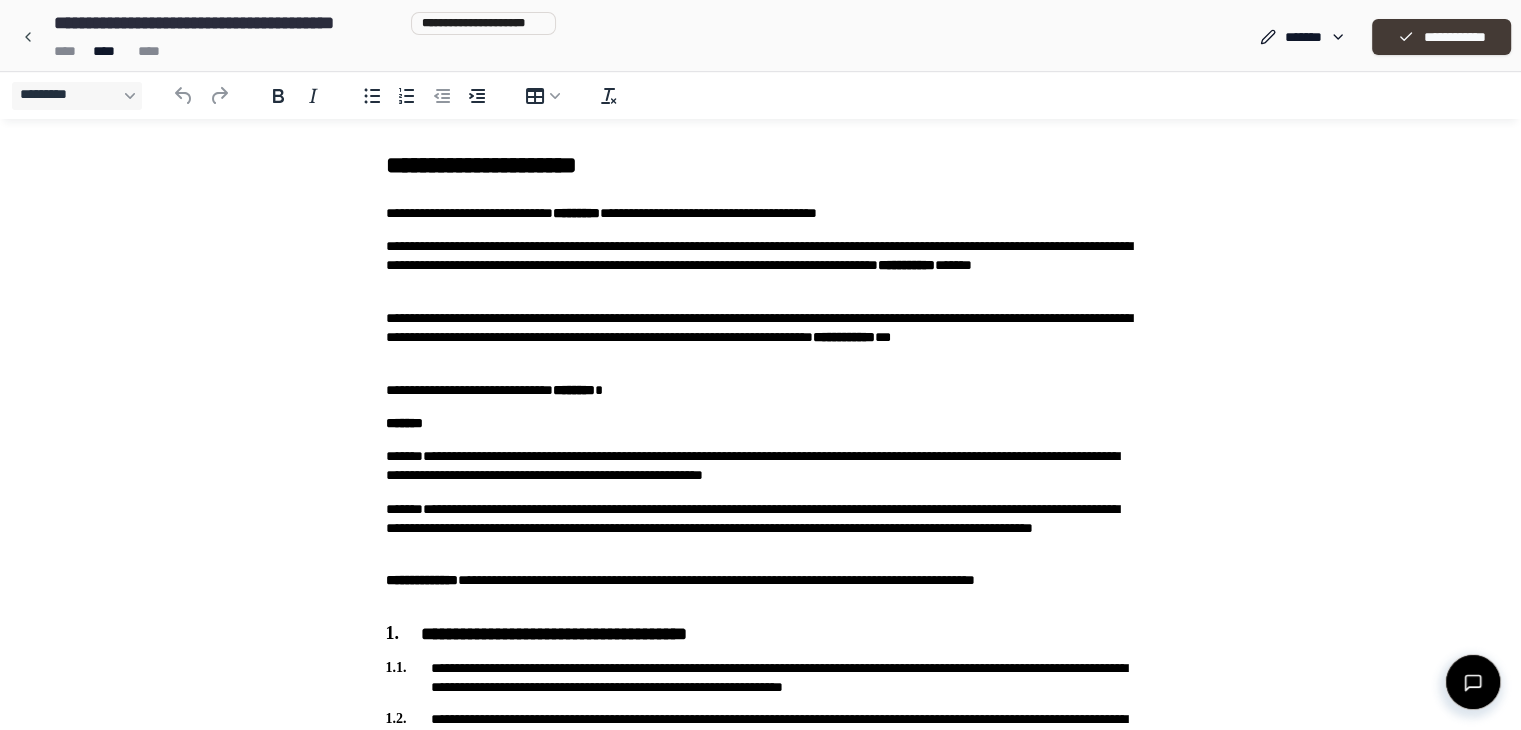 click on "**********" at bounding box center (1441, 37) 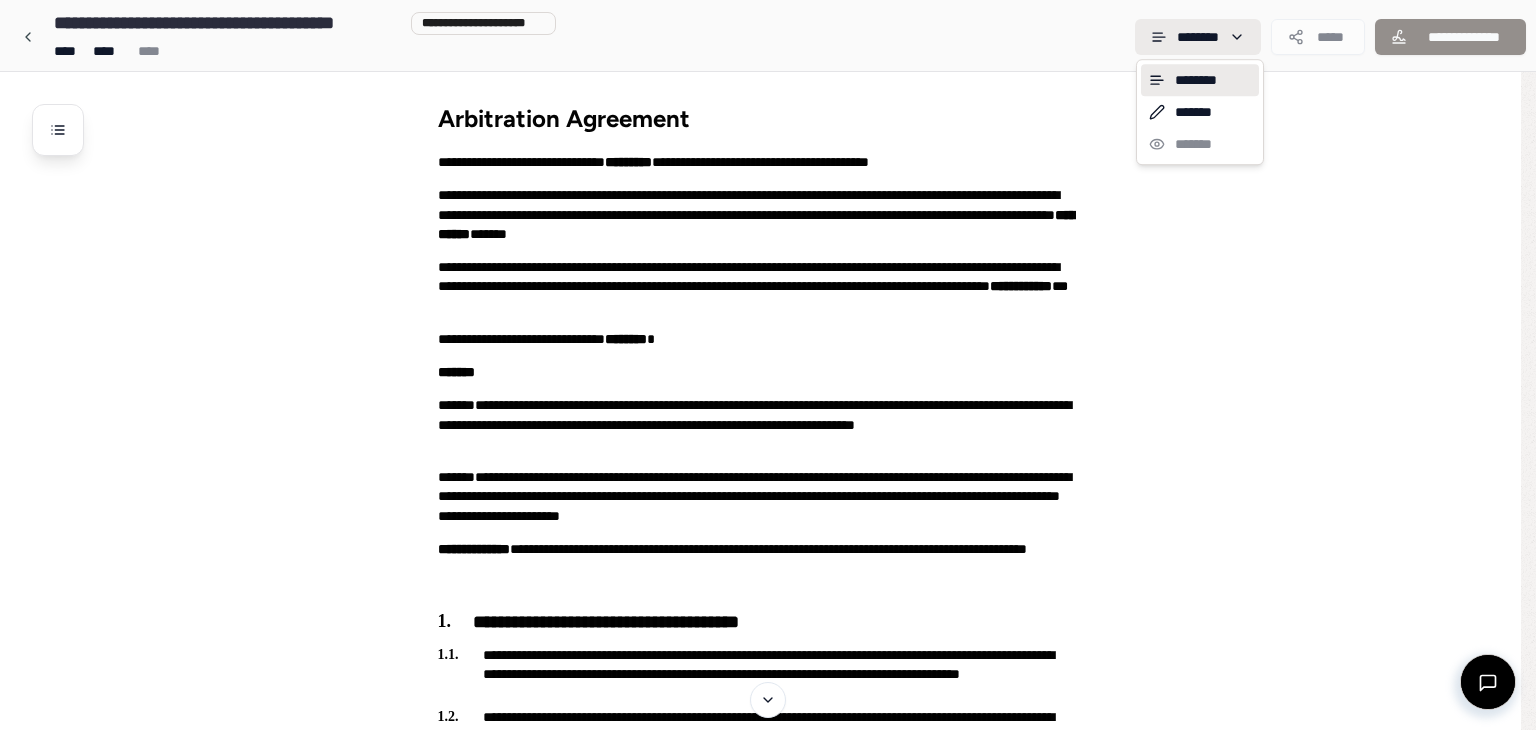 click on "**********" at bounding box center (768, 1487) 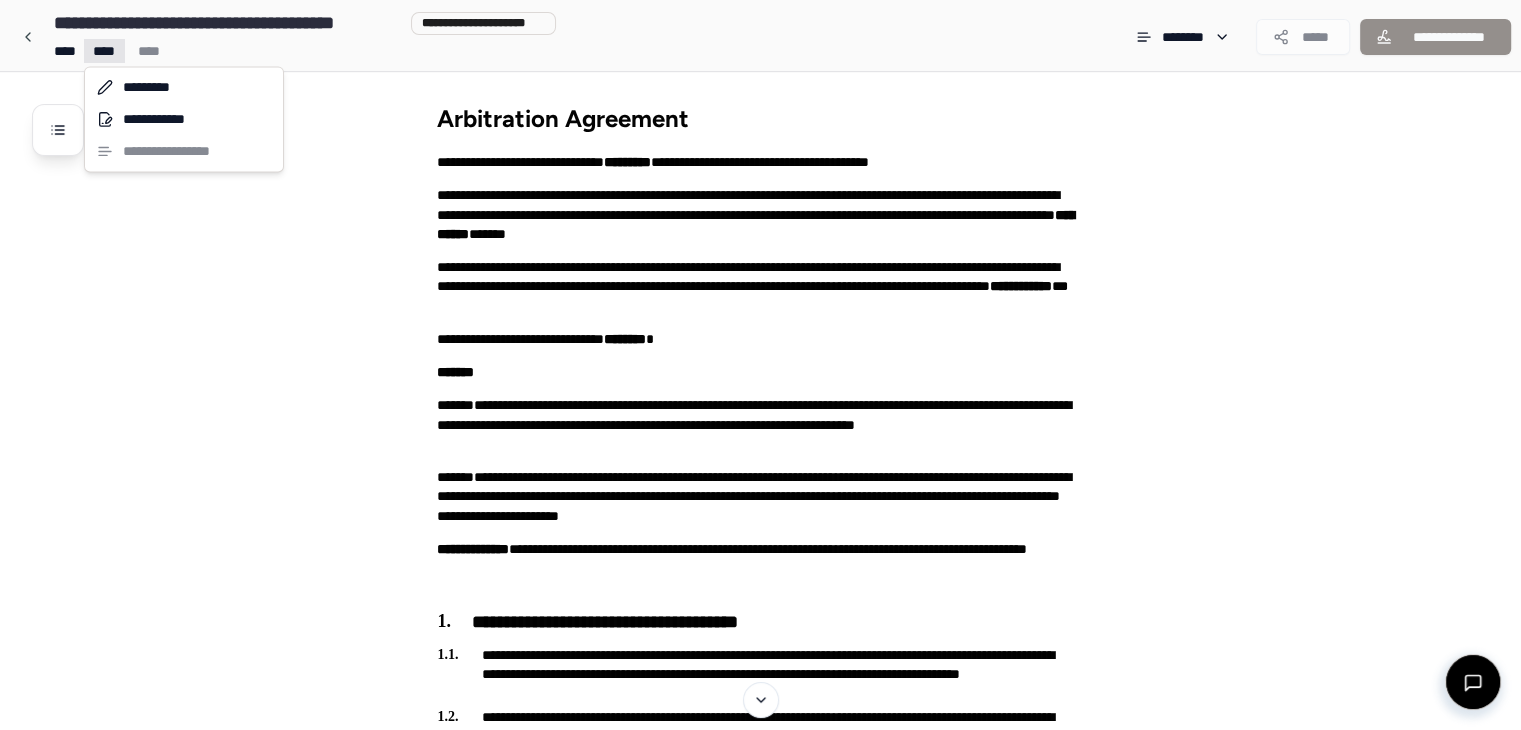 click on "**********" at bounding box center (760, 1487) 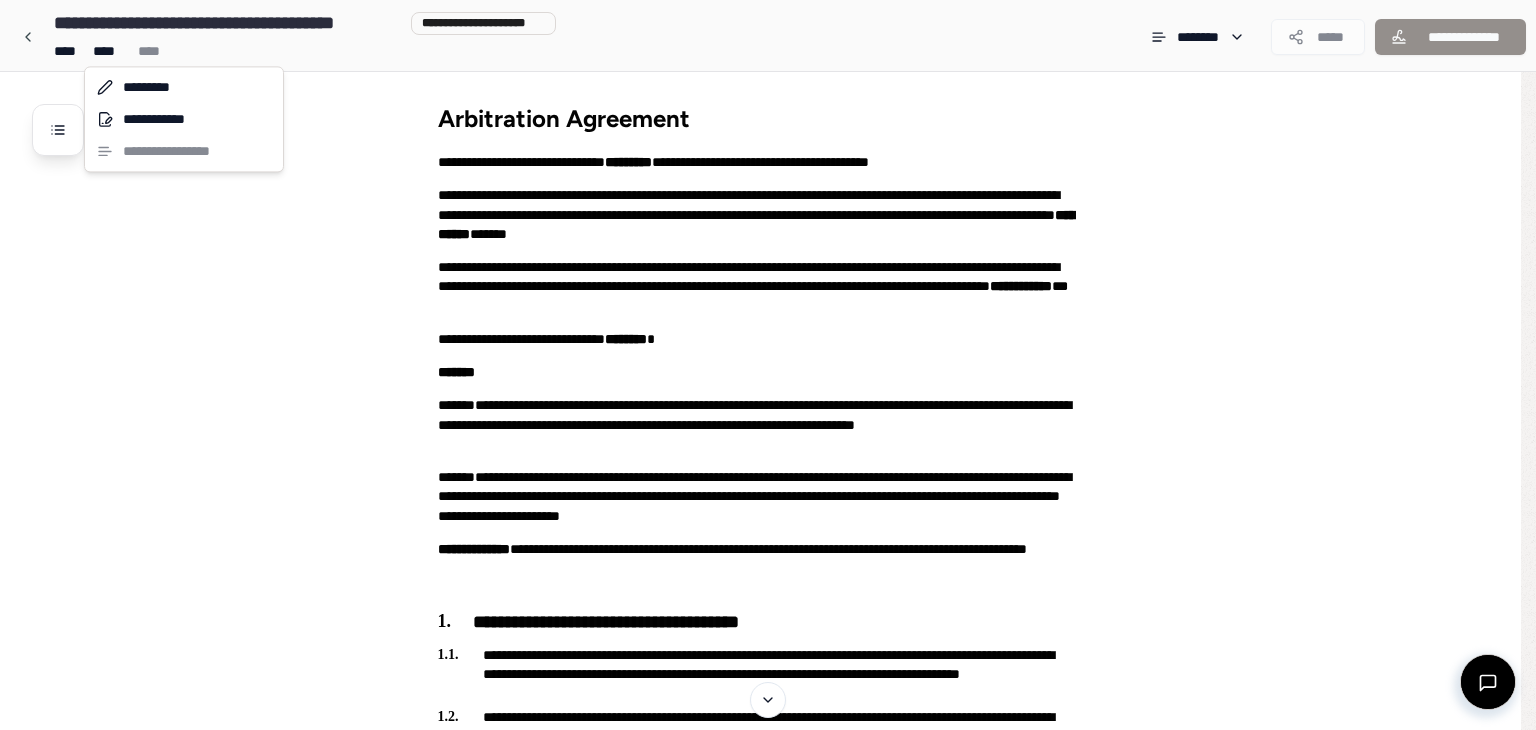 click on "**********" at bounding box center (768, 1487) 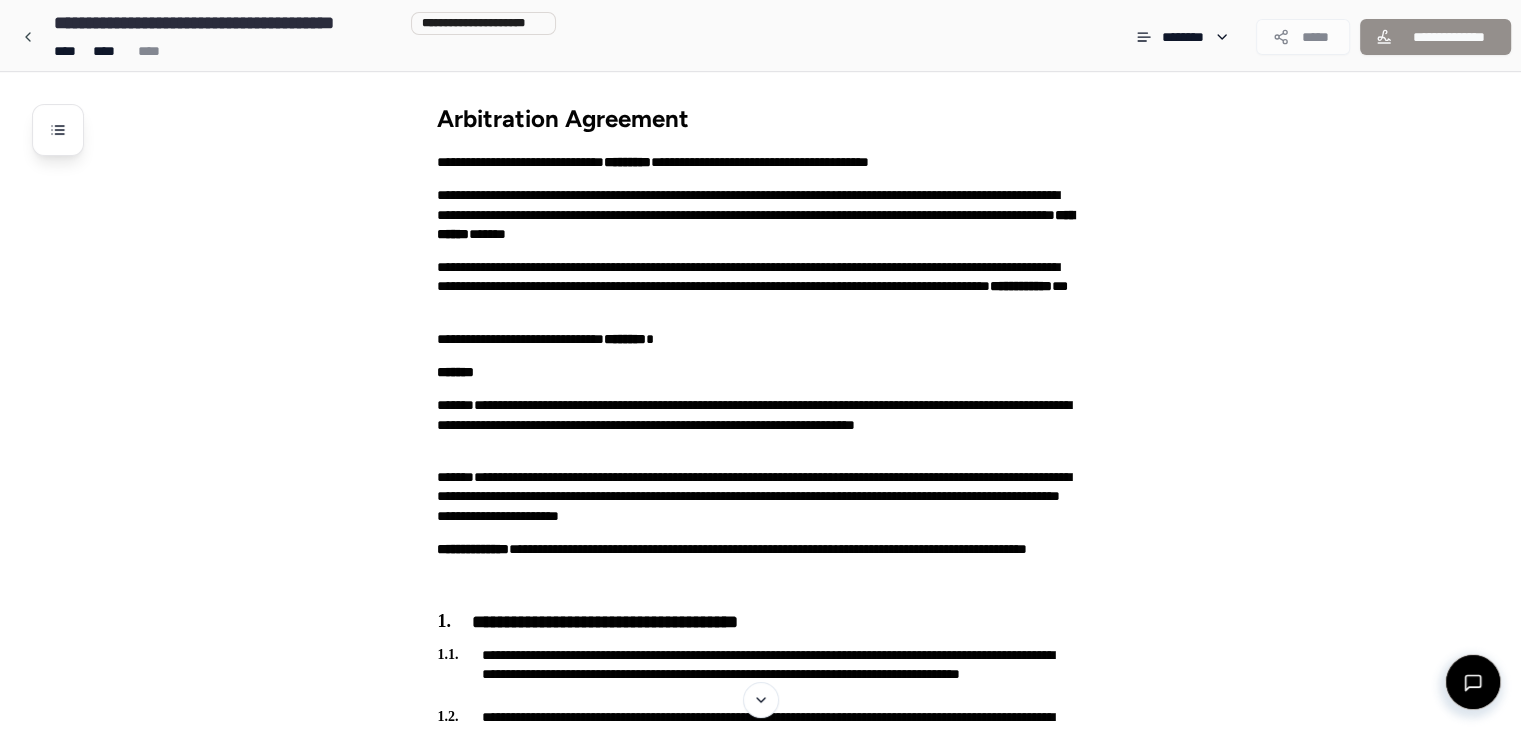 click on "**********" at bounding box center [760, 1487] 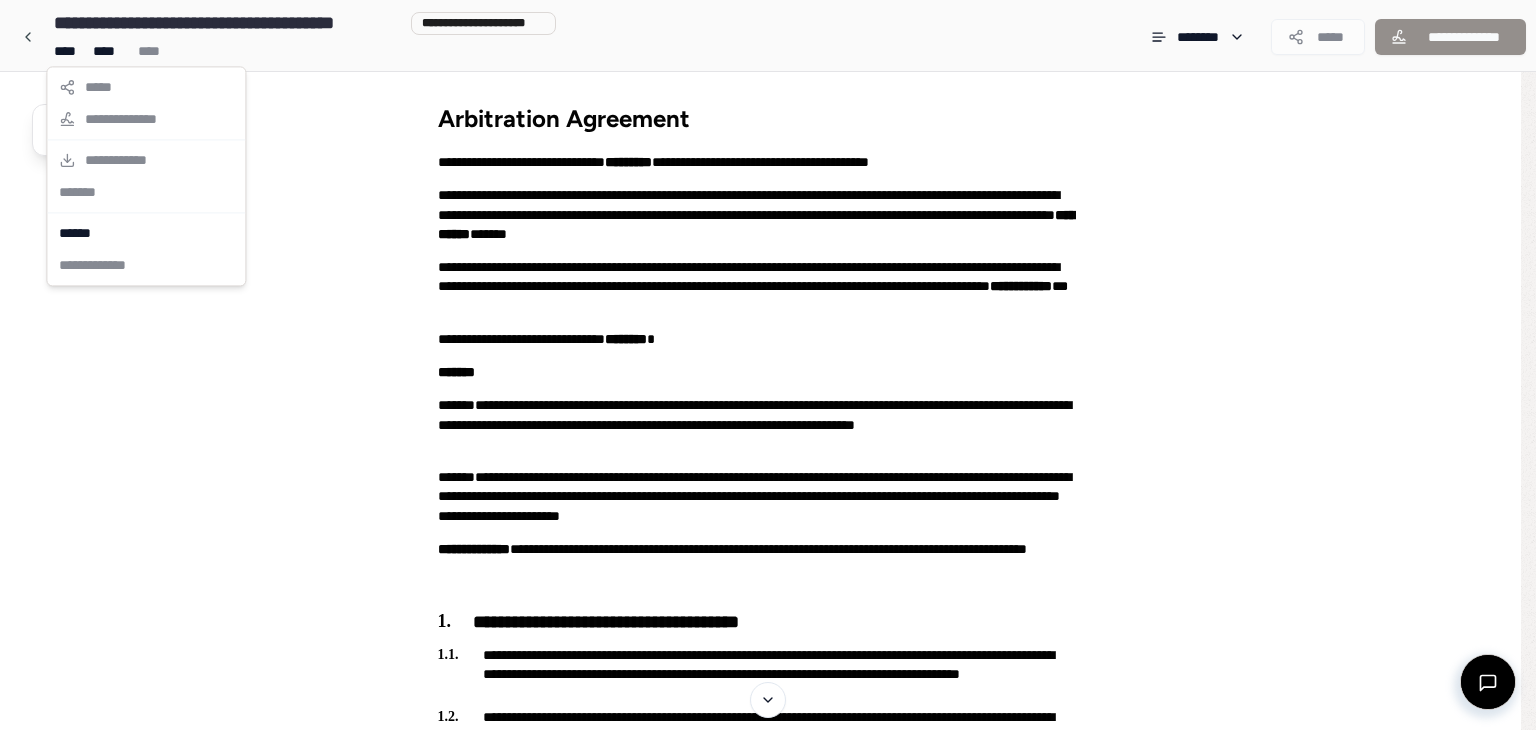 click on "**********" at bounding box center [146, 176] 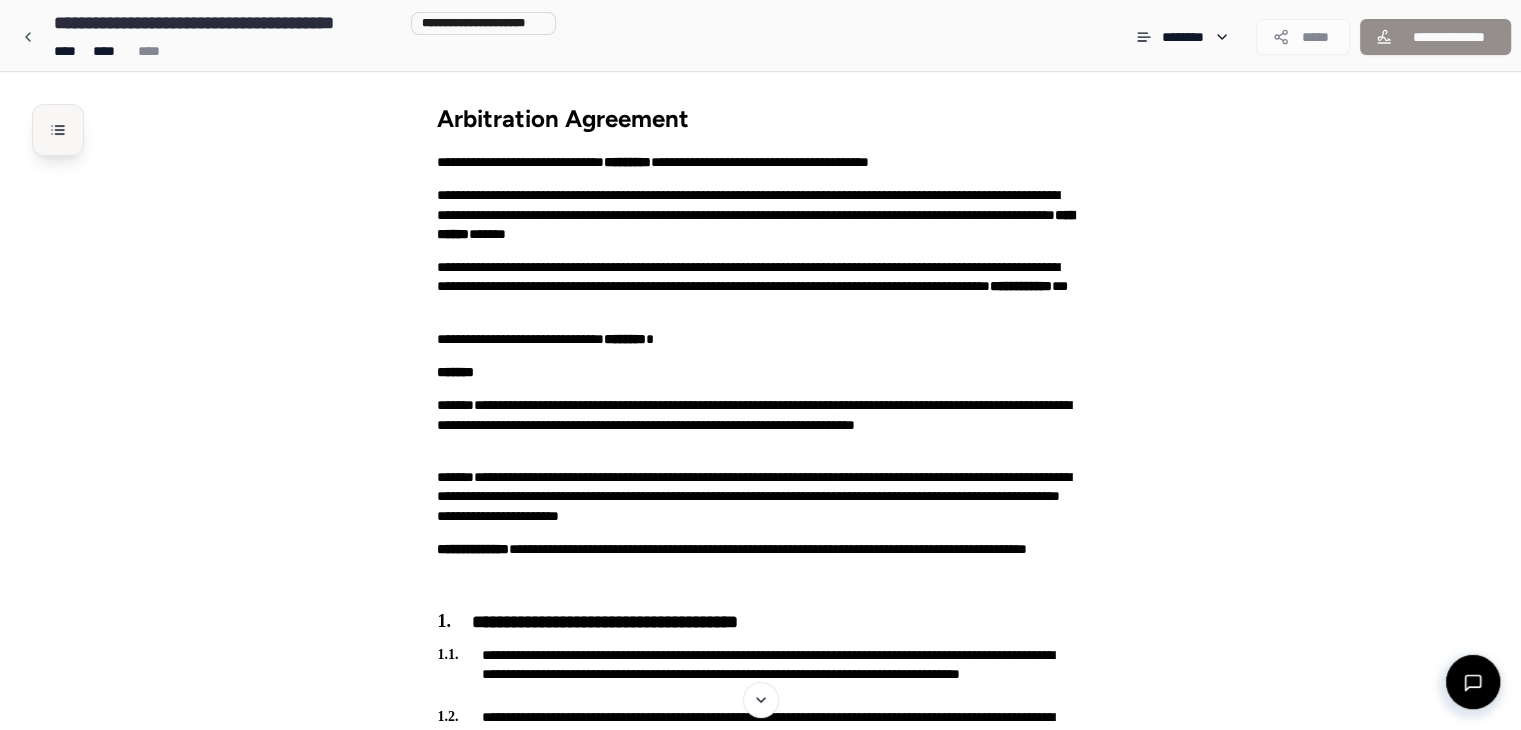 click at bounding box center [58, 130] 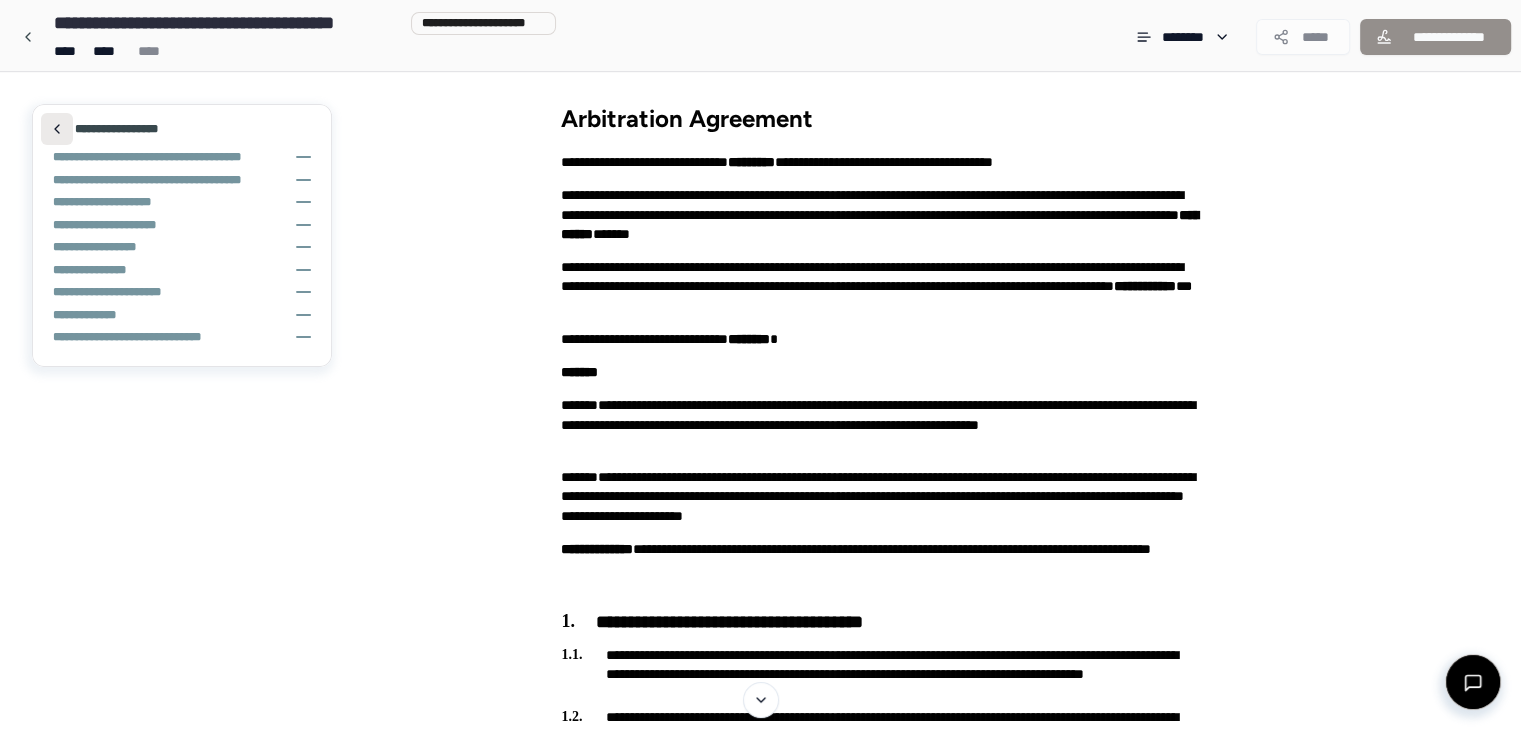 click at bounding box center [57, 129] 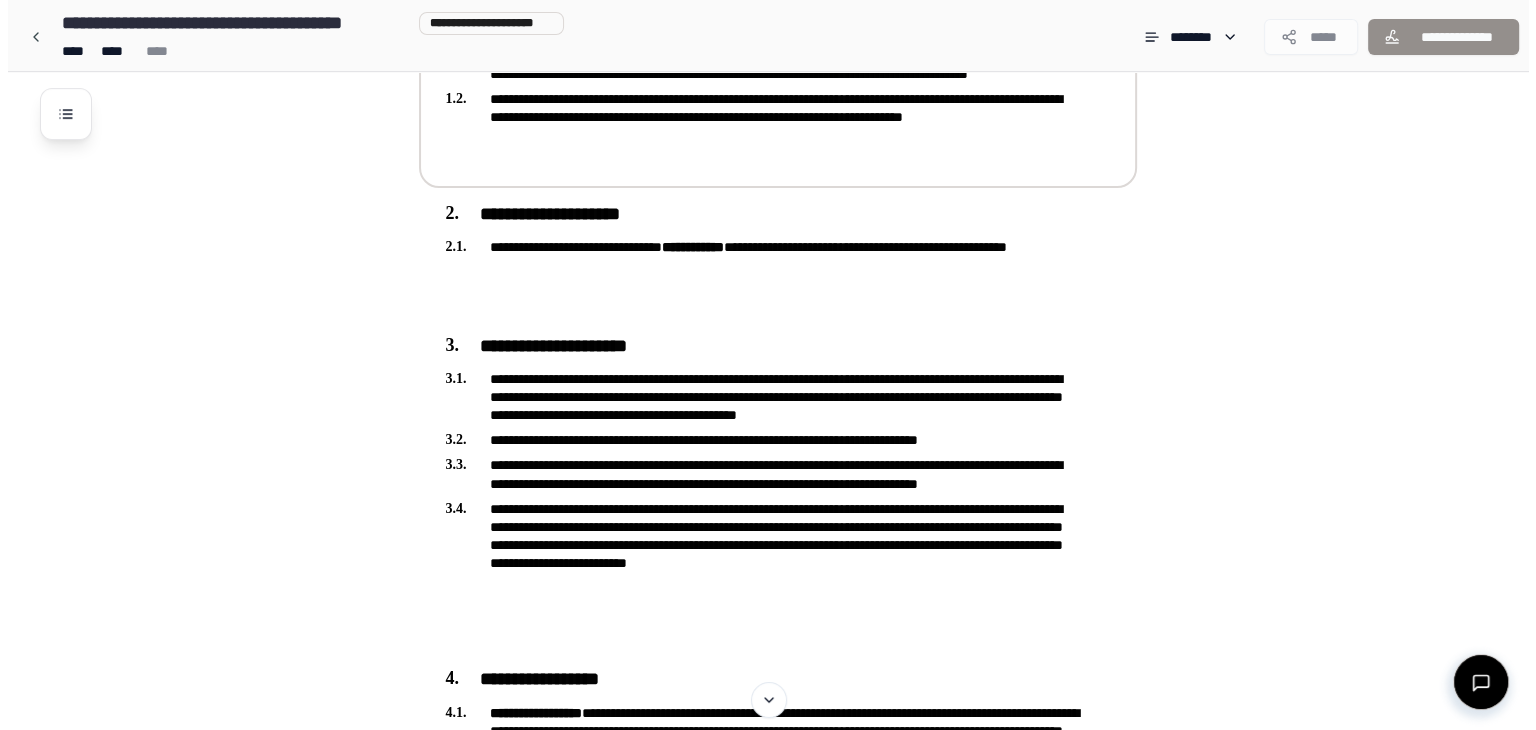 scroll, scrollTop: 0, scrollLeft: 0, axis: both 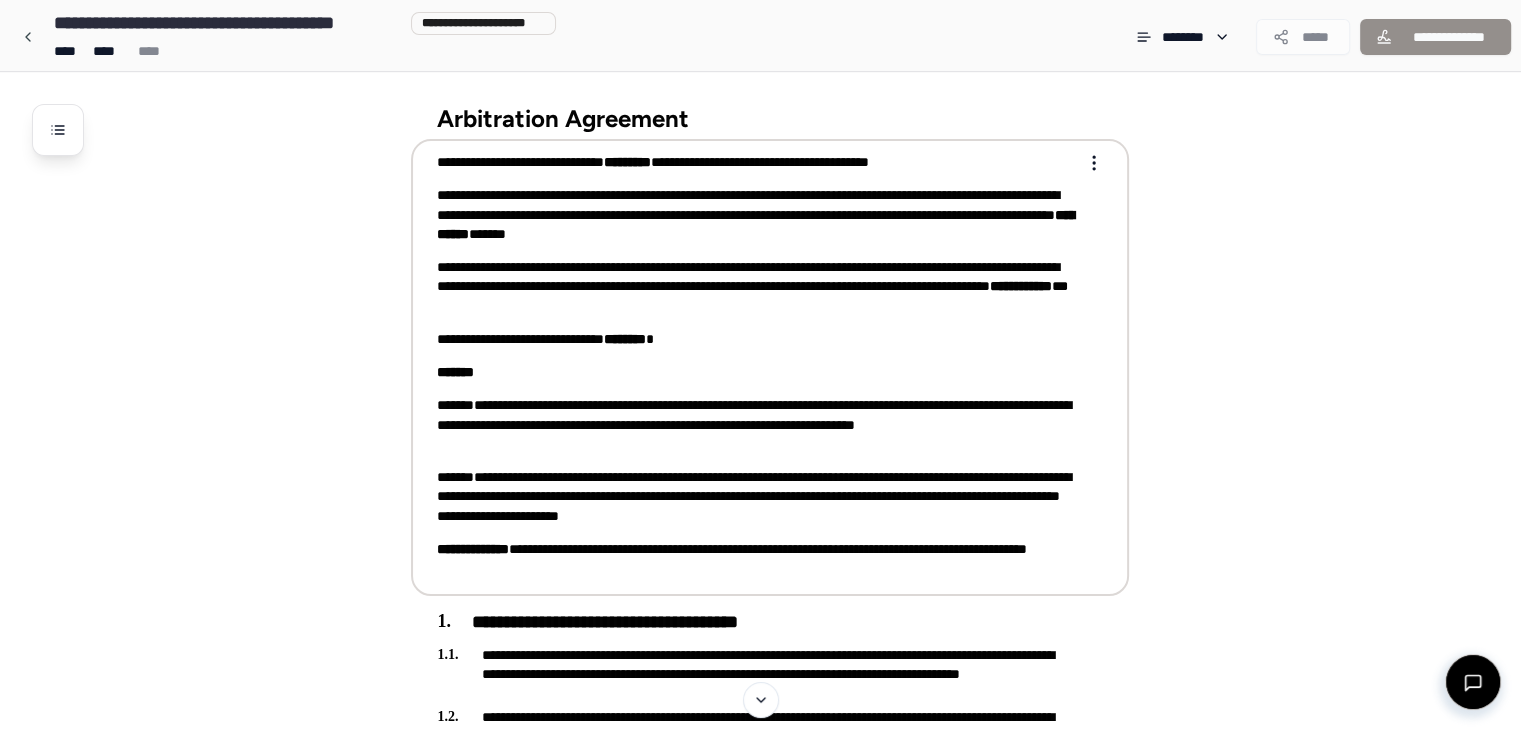 click on "**********" at bounding box center [760, 1487] 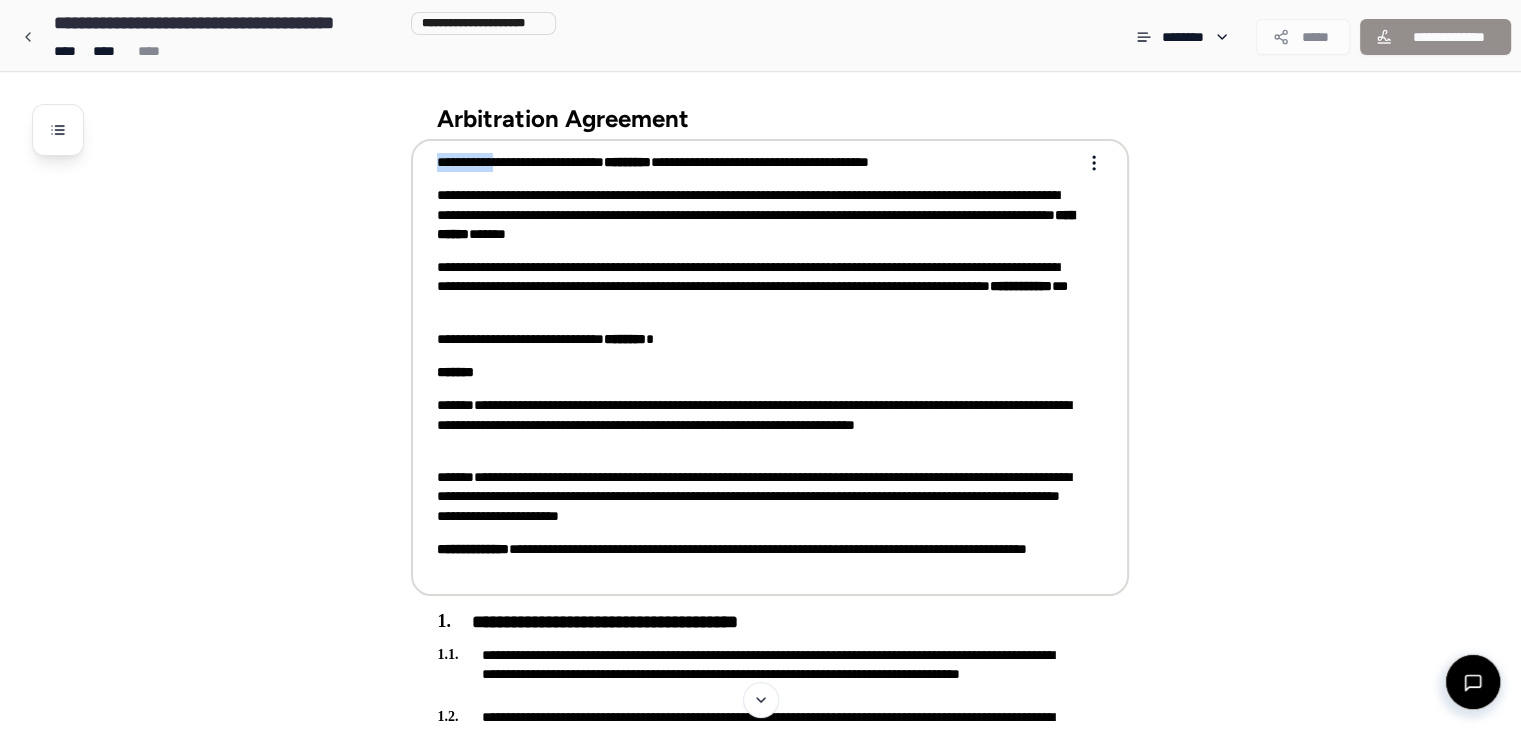 drag, startPoint x: 440, startPoint y: 163, endPoint x: 594, endPoint y: 165, distance: 154.01299 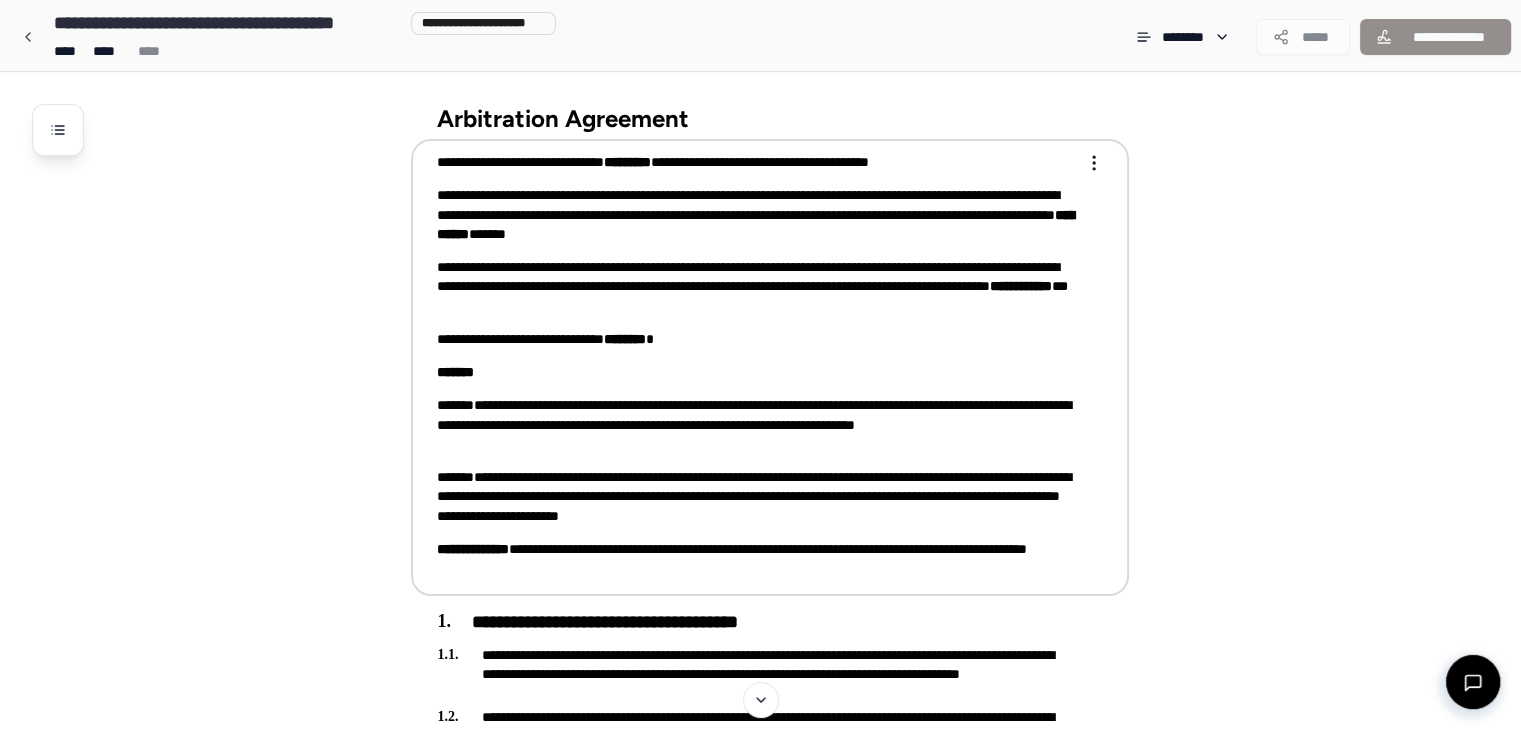 click on "**********" at bounding box center (756, 365) 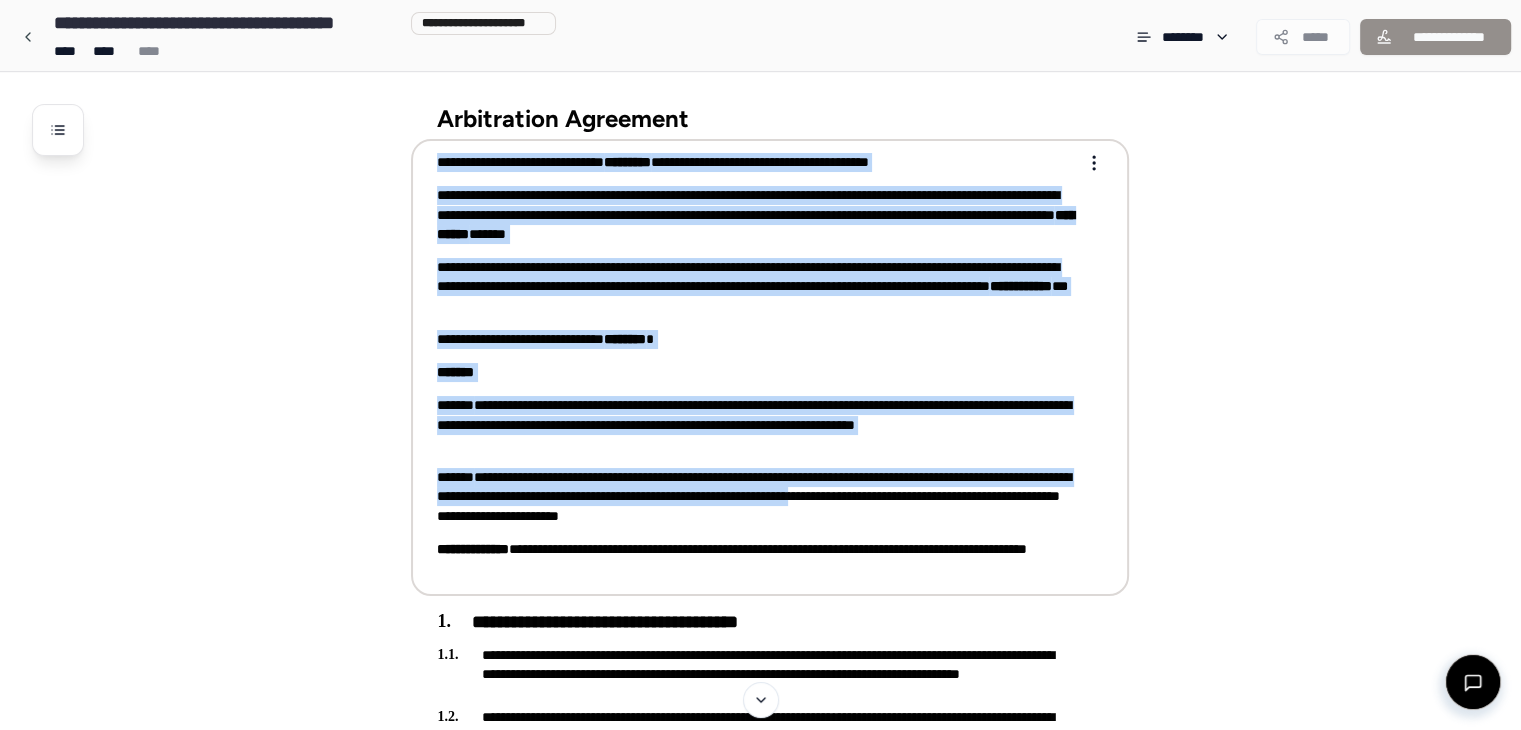 drag, startPoint x: 548, startPoint y: 528, endPoint x: 438, endPoint y: 158, distance: 386.0052 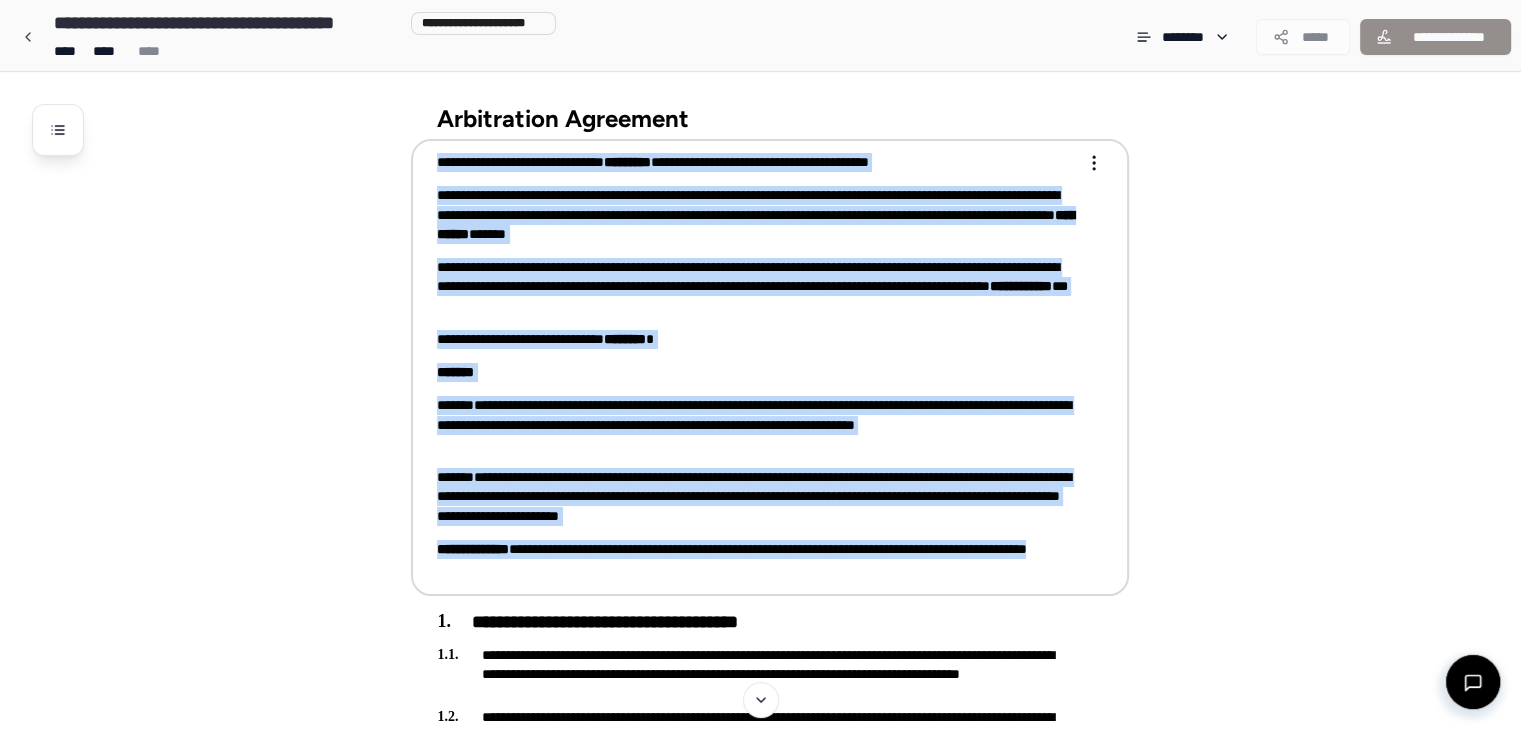 drag, startPoint x: 569, startPoint y: 581, endPoint x: 584, endPoint y: 563, distance: 23.43075 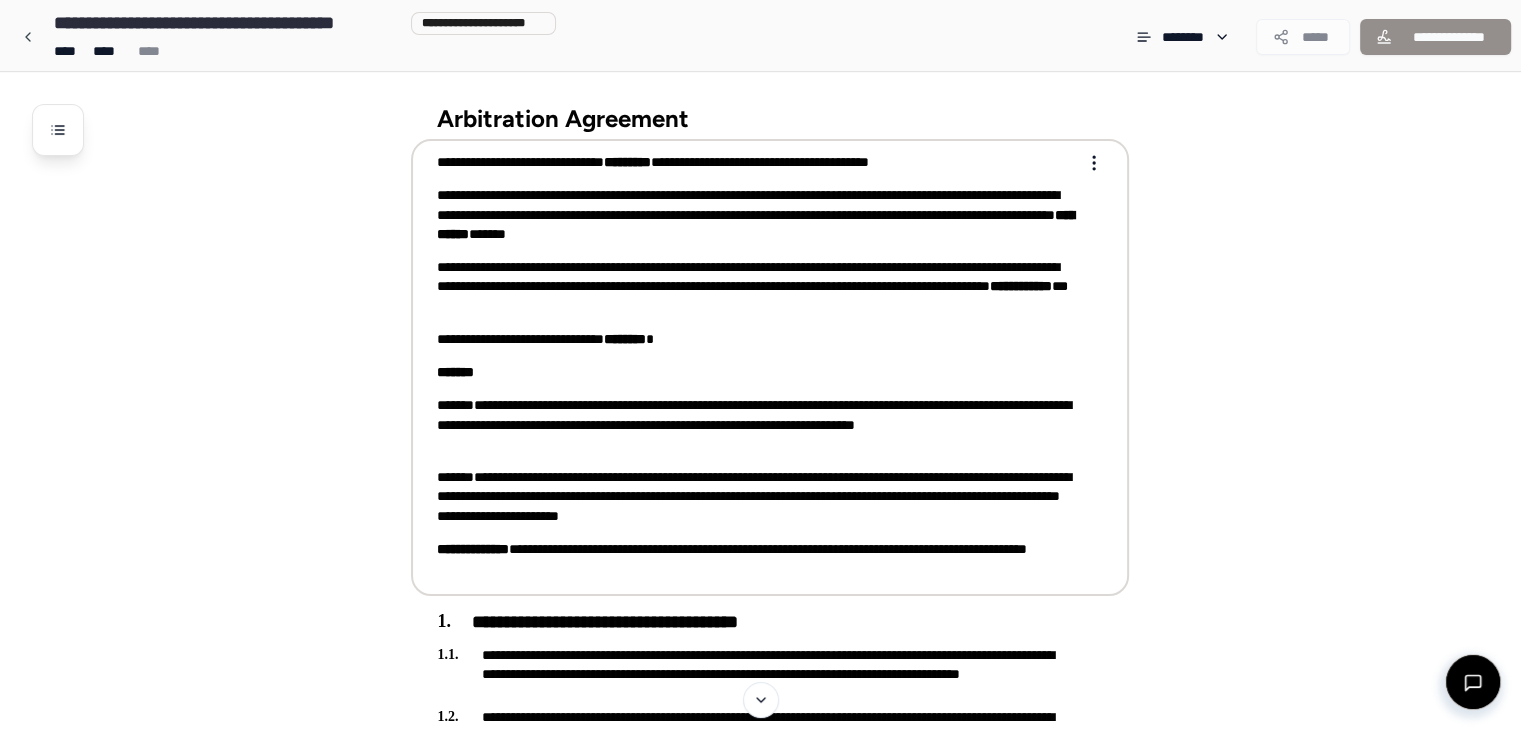 click on "**********" at bounding box center [756, 365] 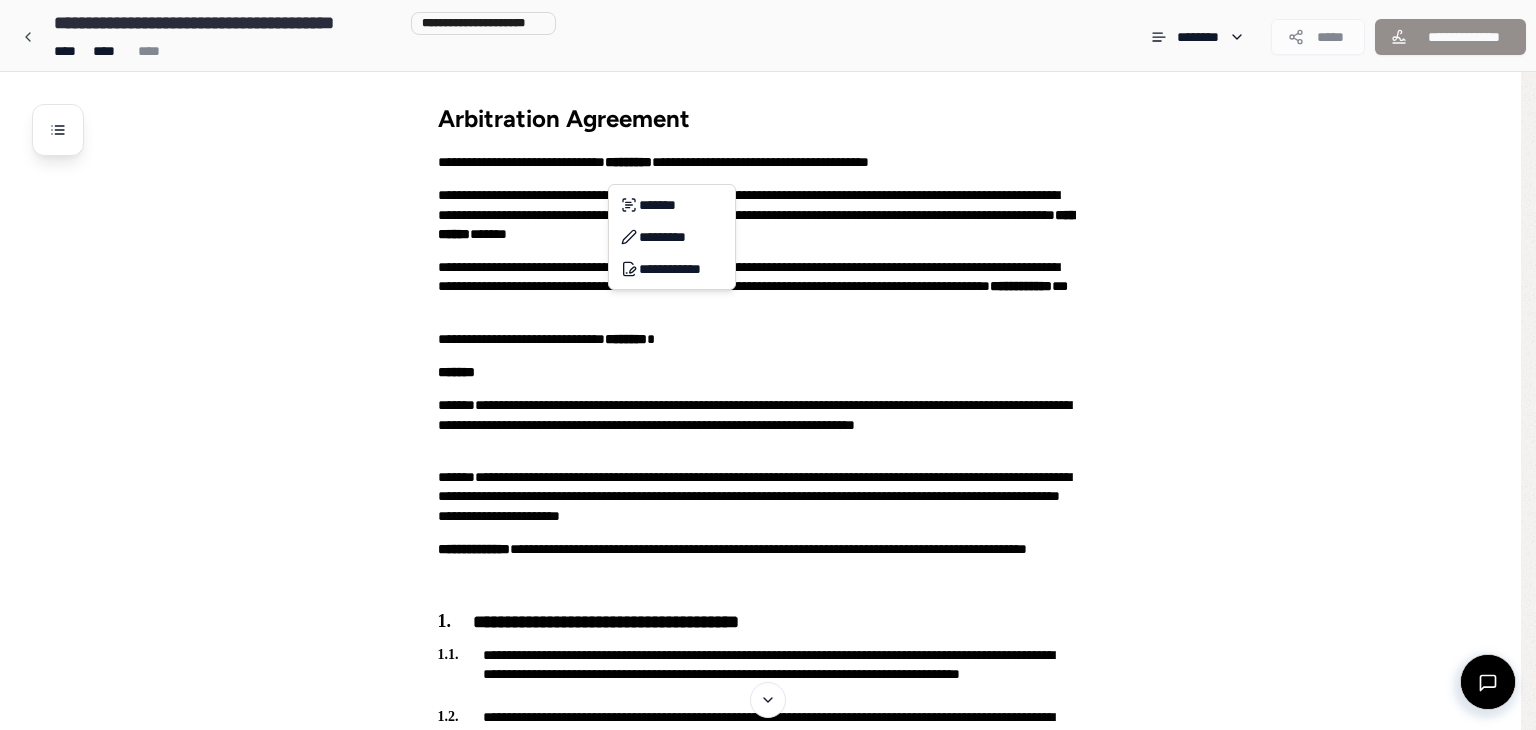 click on "**********" at bounding box center [768, 1487] 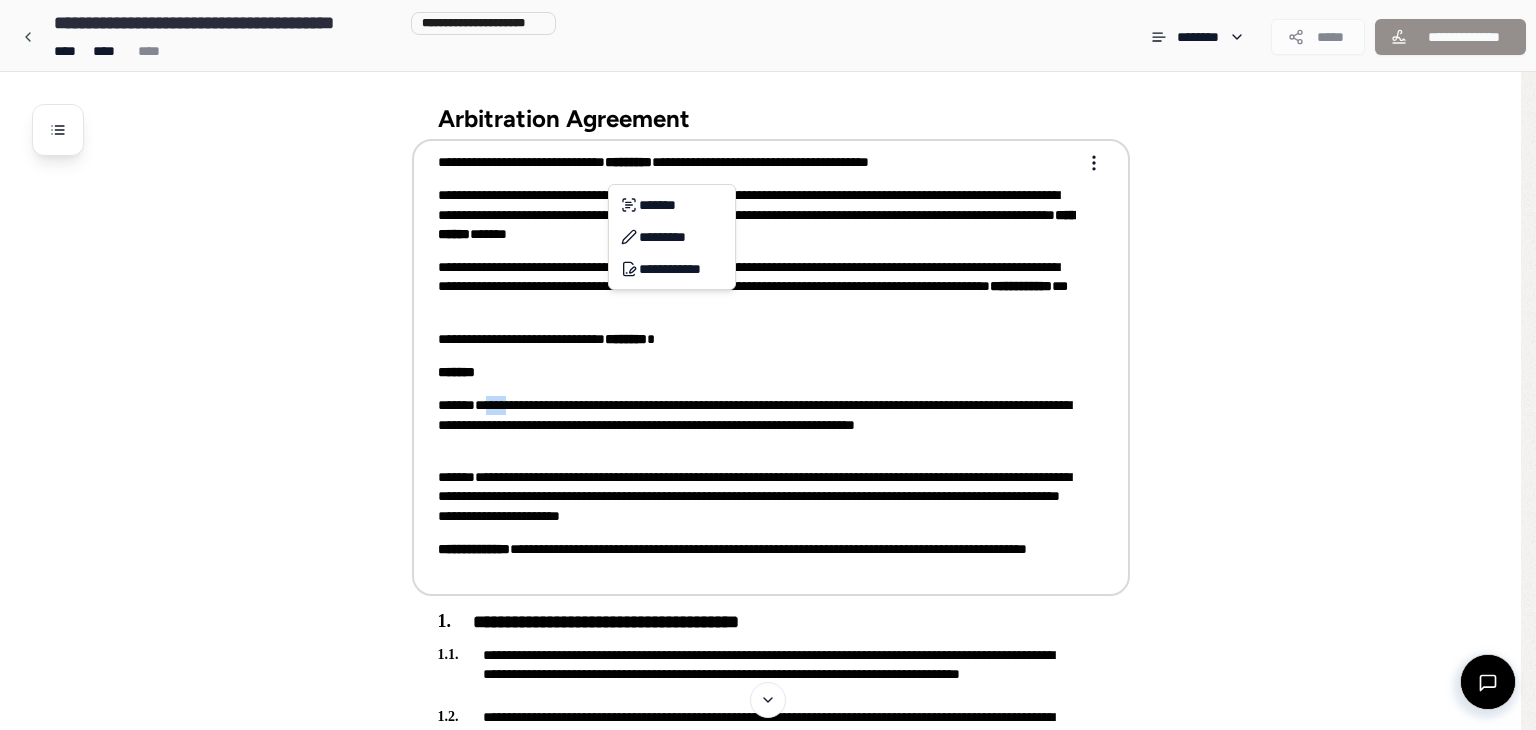 click on "**********" at bounding box center [757, 425] 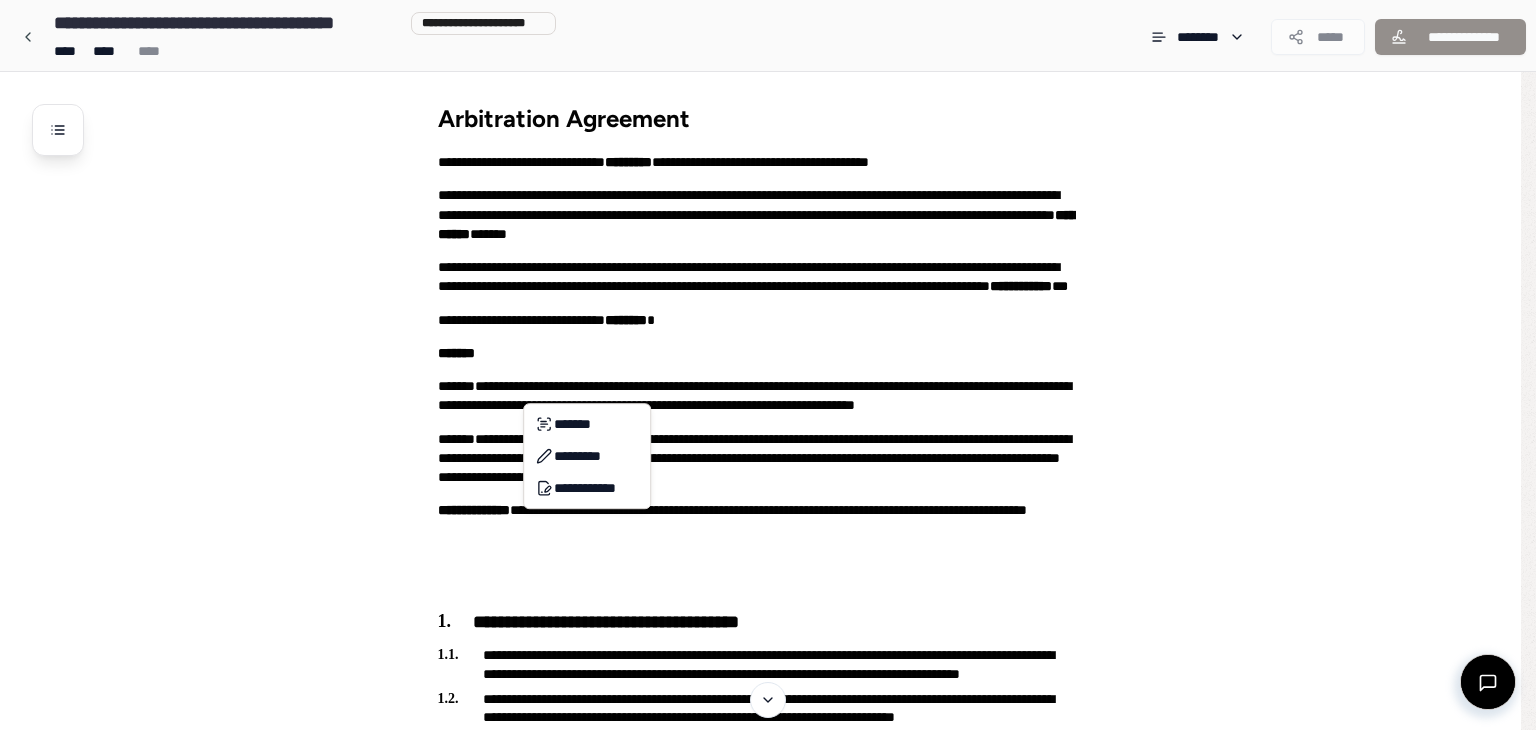 click on "**********" at bounding box center [768, 1487] 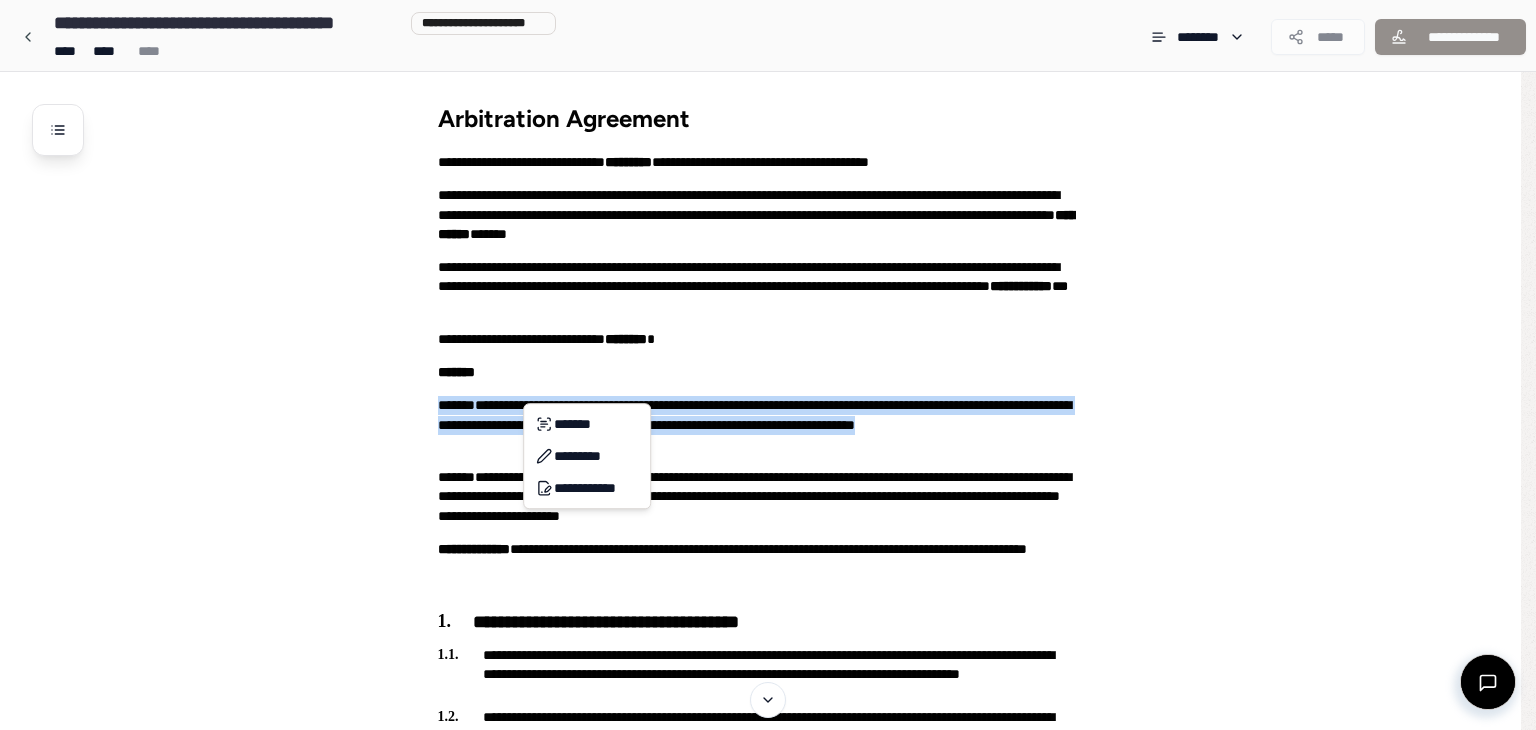 click on "**********" at bounding box center (768, 1487) 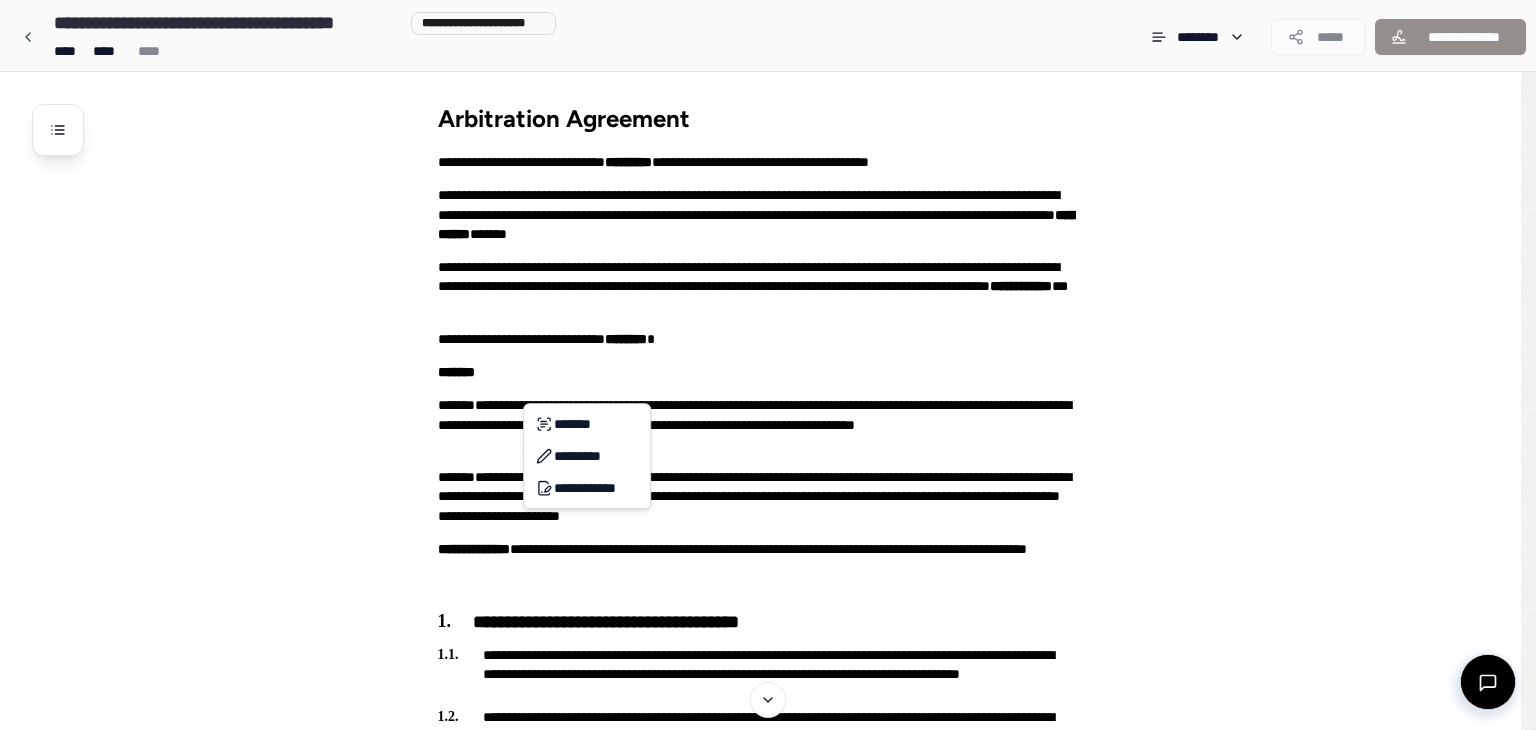click on "**********" at bounding box center (768, 1487) 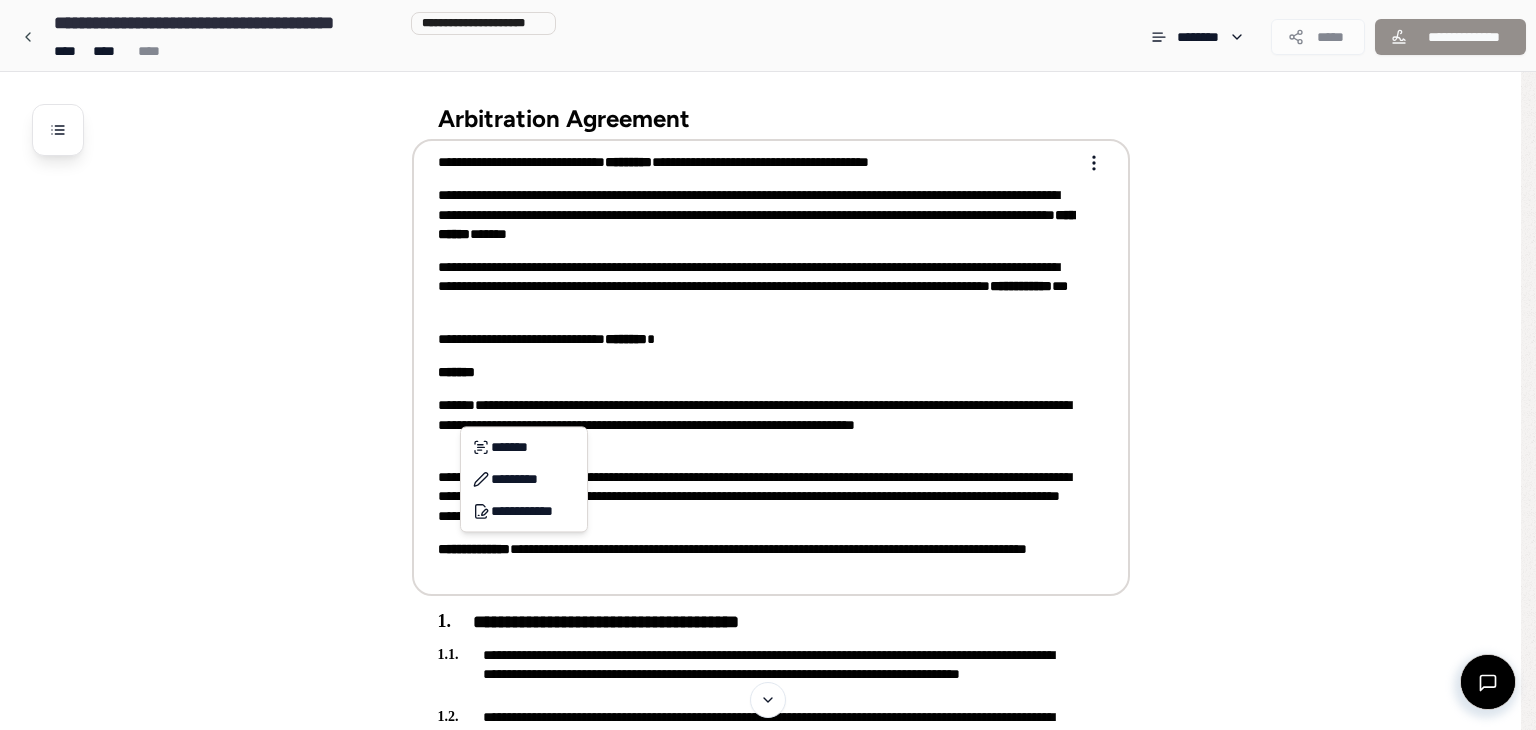 click on "**********" at bounding box center [768, 1487] 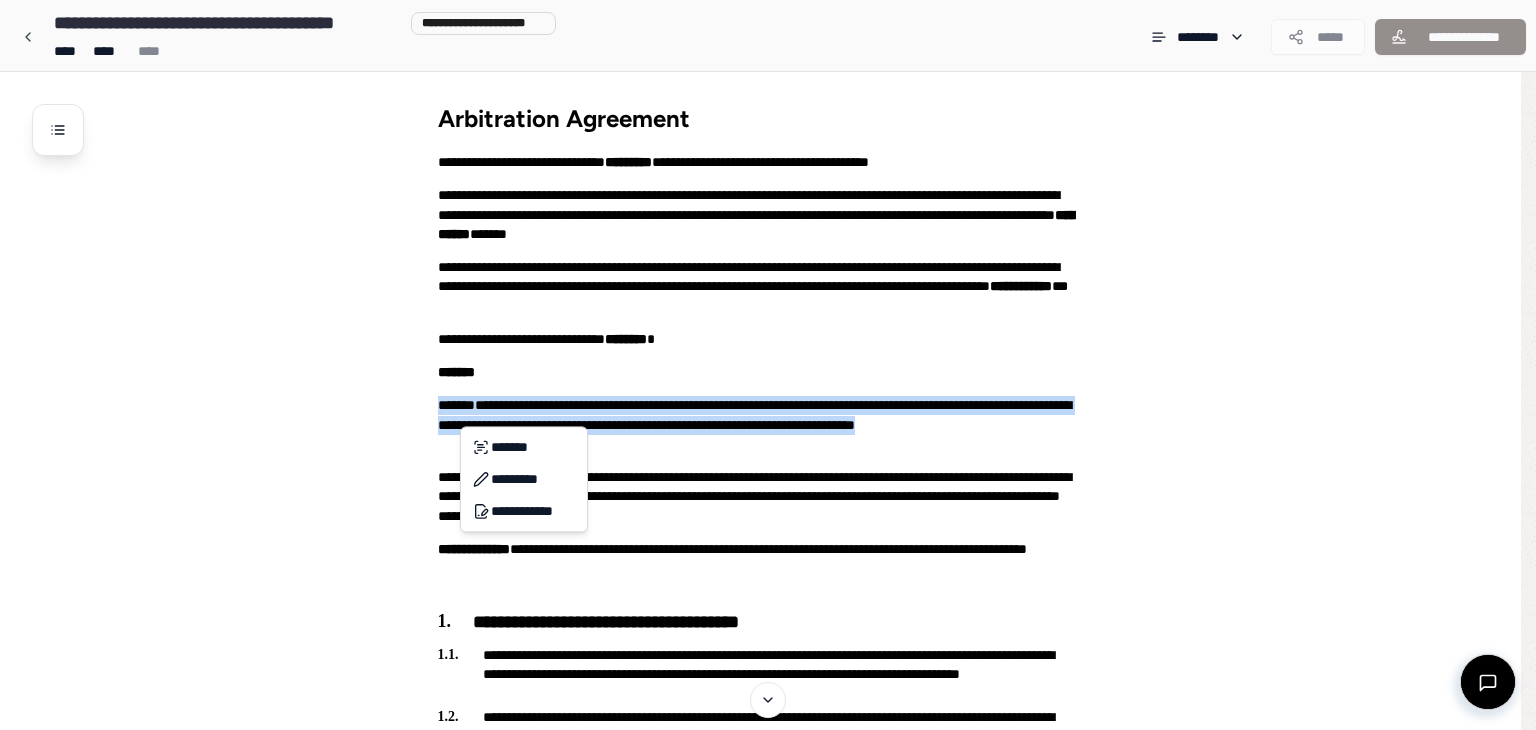 click on "**********" at bounding box center (768, 1487) 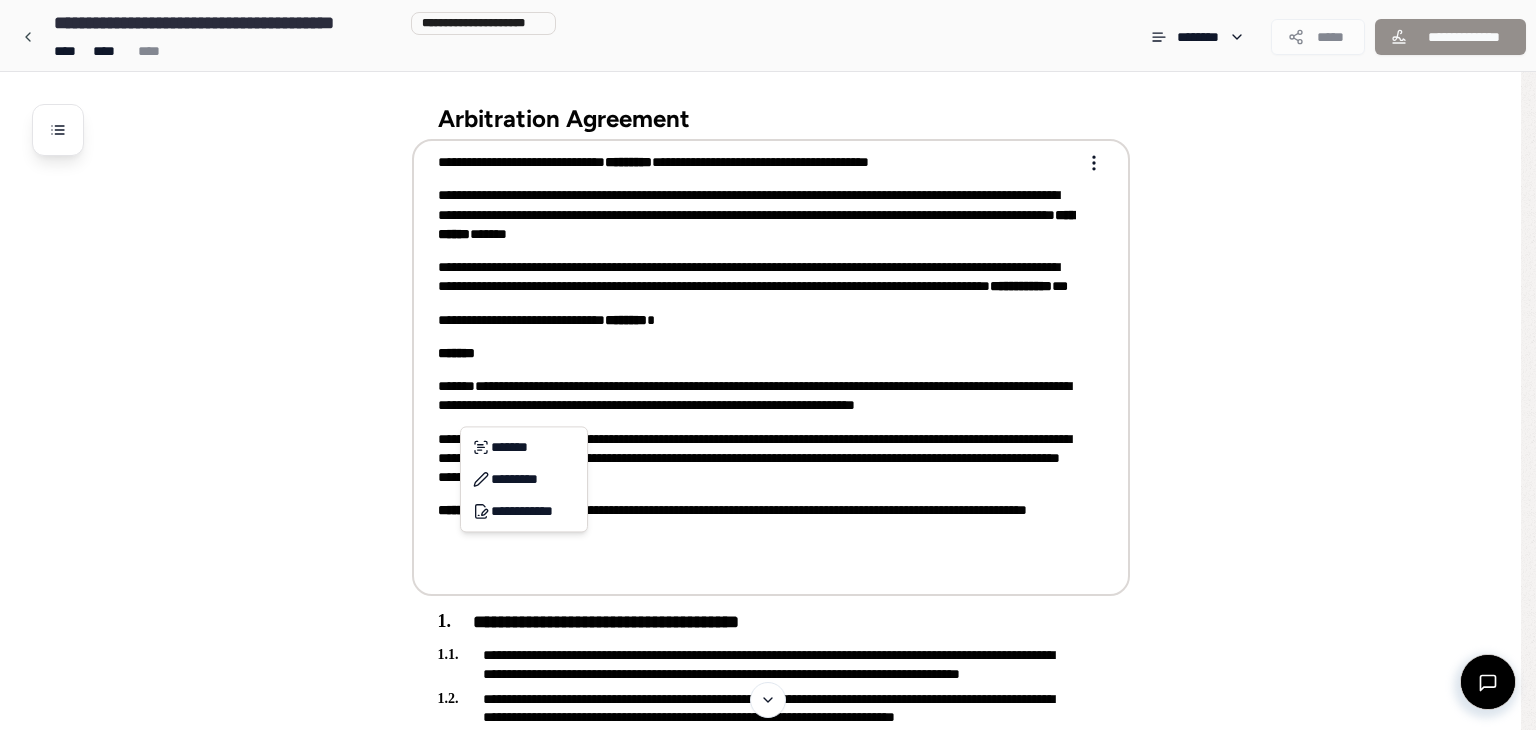 click on "**********" at bounding box center (768, 1487) 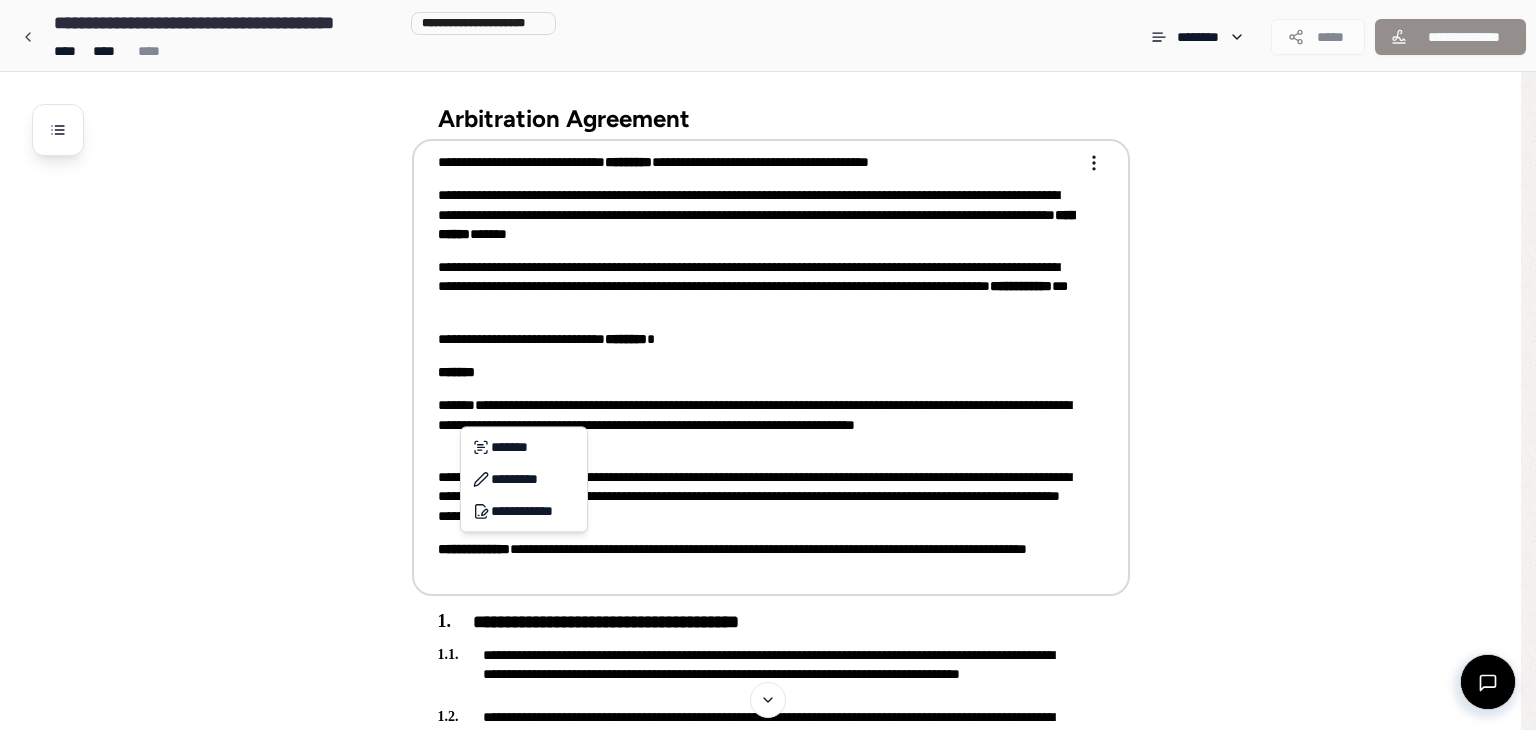 click on "*******" at bounding box center [456, 405] 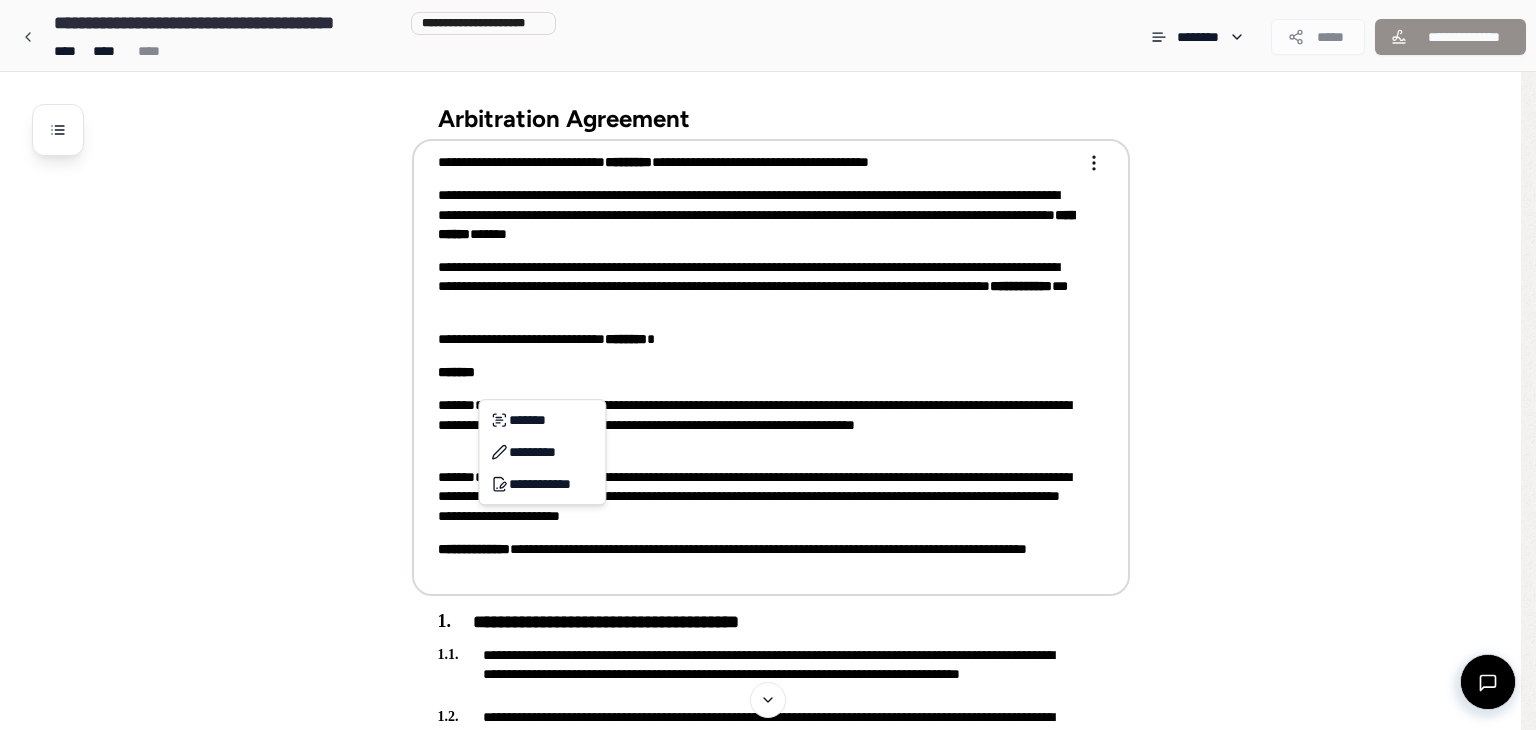 click on "**********" at bounding box center (768, 1487) 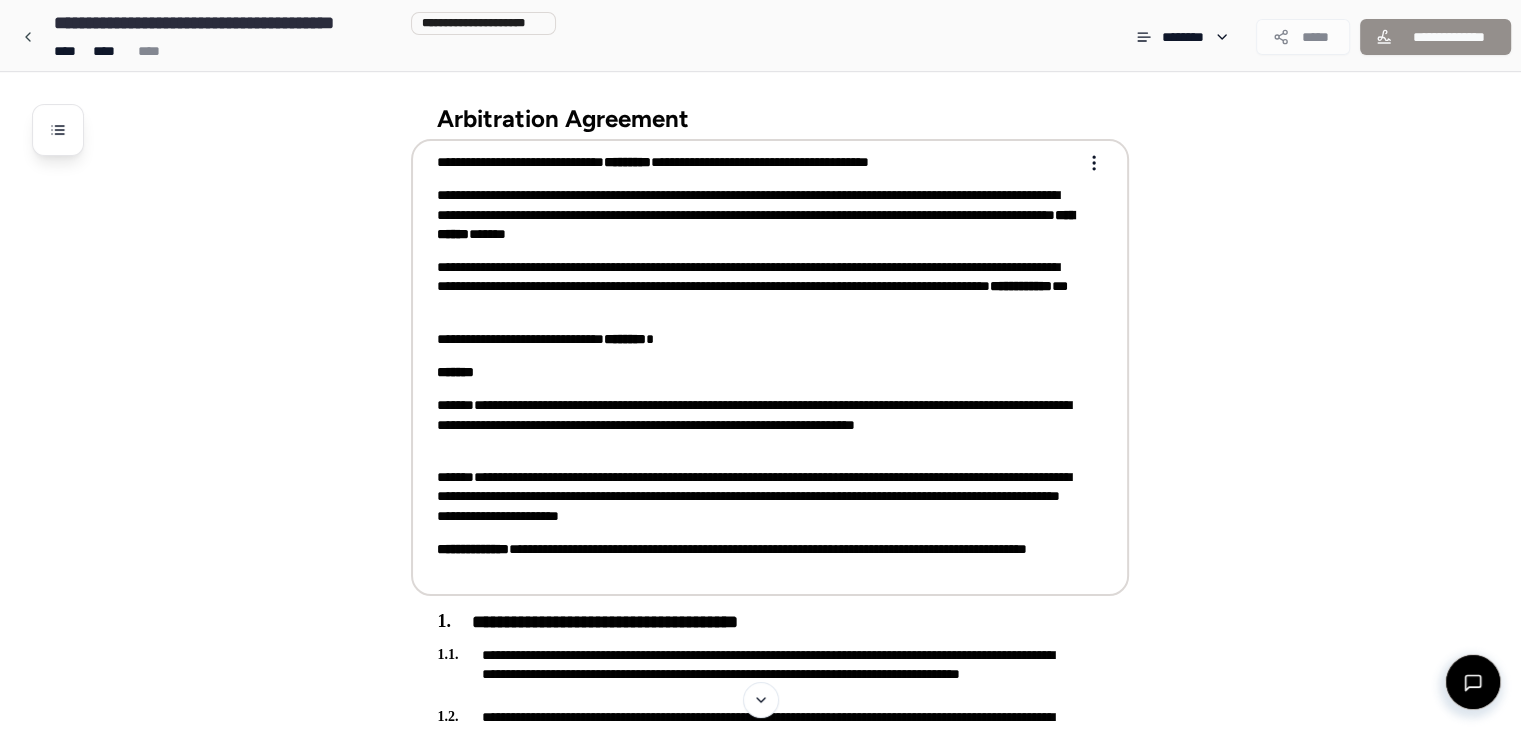 click on "*******" at bounding box center (455, 405) 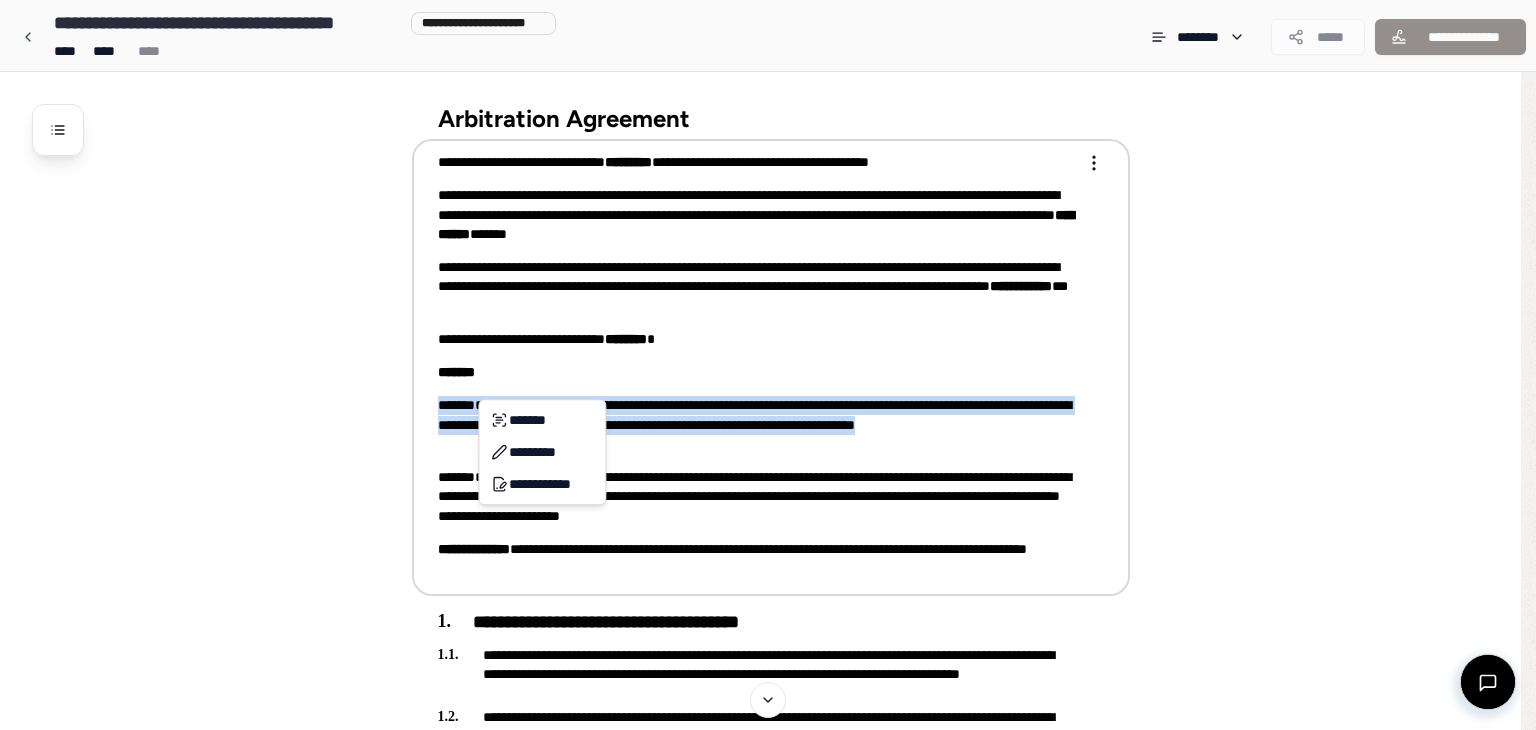 click on "*******" at bounding box center [456, 405] 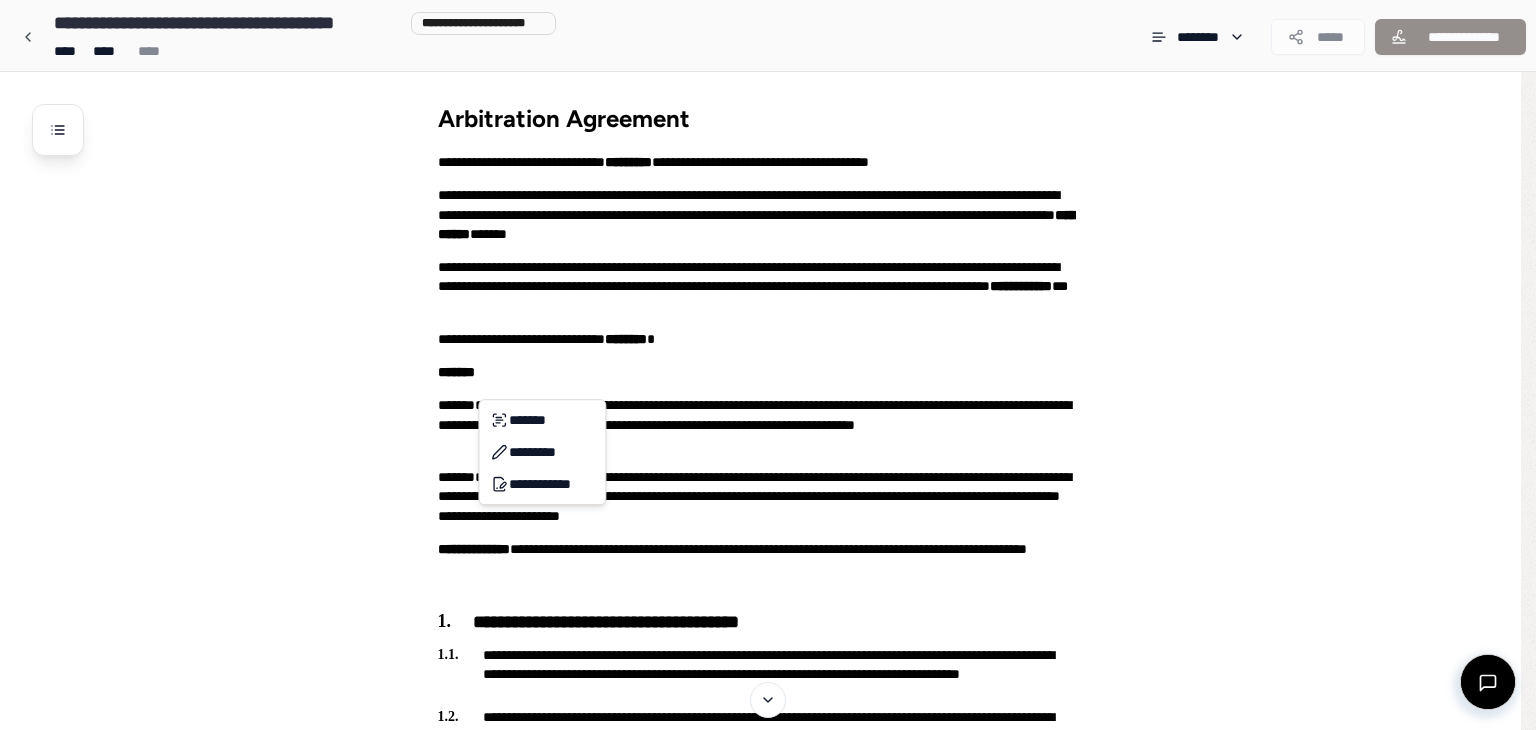 click on "**********" at bounding box center (768, 1487) 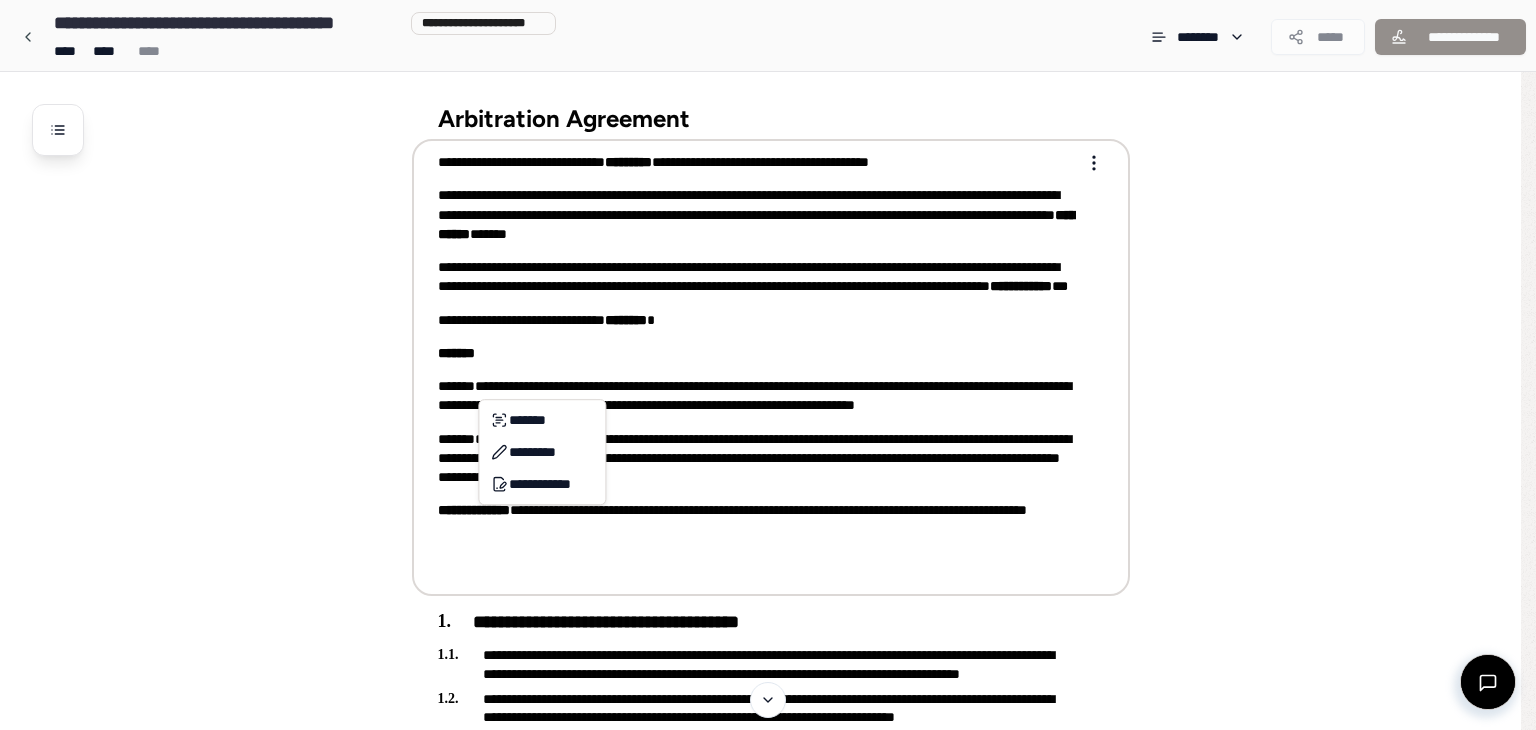 click on "**********" at bounding box center (757, 396) 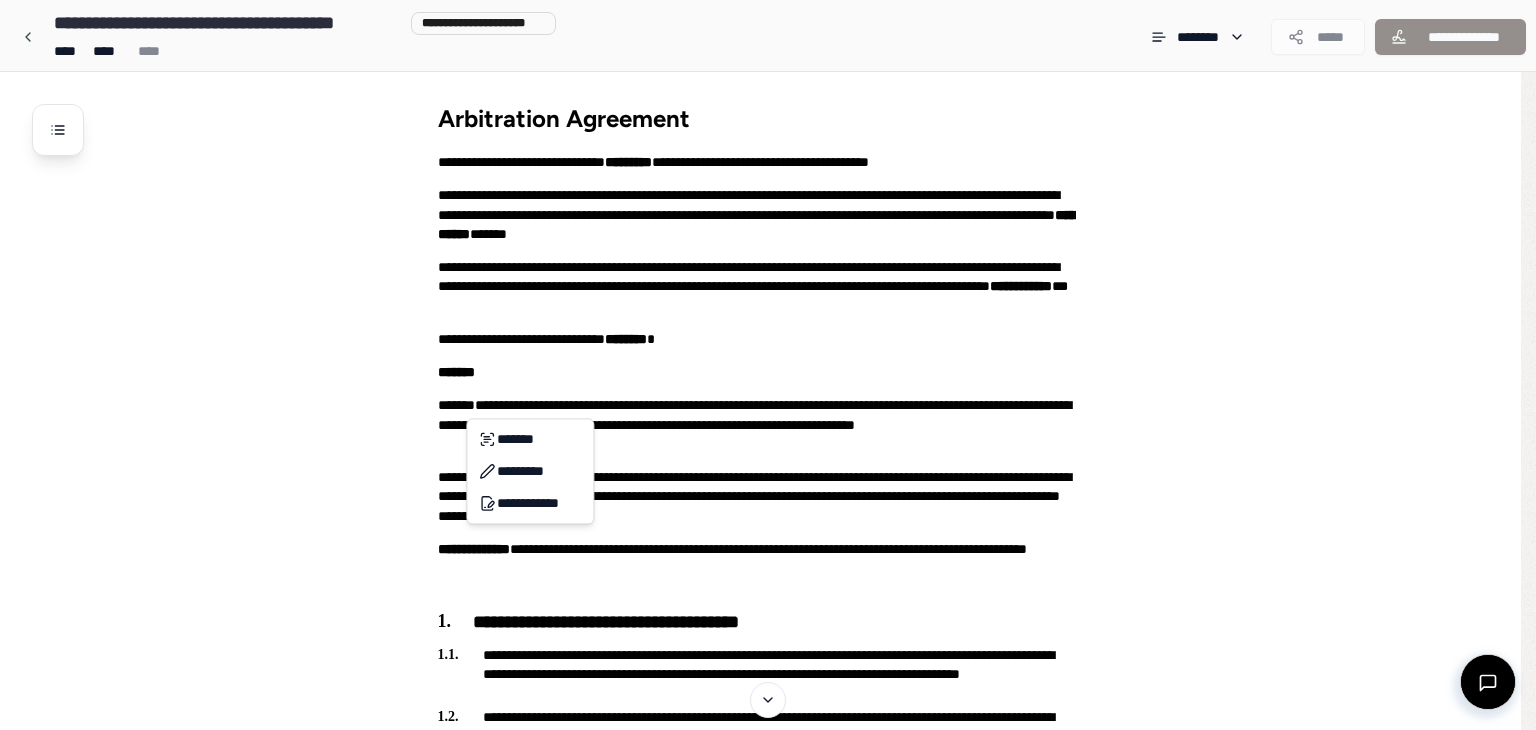 click on "**********" at bounding box center (768, 1487) 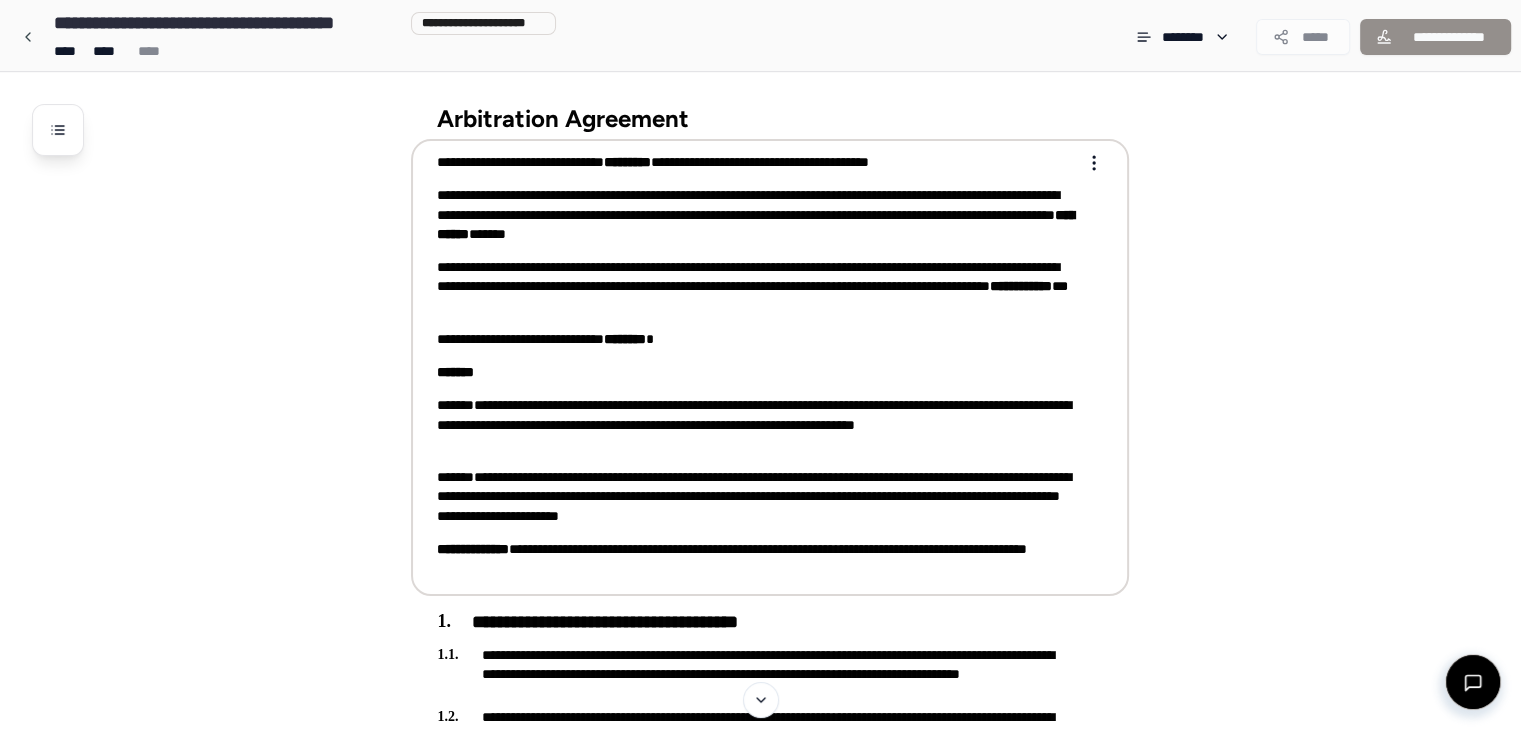 click on "**********" at bounding box center [756, 425] 